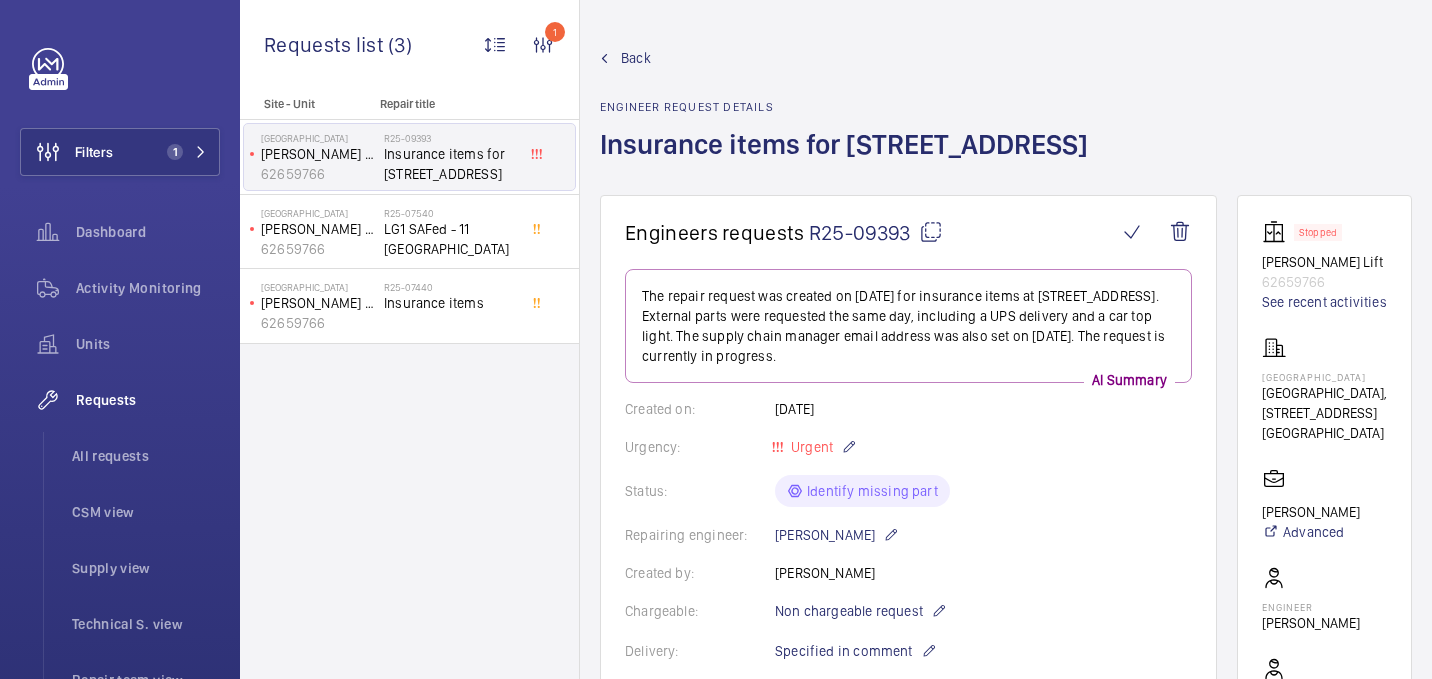 scroll, scrollTop: 0, scrollLeft: 0, axis: both 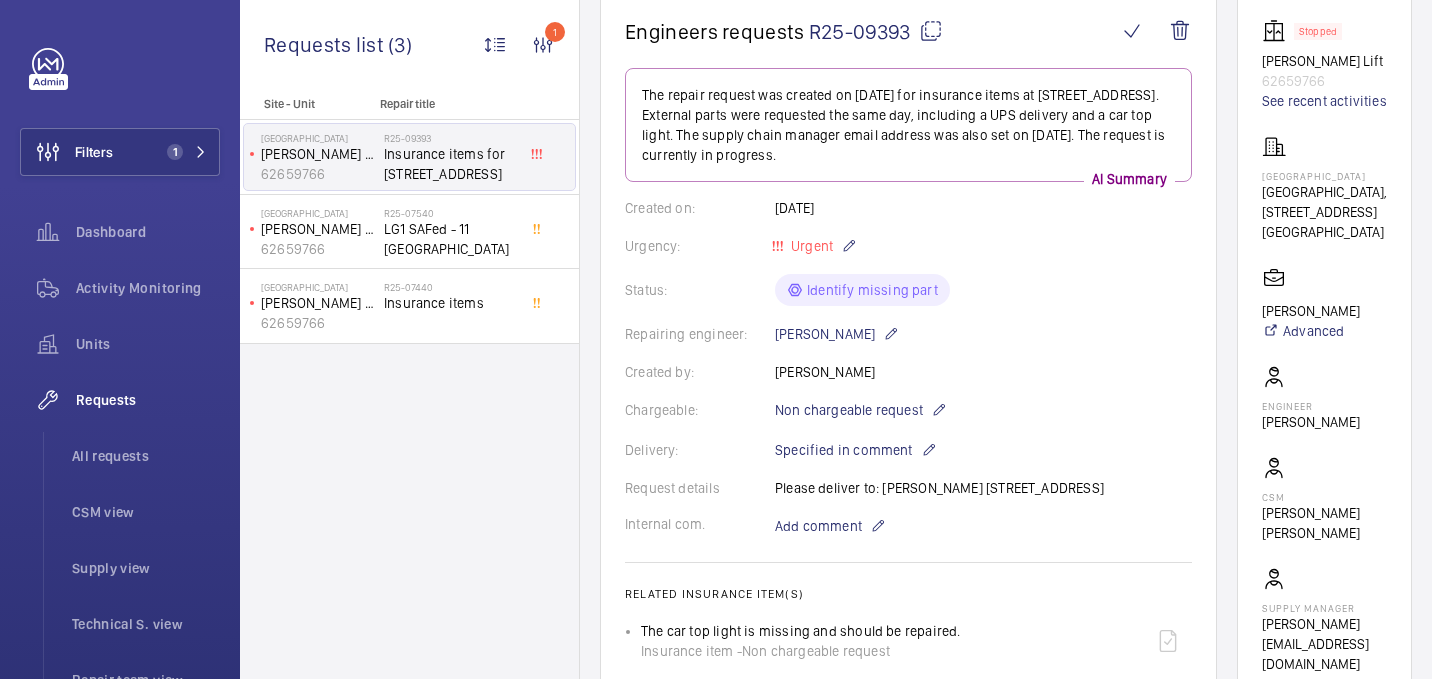 click on "Engineers requests  R25-09393   The repair request was created on July 10, 2025 for insurance items at 11-20 Northdown Street. External parts were requested the same day, including a UPS delivery and a car top light. The supply chain manager email address was also set on July 10, 2025. The request is currently in progress.  AI Summary Created on:  10/07/2025  Urgency: Urgent Status: Identify missing part Repairing engineer:  Keith Bishop  Created by:  Clark Walters  Chargeable: Non chargeable request Delivery:  Specified in comment  Request details  Please deliver to:
Clark Walters
50 Belfont Walk
London
N7 0SN  Internal com. Add comment Related insurance item(s)  The car top light is missing and should be repaired.  Insurance item - Non chargeable request  The emergency rescue is inoperative with the power isolated and should be repaired.  Insurance item - Non chargeable request Quote info SF quote link: No quote needed Quote price: No quote needed Quote status No quote needed Sales order info" 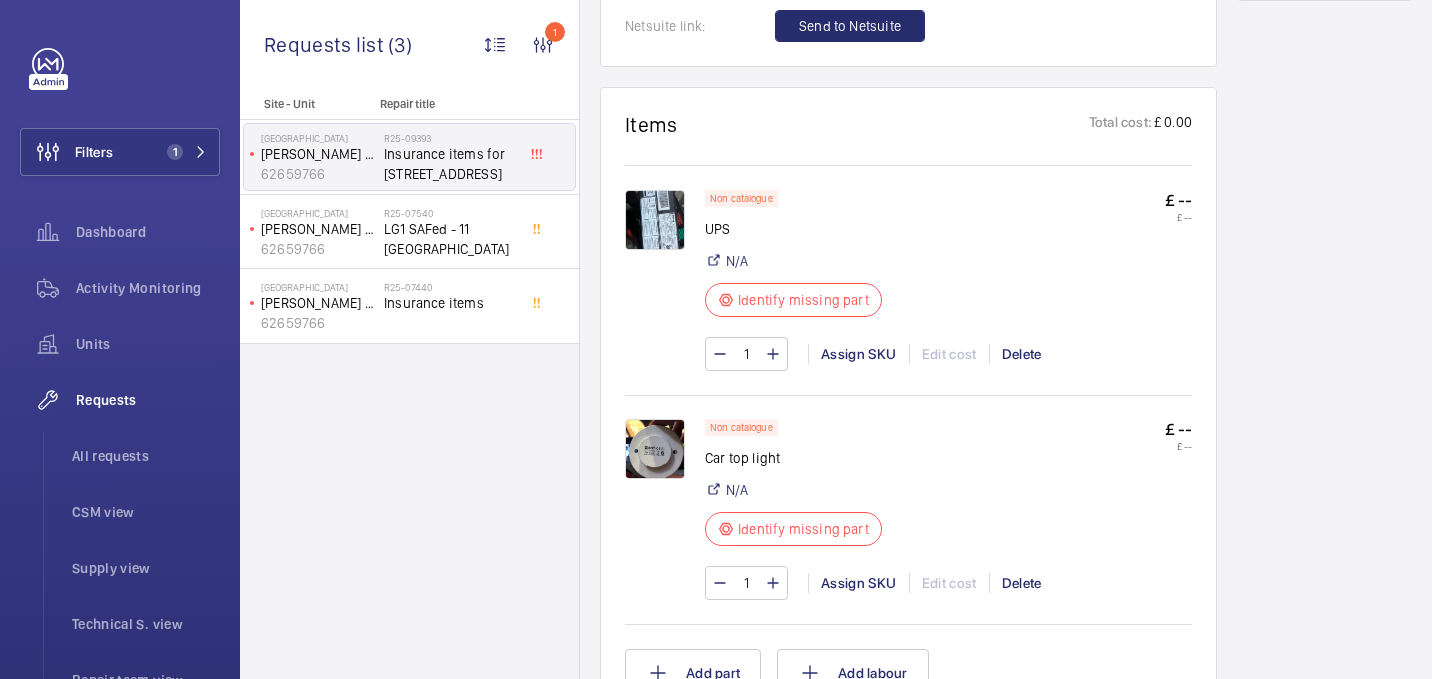 scroll, scrollTop: 1203, scrollLeft: 0, axis: vertical 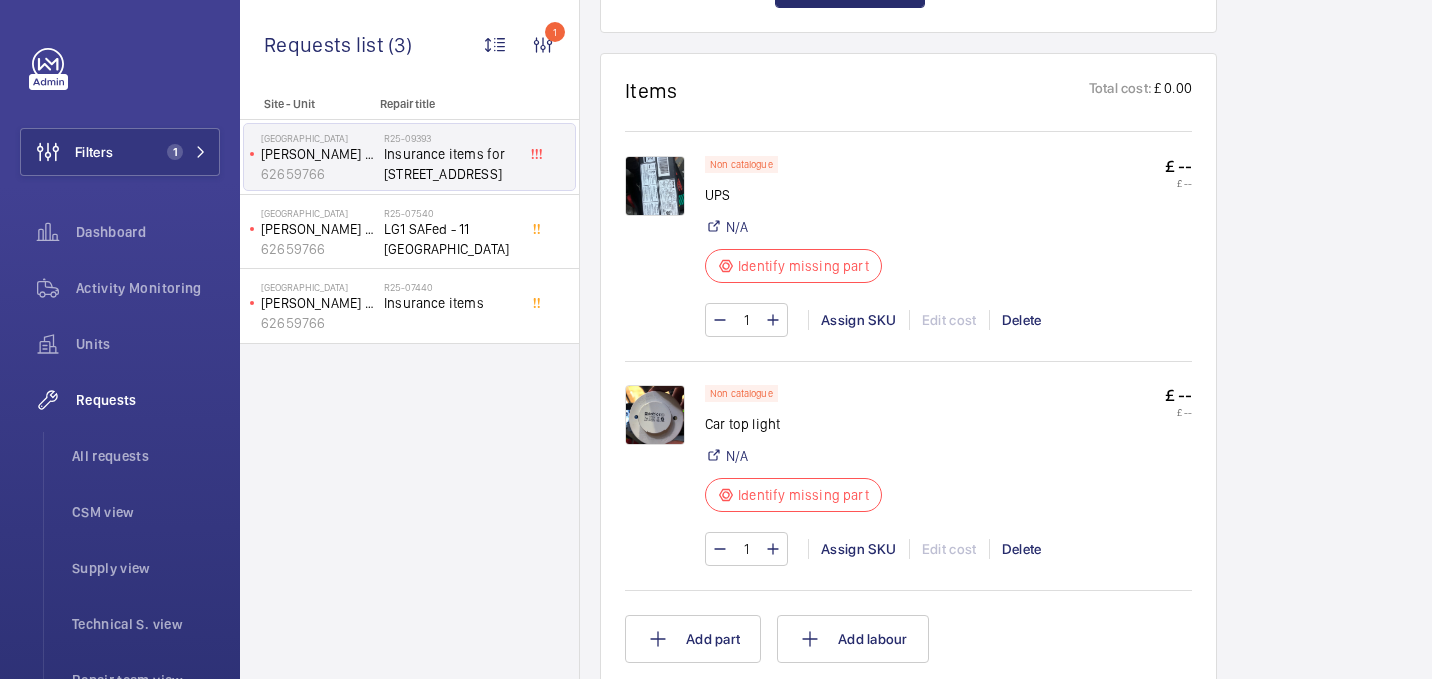 click 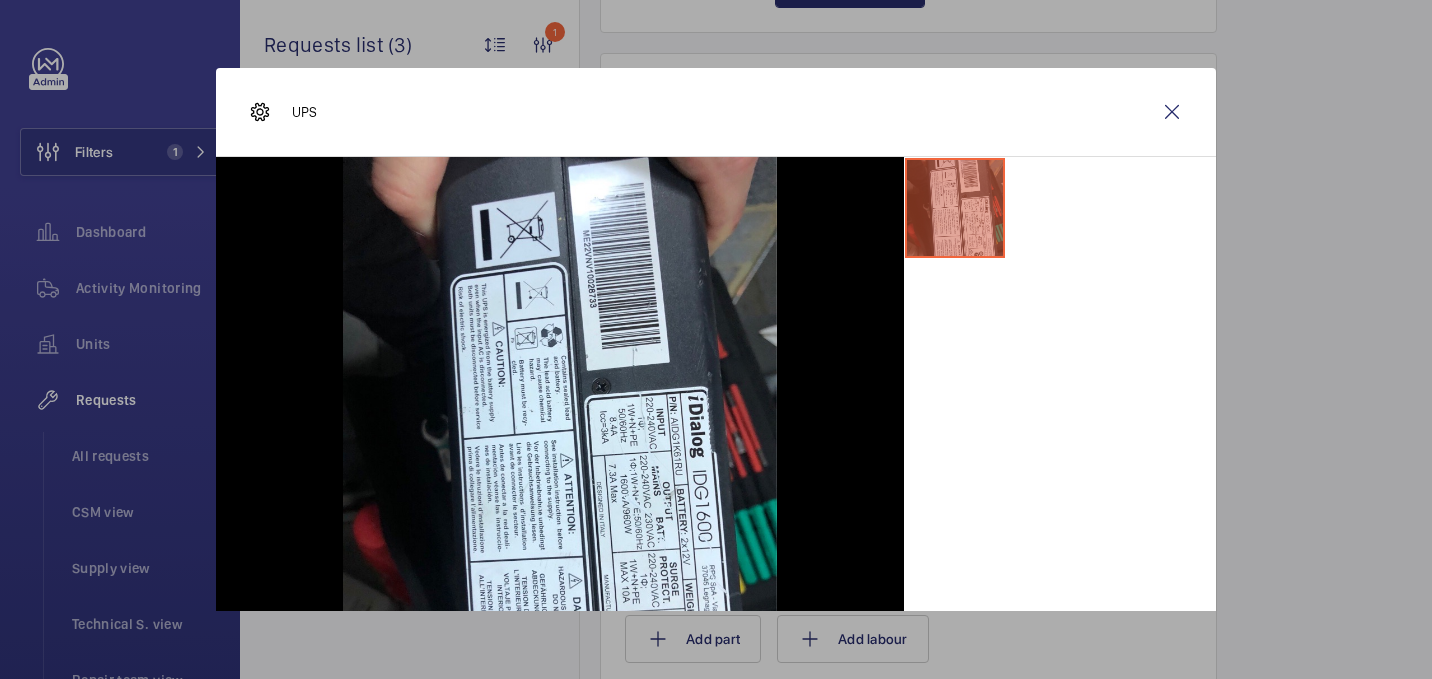 scroll, scrollTop: 106, scrollLeft: 0, axis: vertical 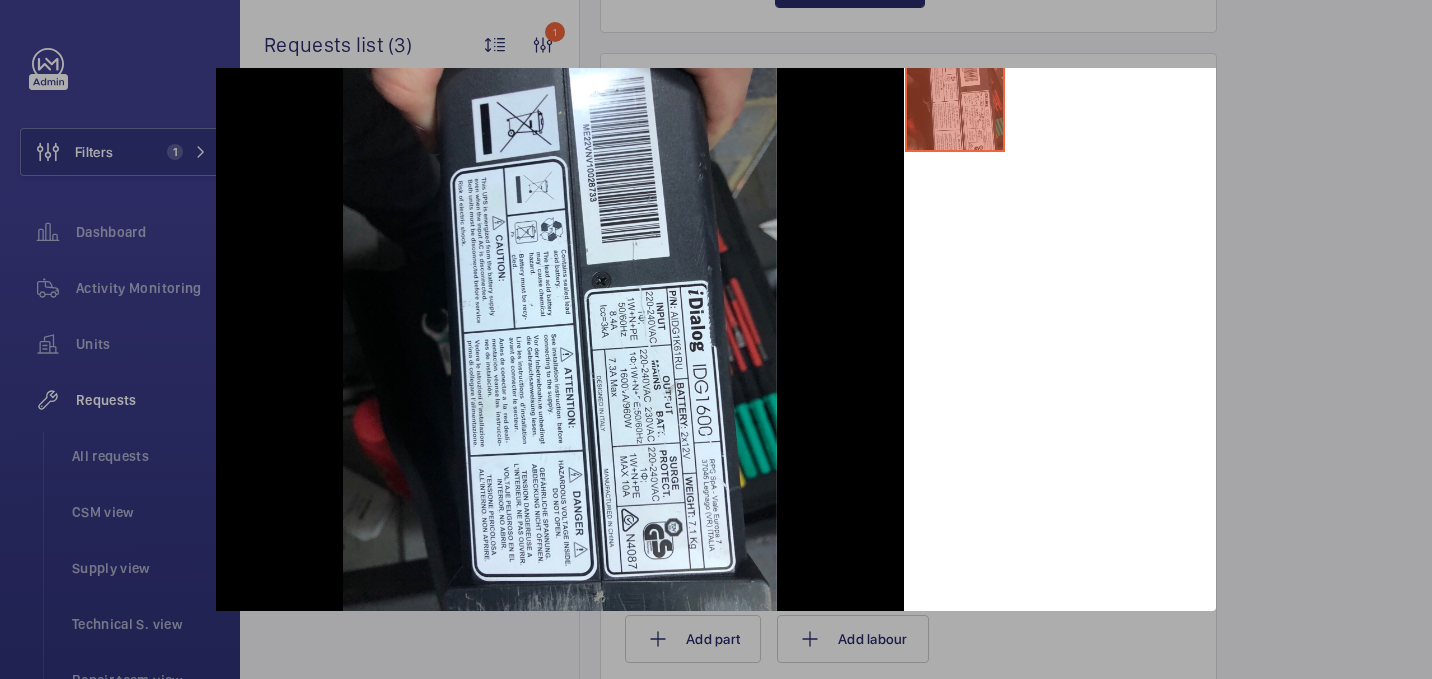 click at bounding box center (1060, 331) 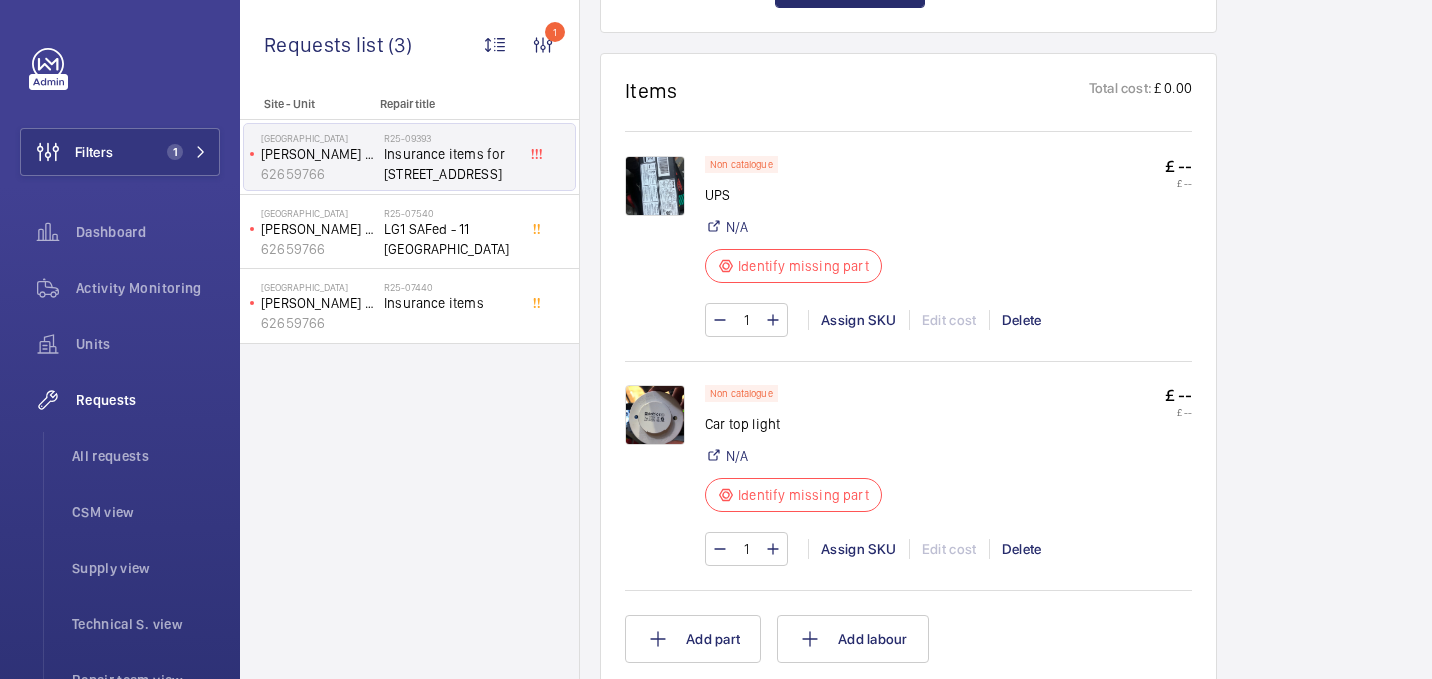 click 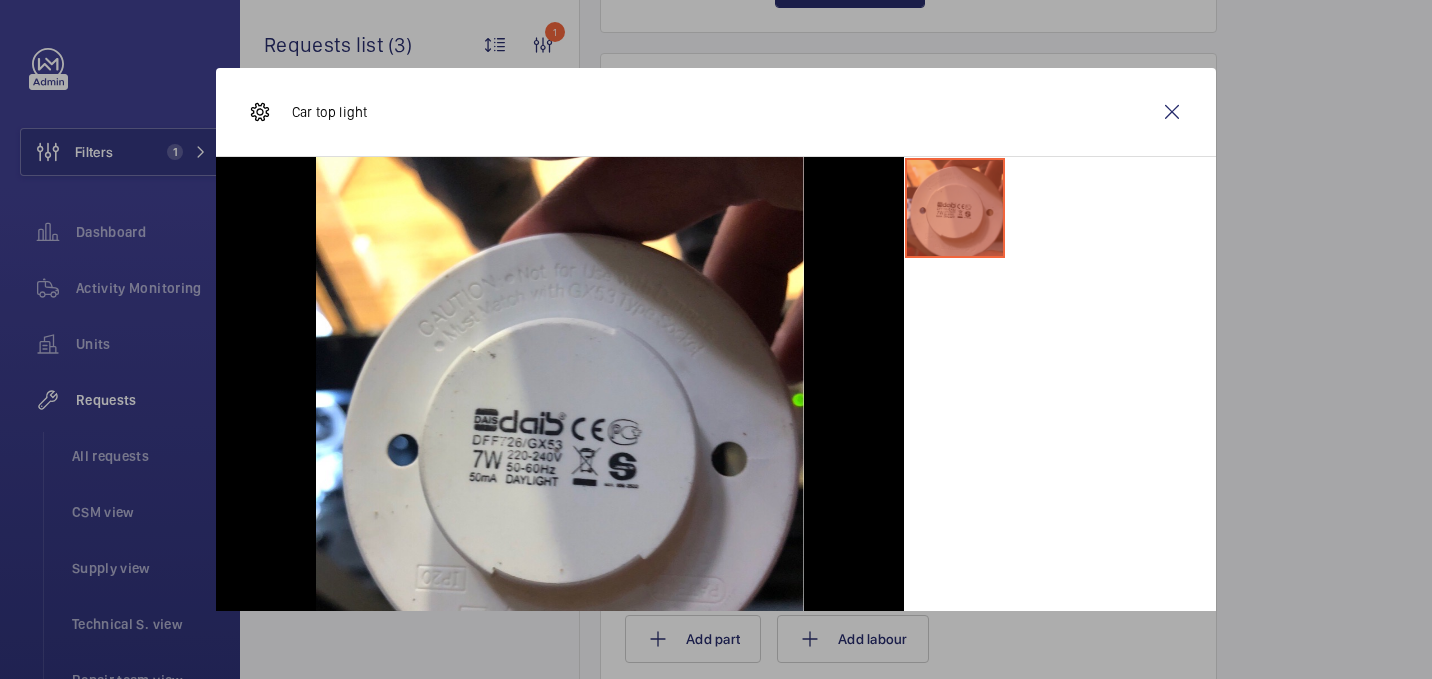 scroll, scrollTop: 106, scrollLeft: 0, axis: vertical 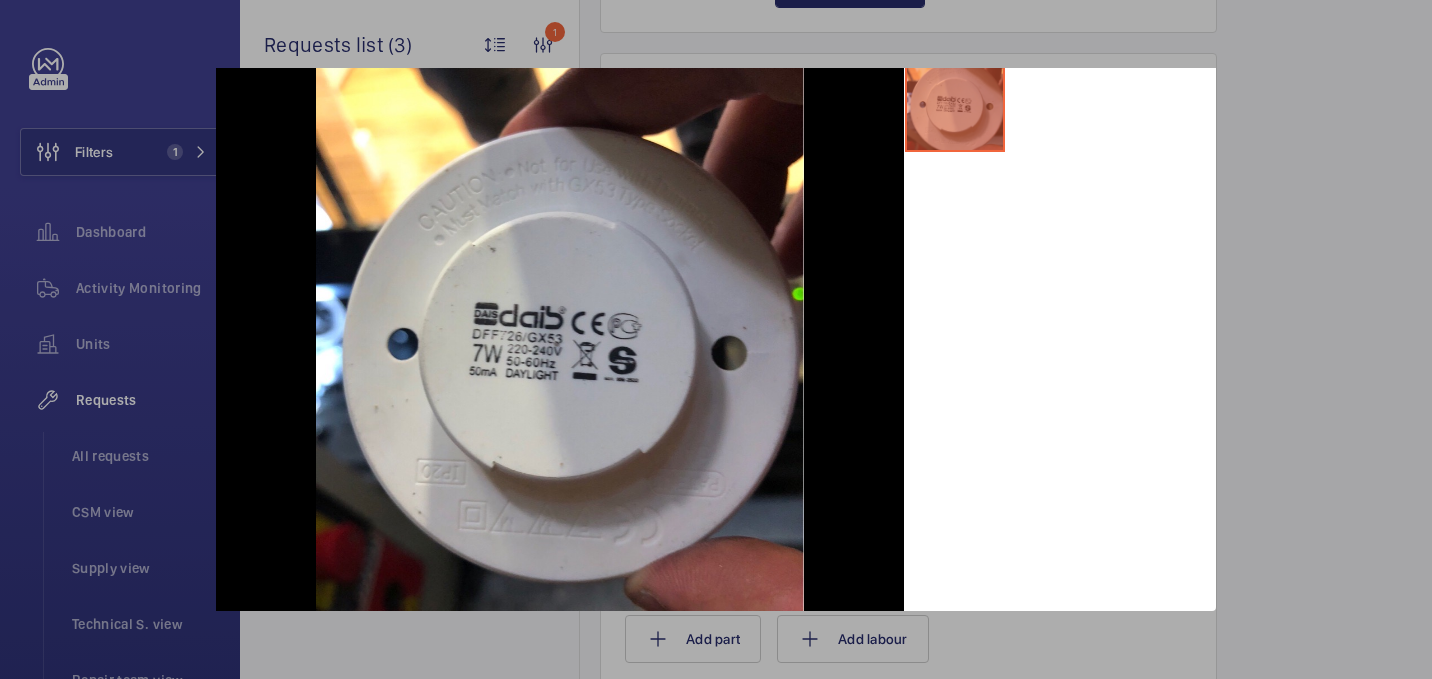 click at bounding box center (716, 339) 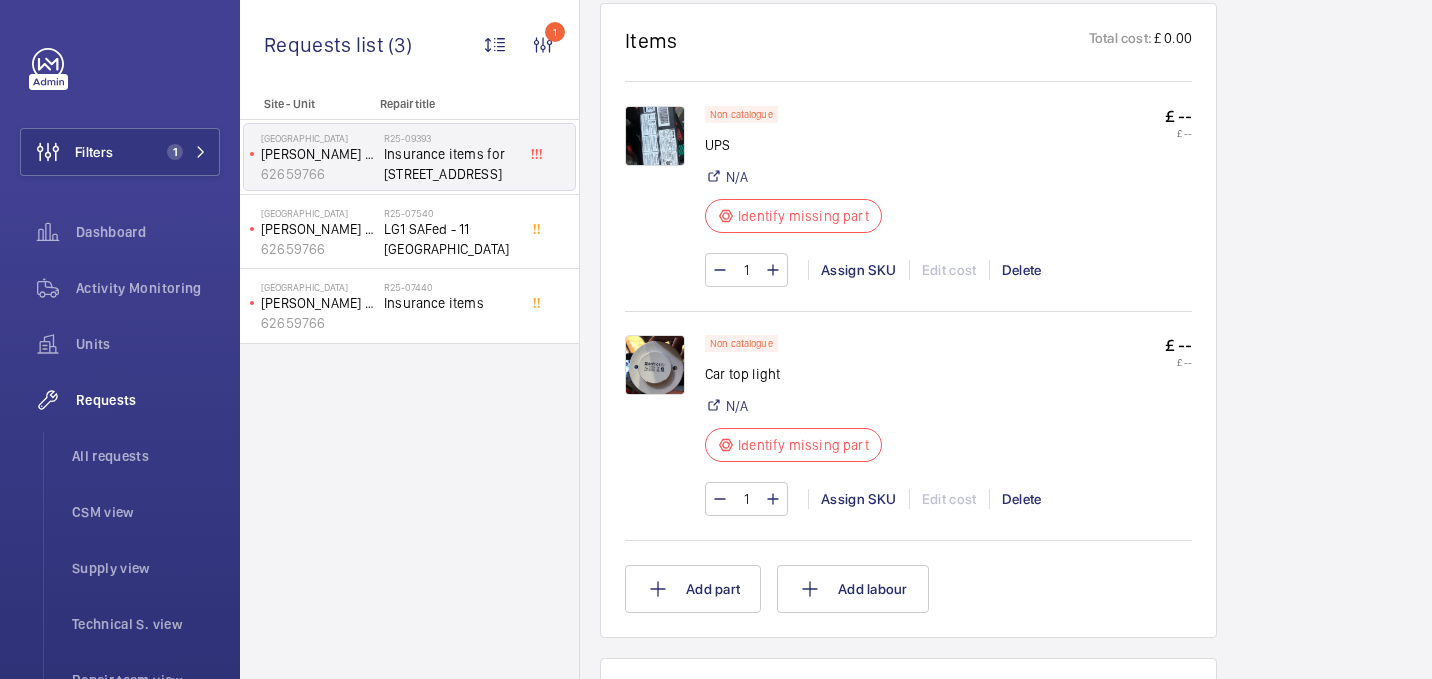 scroll, scrollTop: 1228, scrollLeft: 0, axis: vertical 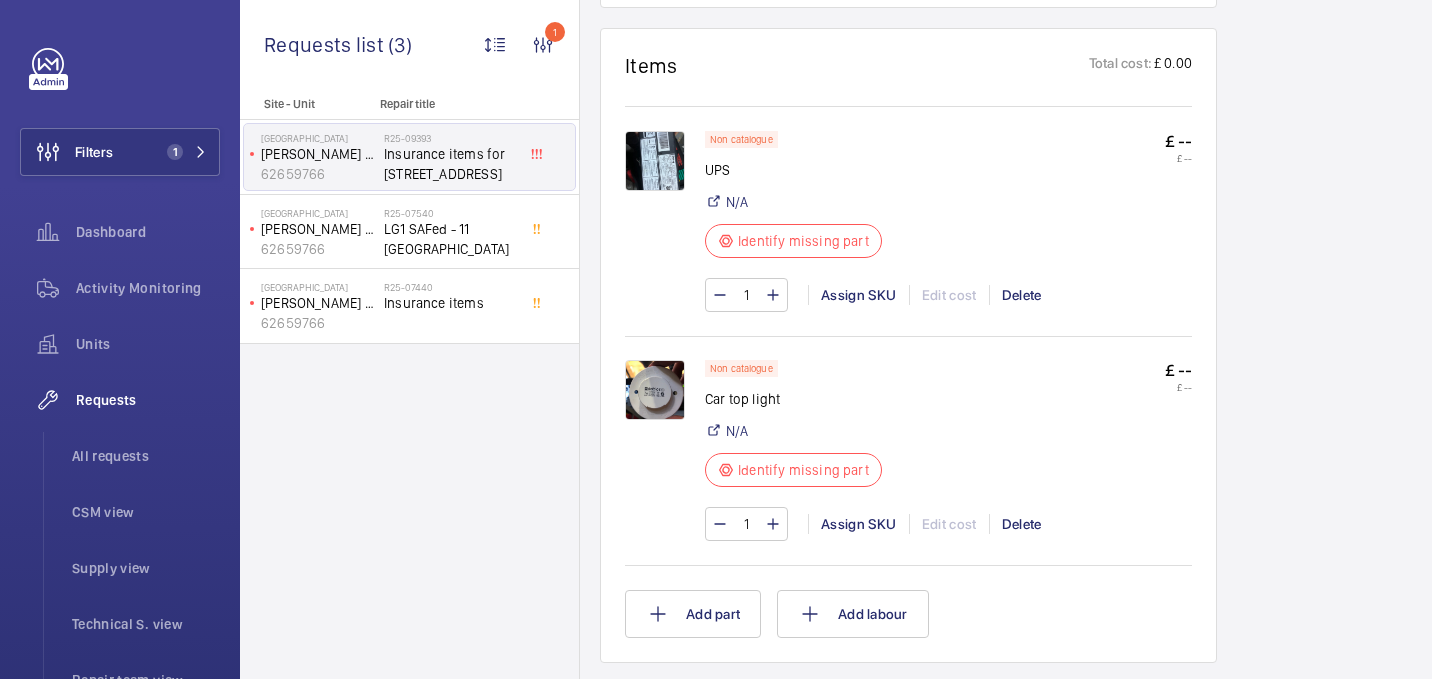 click 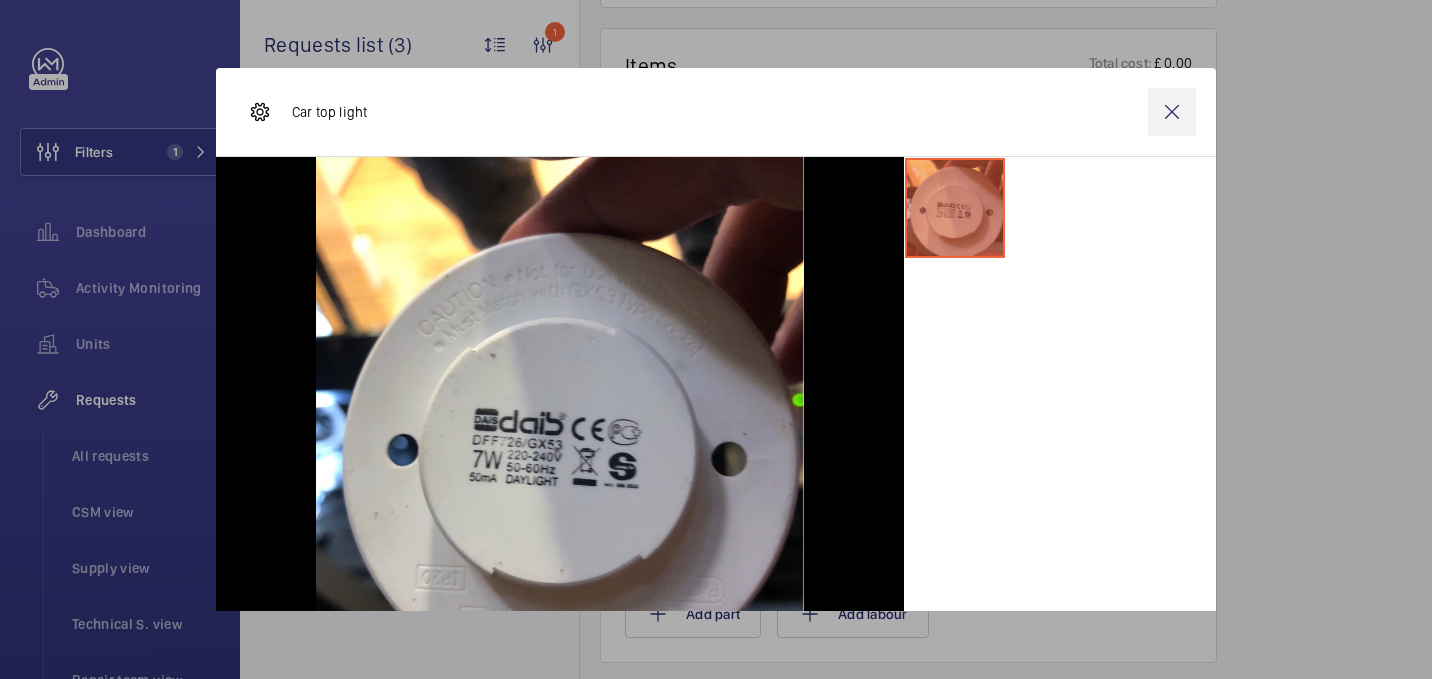 click at bounding box center (1172, 112) 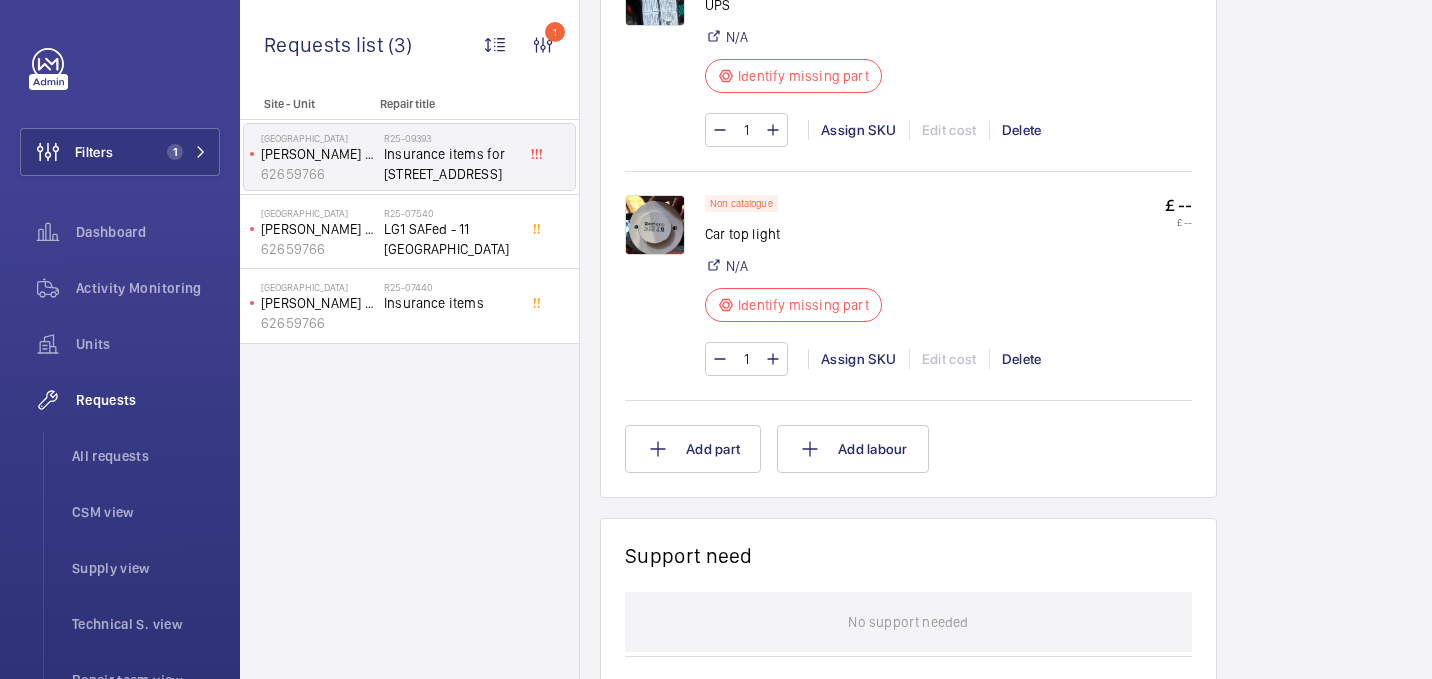 scroll, scrollTop: 1395, scrollLeft: 0, axis: vertical 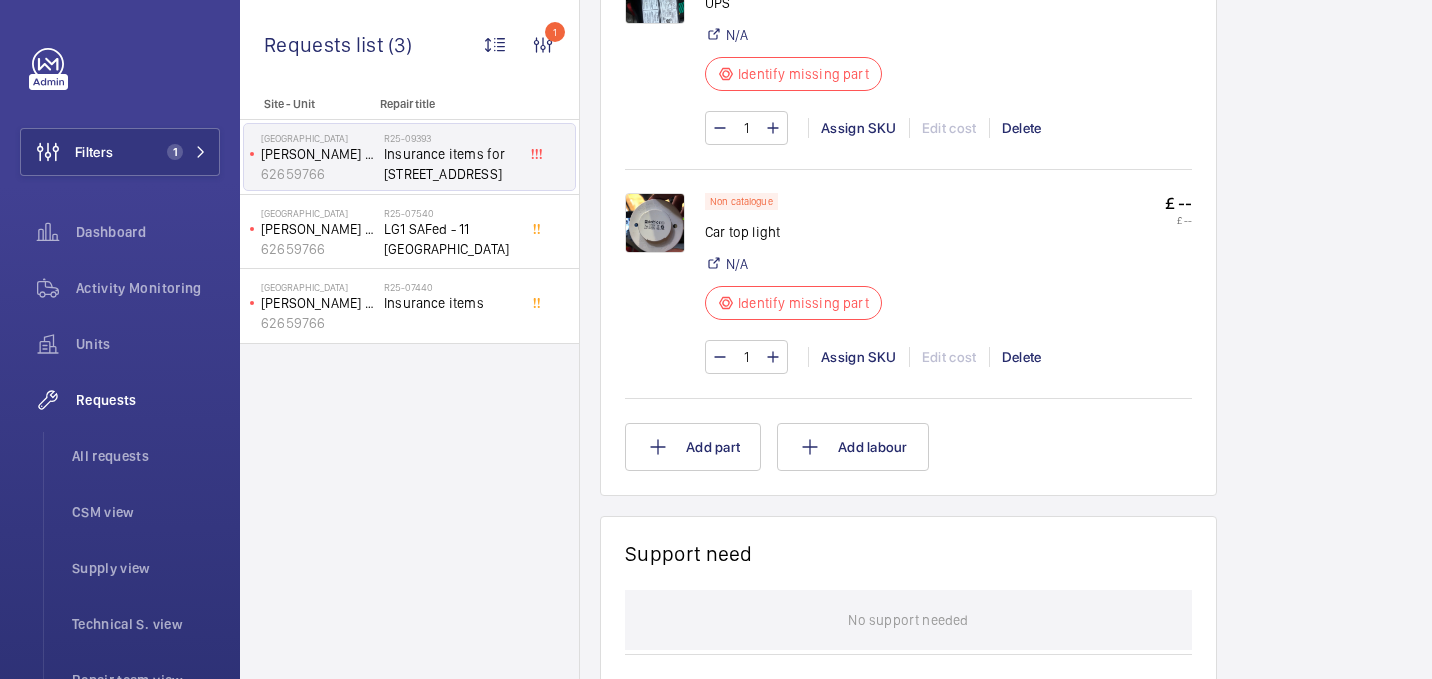 click 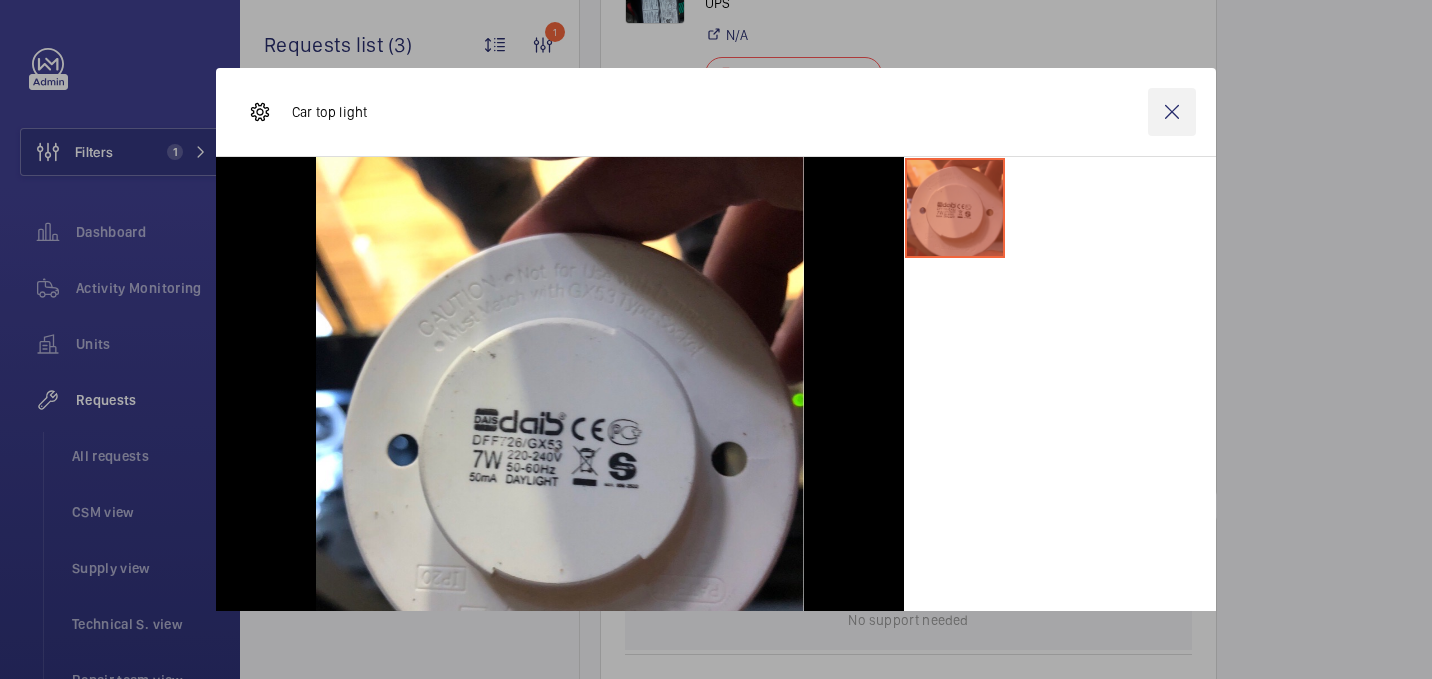 click at bounding box center [1172, 112] 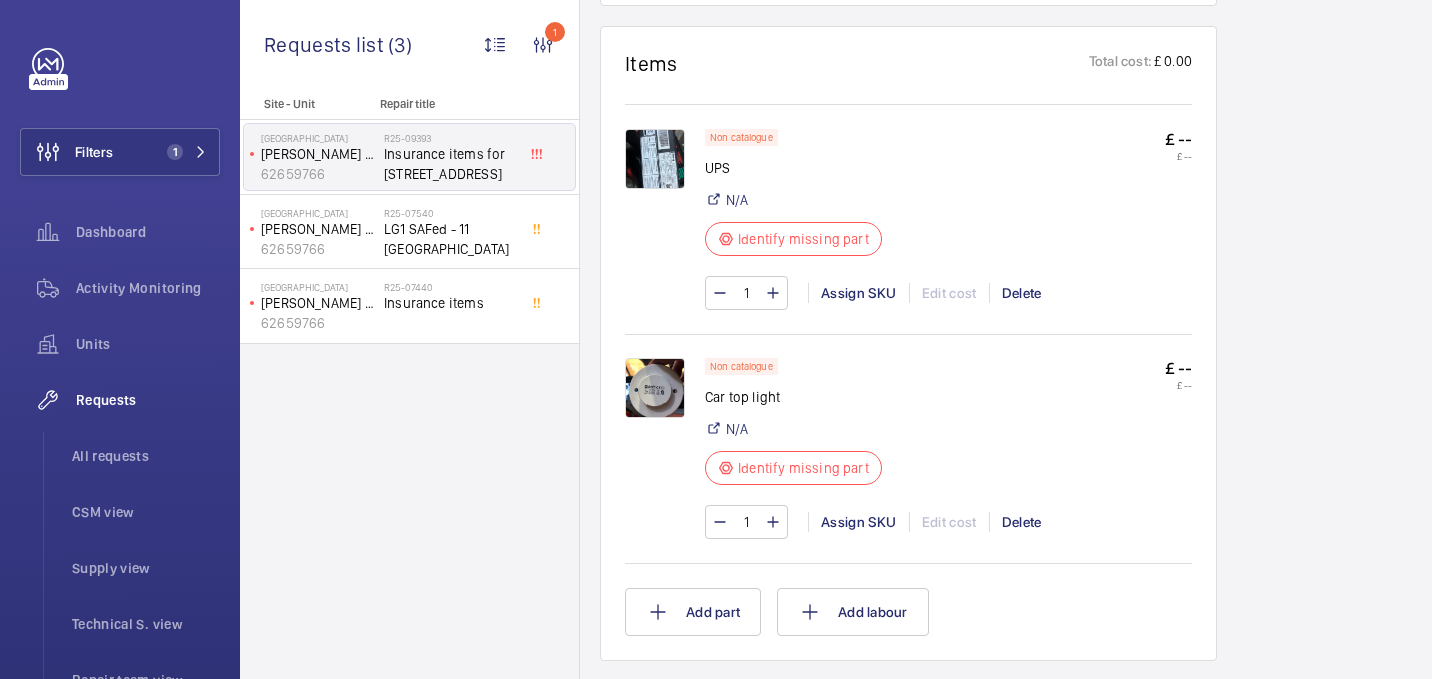 scroll, scrollTop: 1187, scrollLeft: 0, axis: vertical 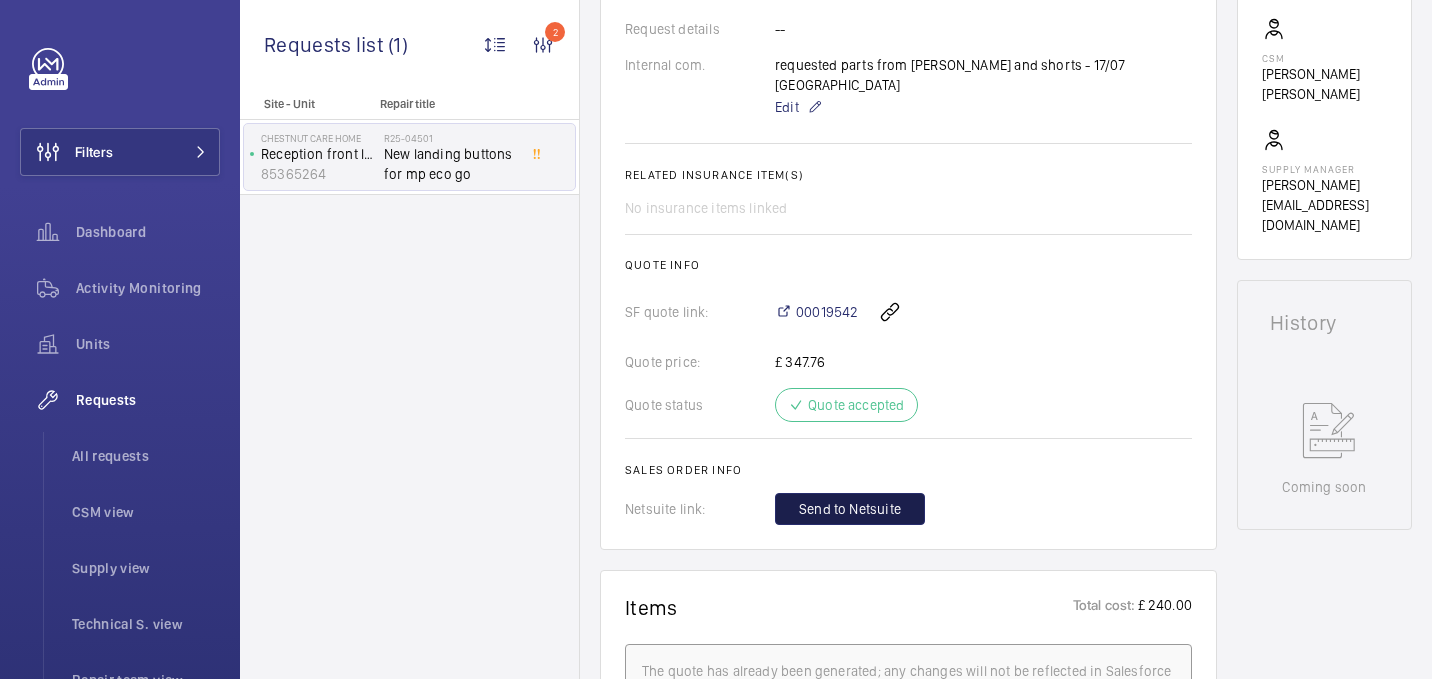 click on "Send to Netsuite" 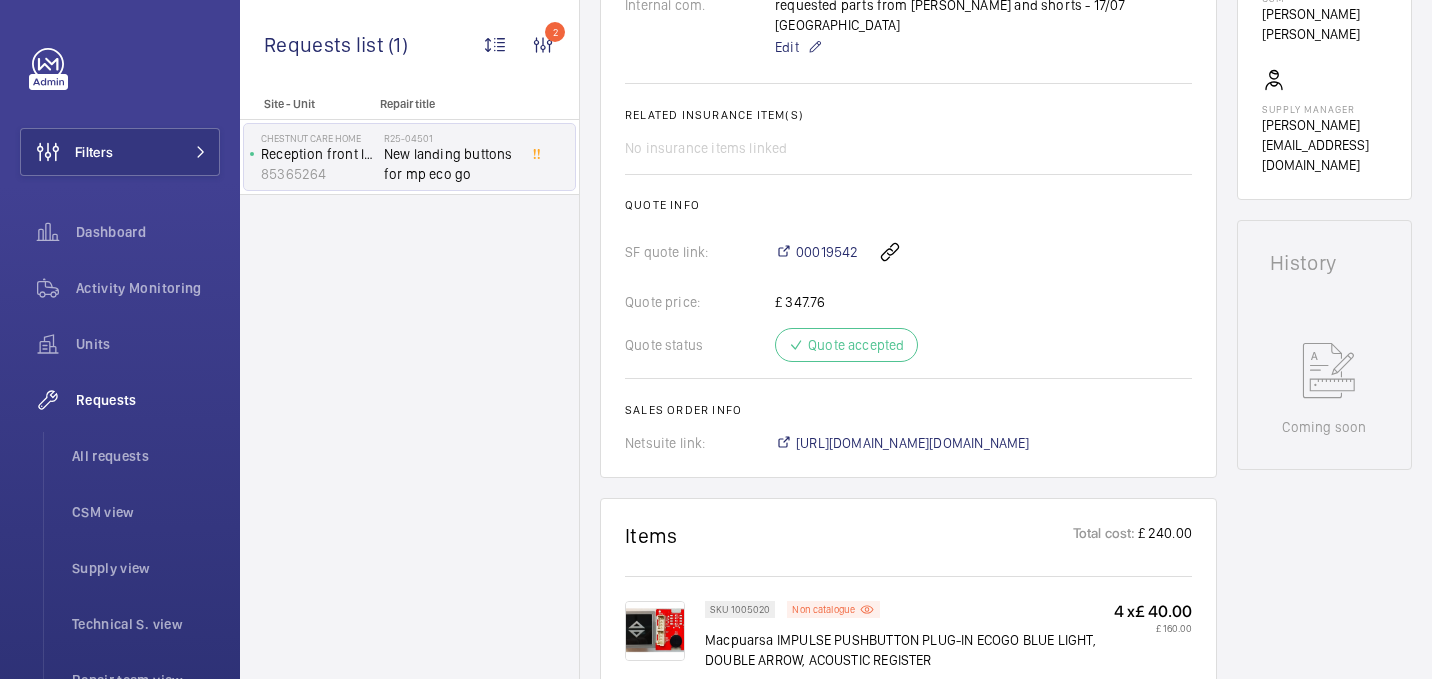 scroll, scrollTop: 740, scrollLeft: 0, axis: vertical 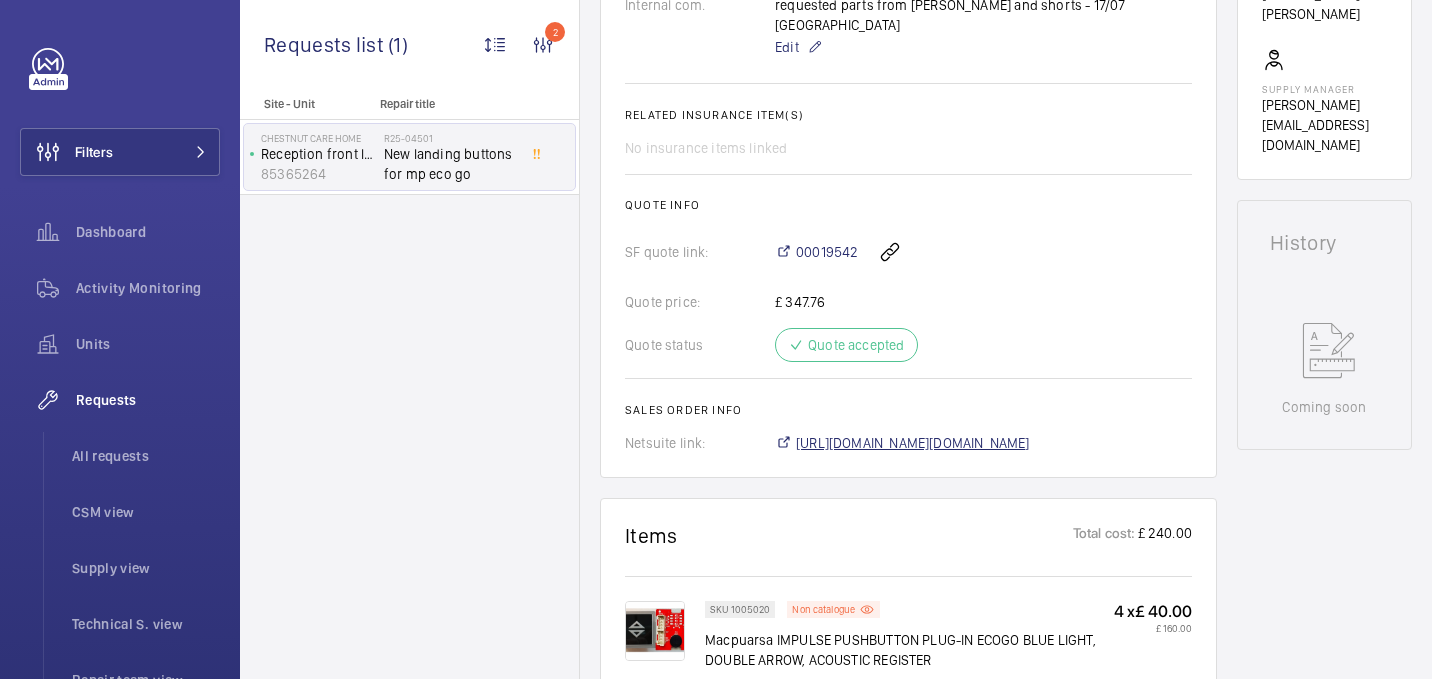 click on "https://6461500.app.netsuite.com/app/accounting/transactions/salesord.nl?id=2834407" 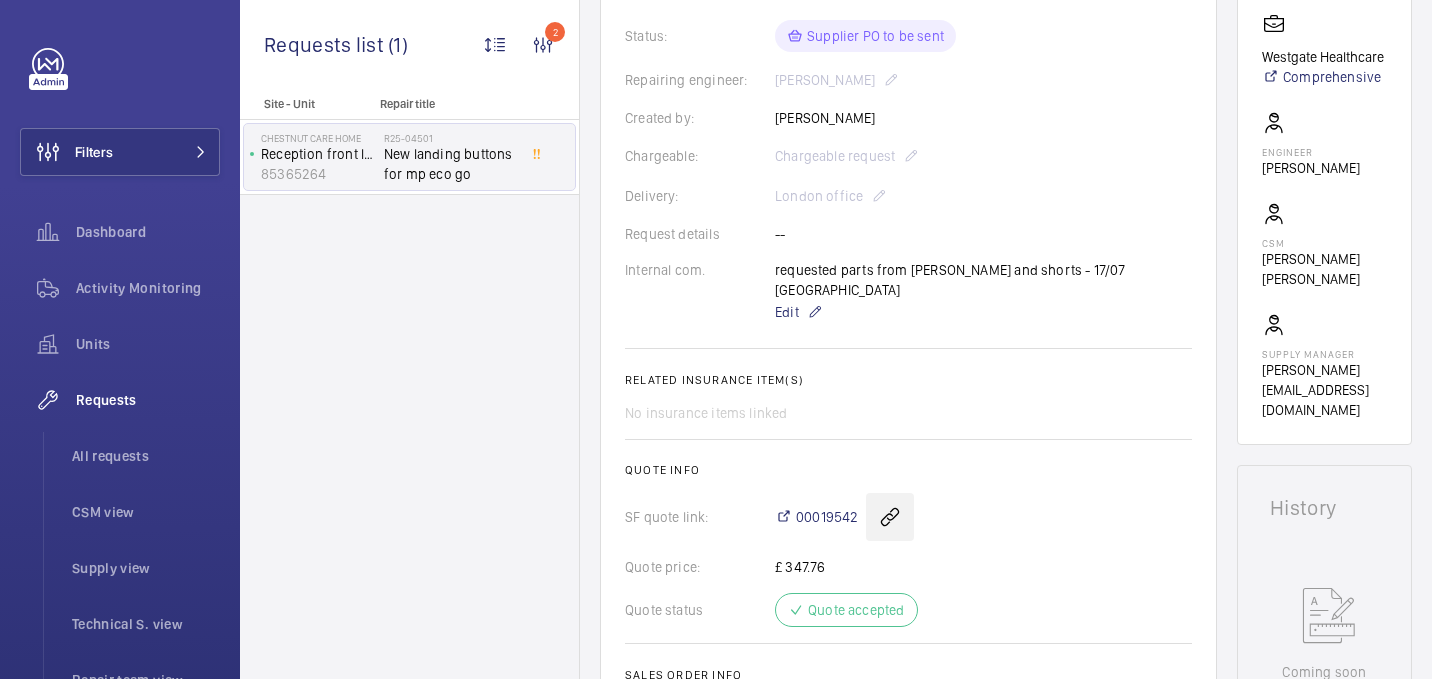 scroll, scrollTop: 466, scrollLeft: 0, axis: vertical 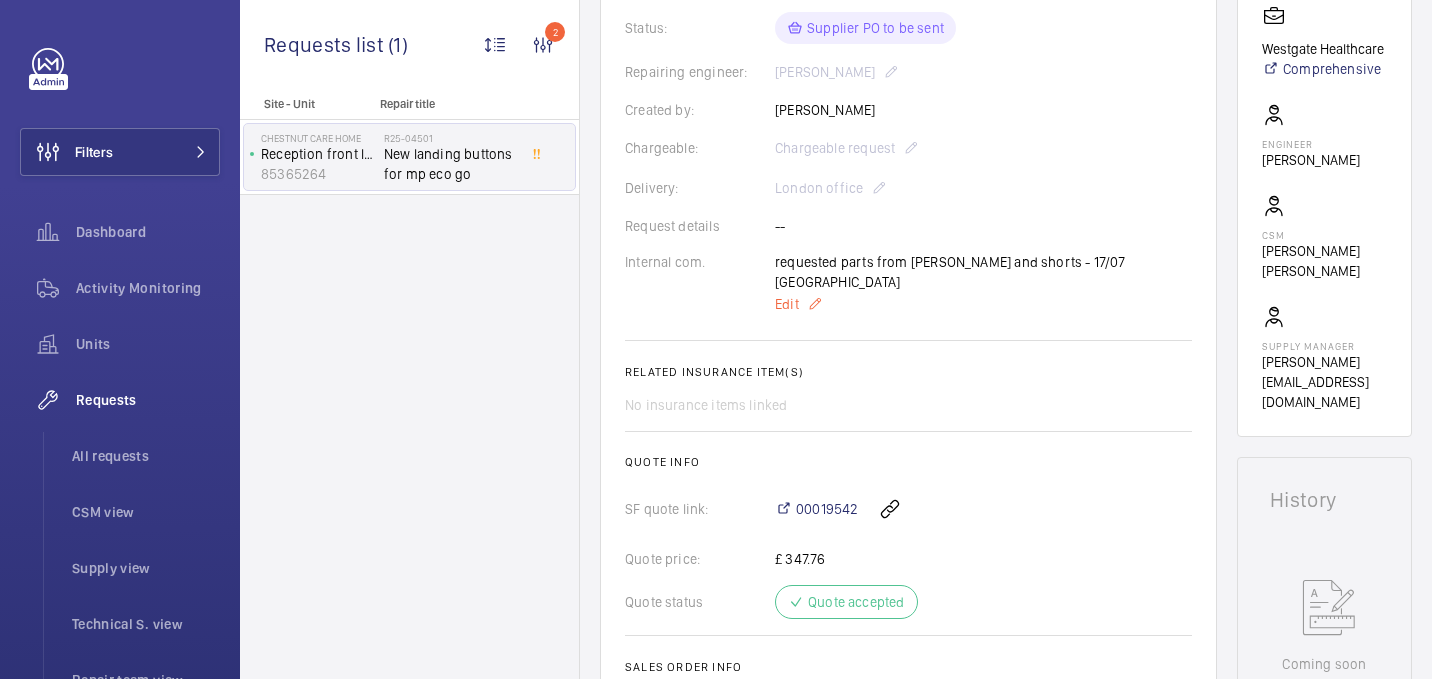 click on "Edit" 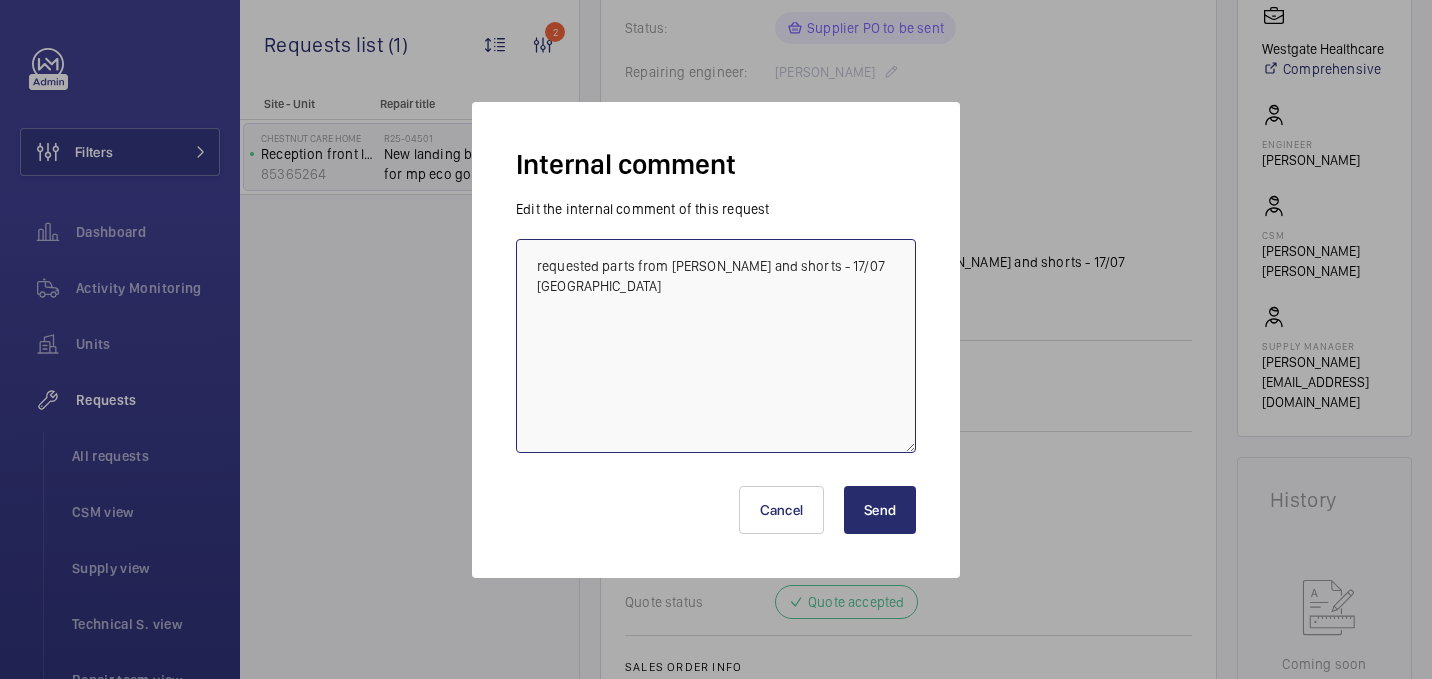 click on "requested parts from MAC-PUAR and shorts - 17/07 india" at bounding box center [716, 346] 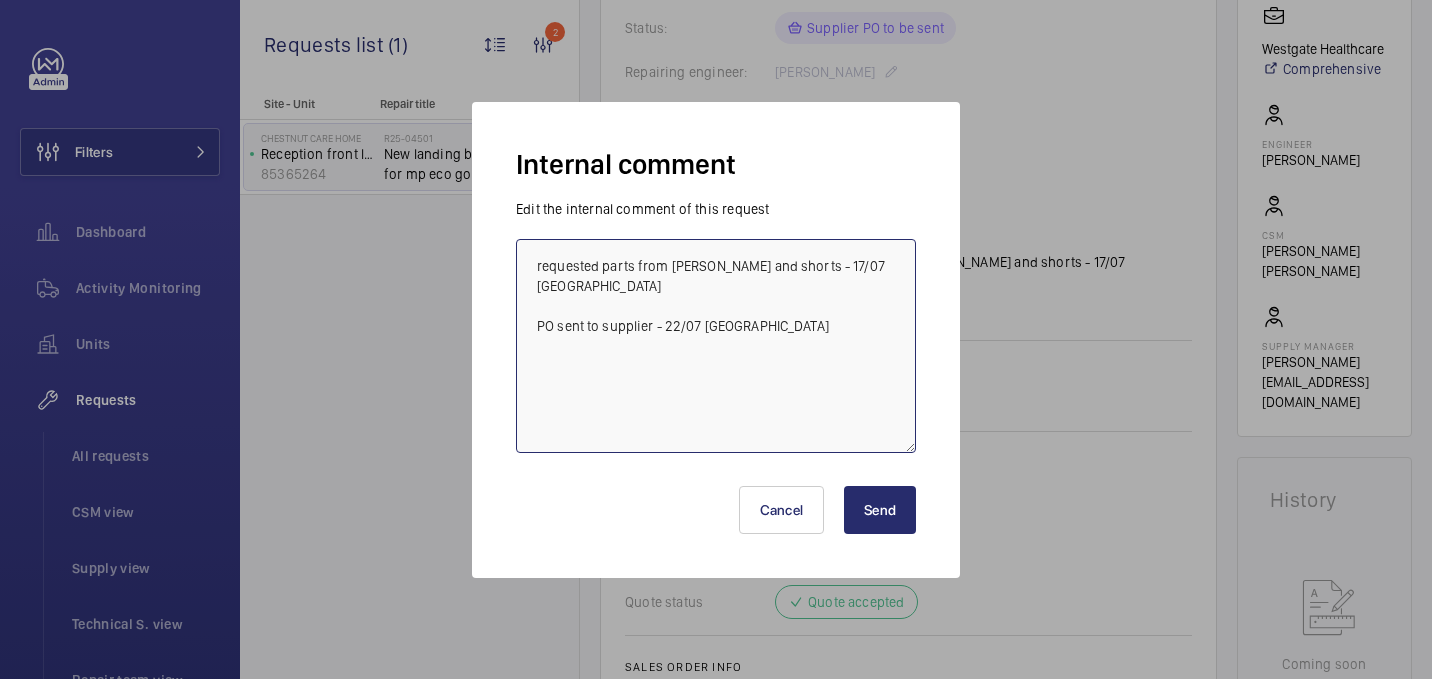 type on "requested parts from MAC-PUAR and shorts - 17/07 india
PO sent to supplier - 22/07 india" 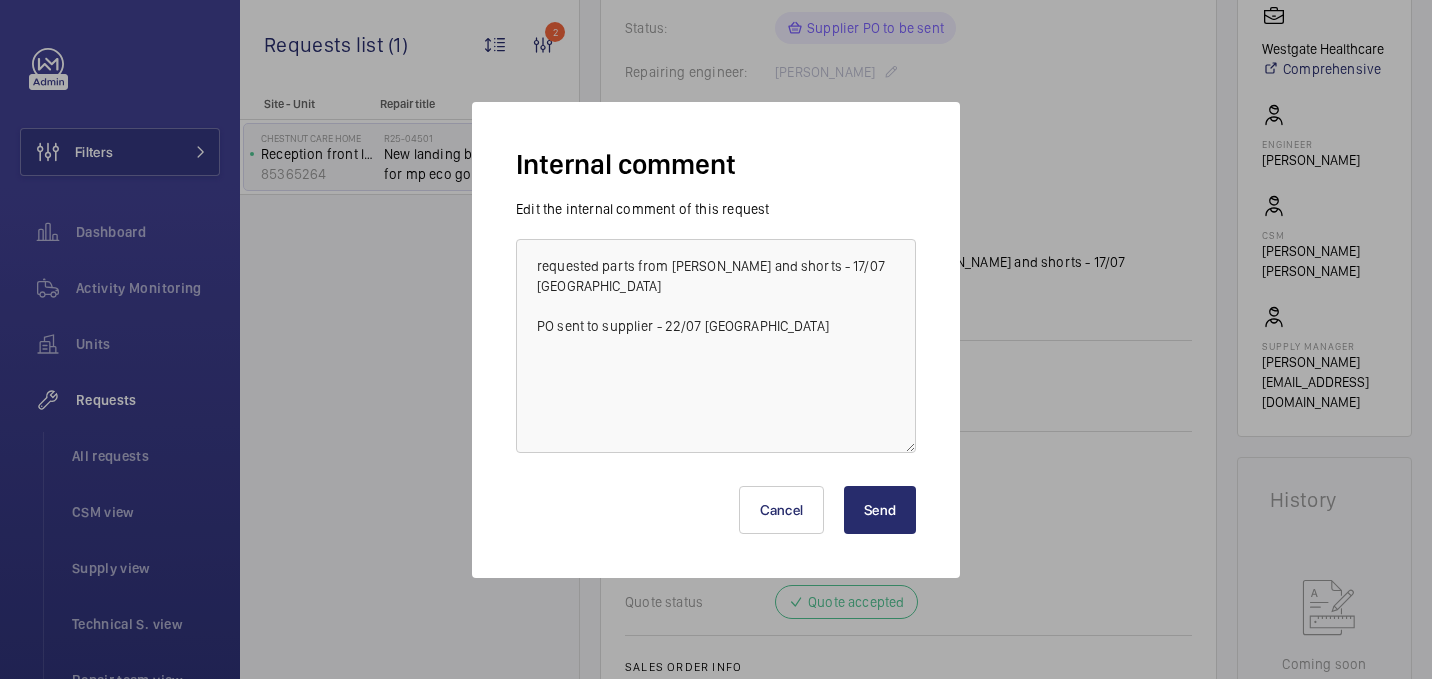 click on "Send" at bounding box center (880, 510) 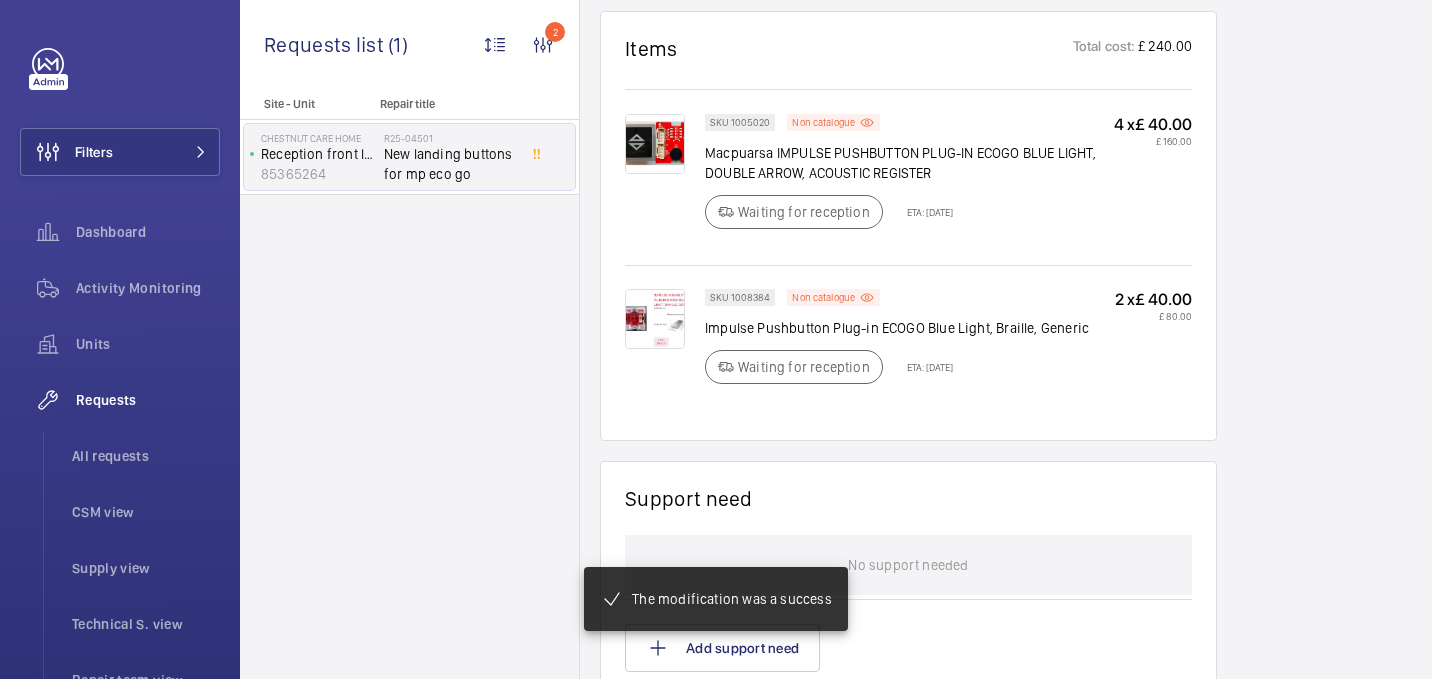 scroll, scrollTop: 1115, scrollLeft: 0, axis: vertical 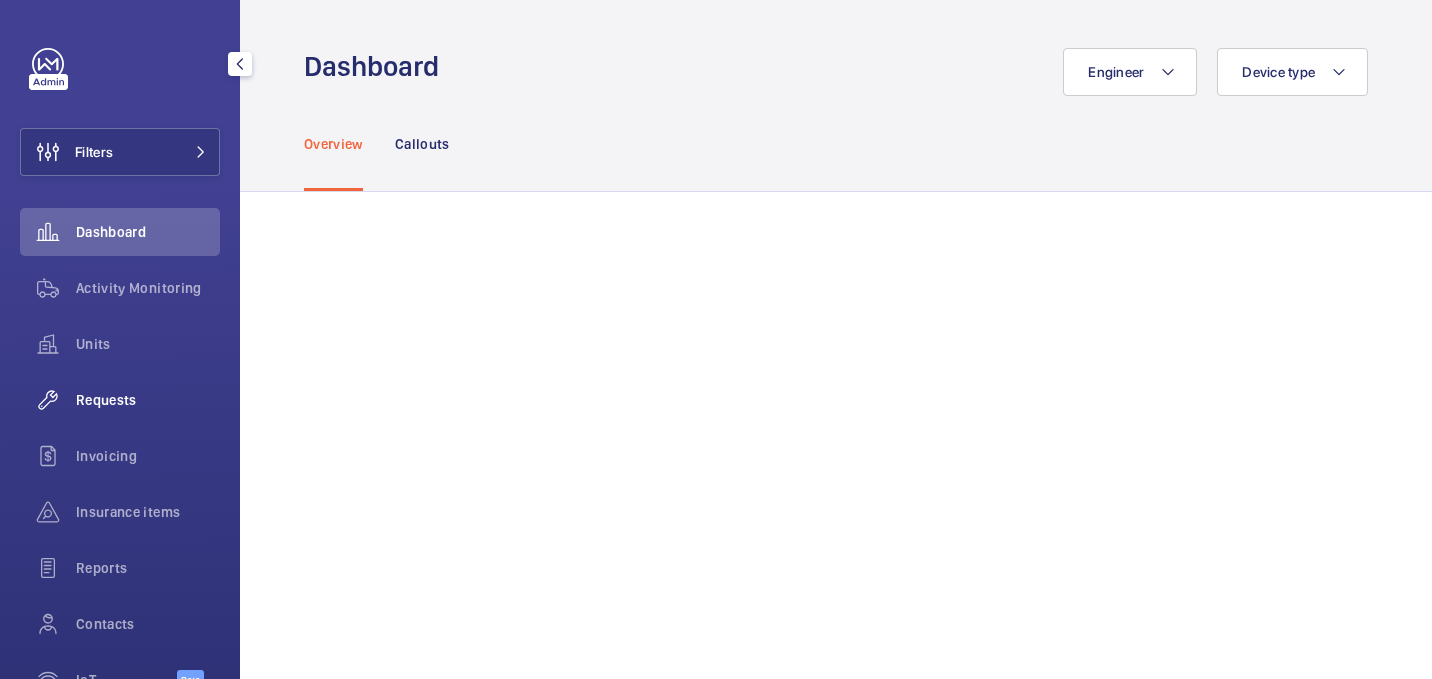 click on "Requests" 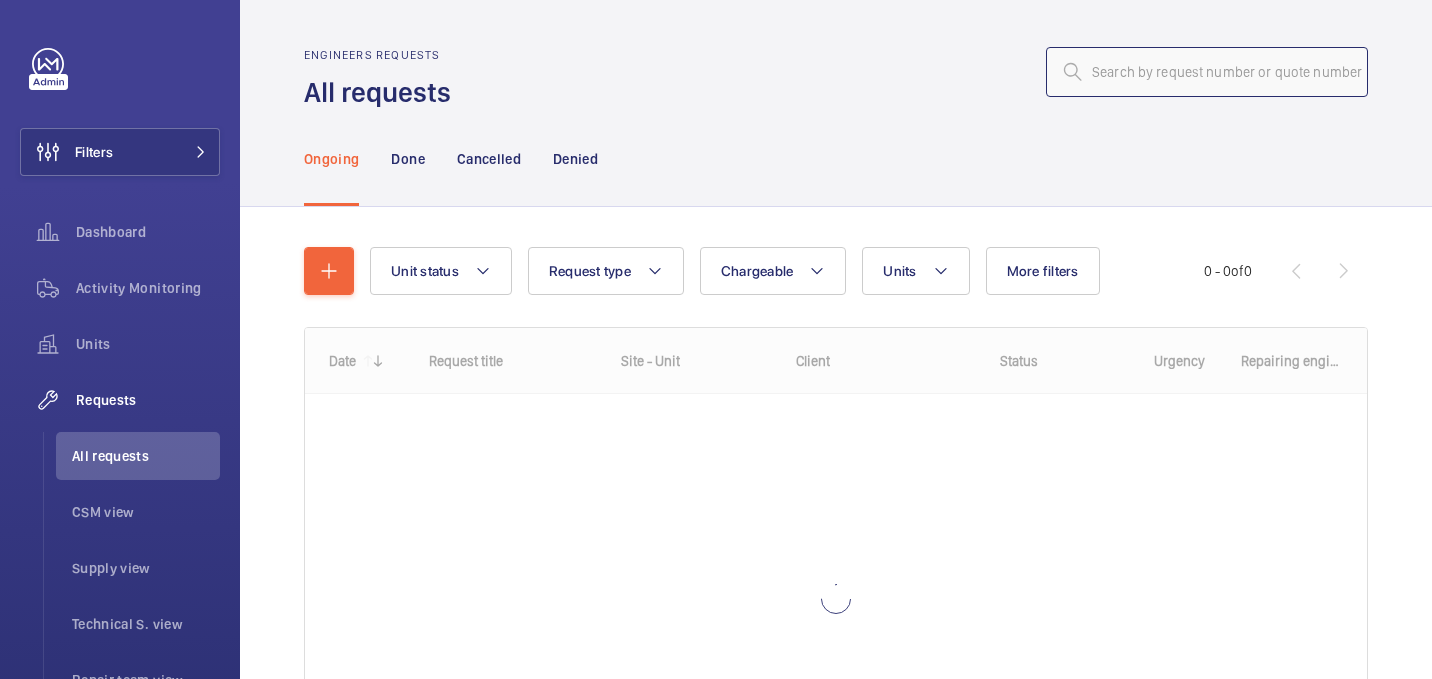 click 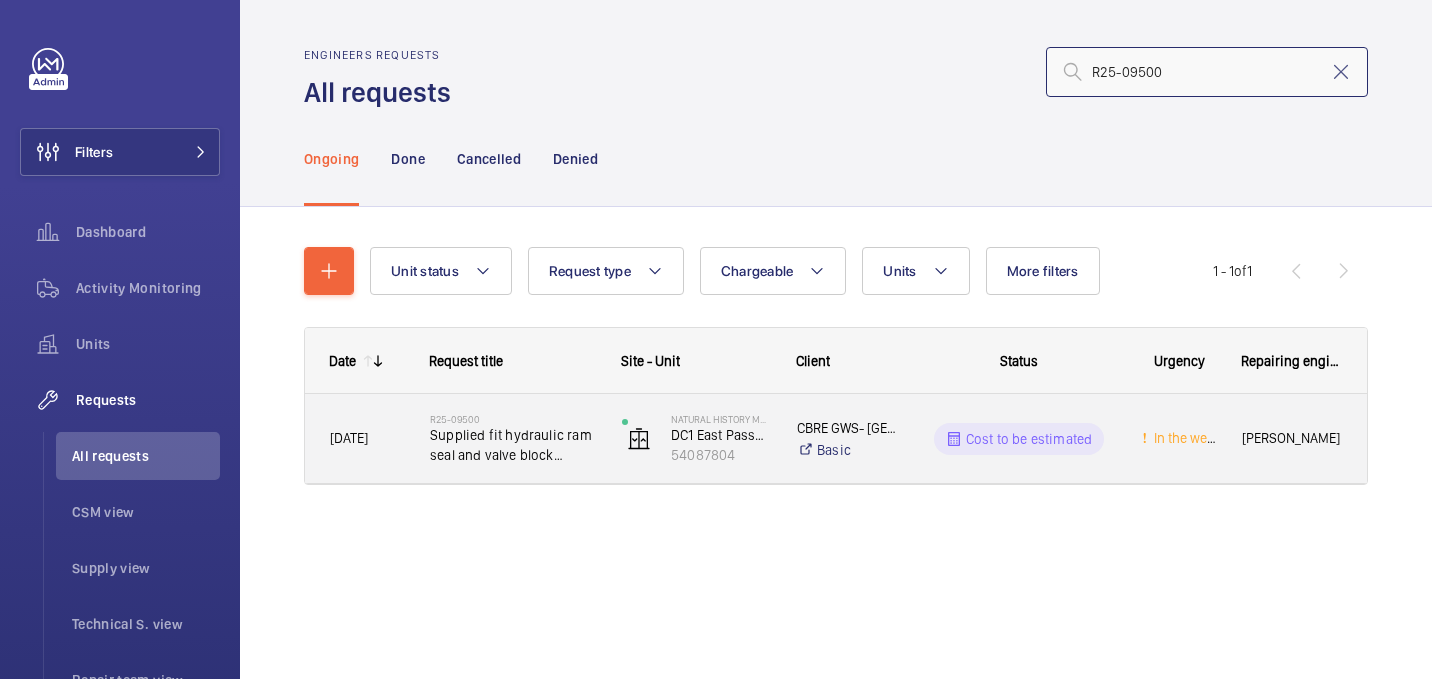type on "R25-09500" 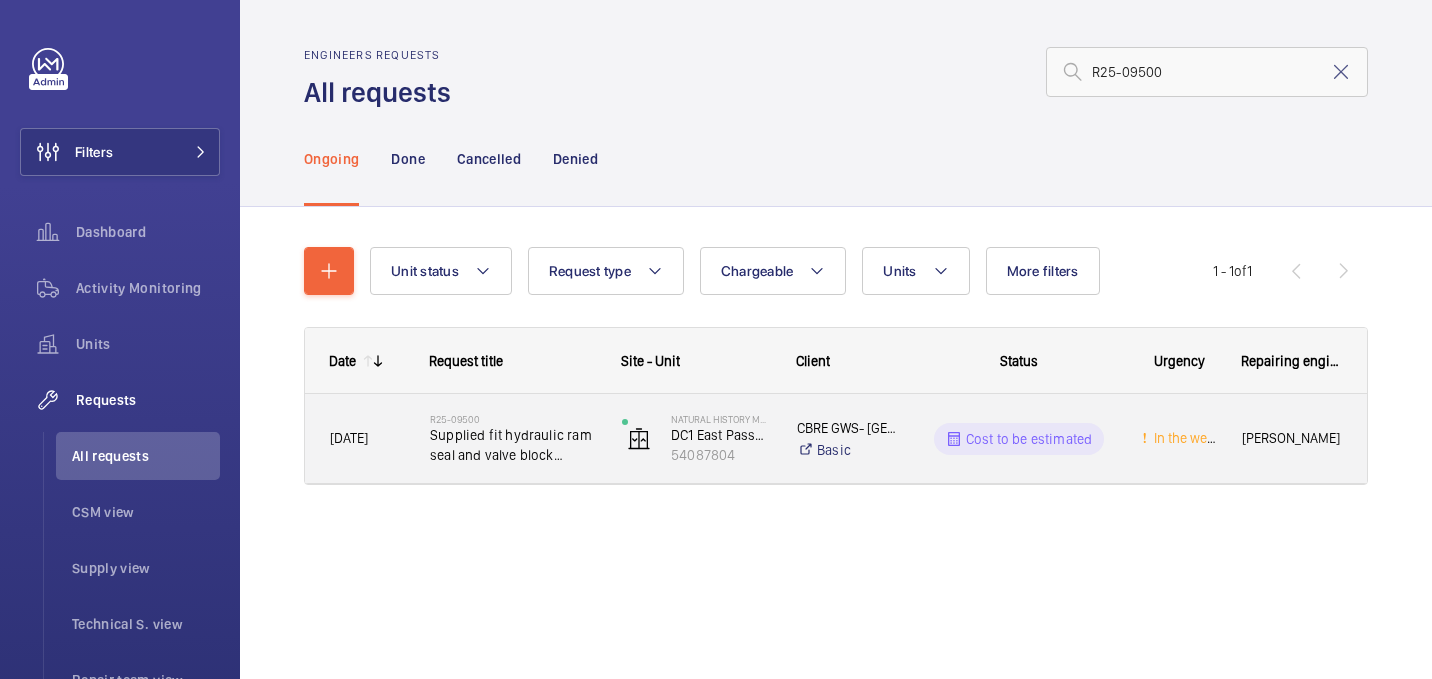 click on "Supplied fit hydraulic ram seal and valve block overhaul" 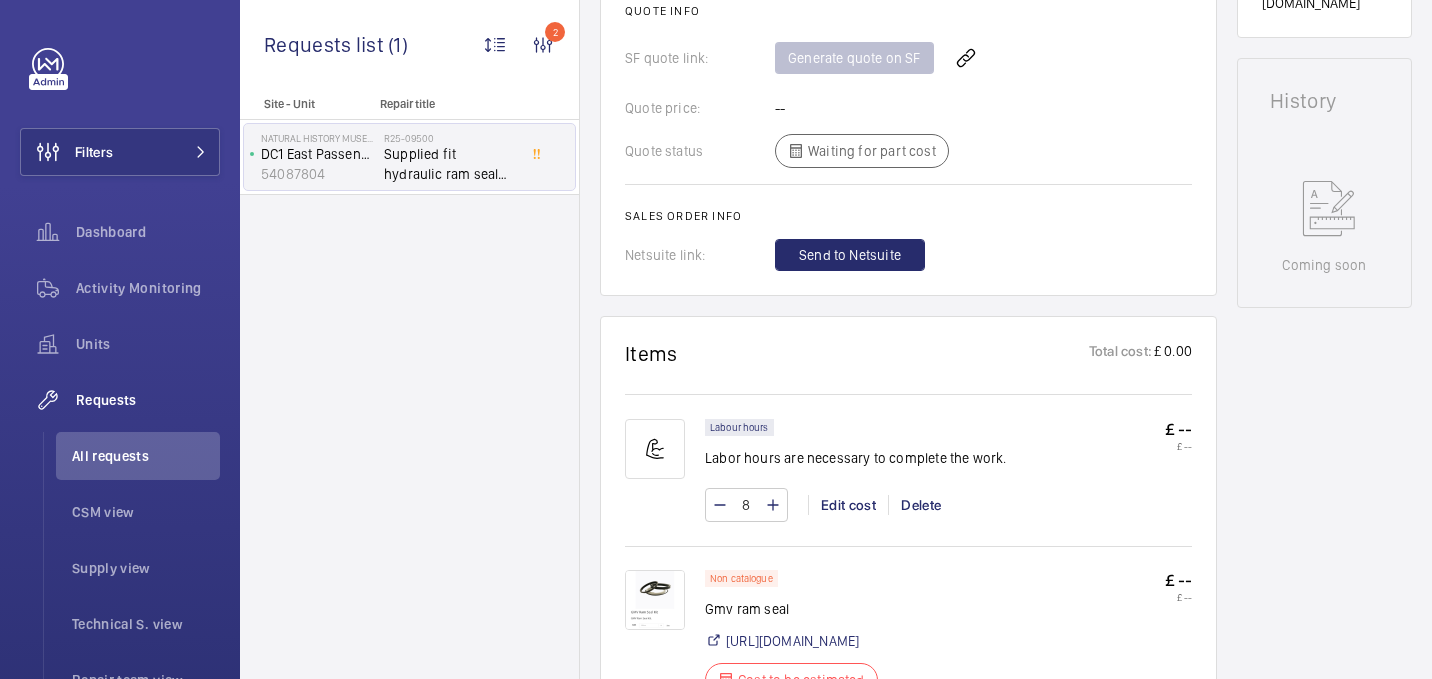 scroll, scrollTop: 1273, scrollLeft: 0, axis: vertical 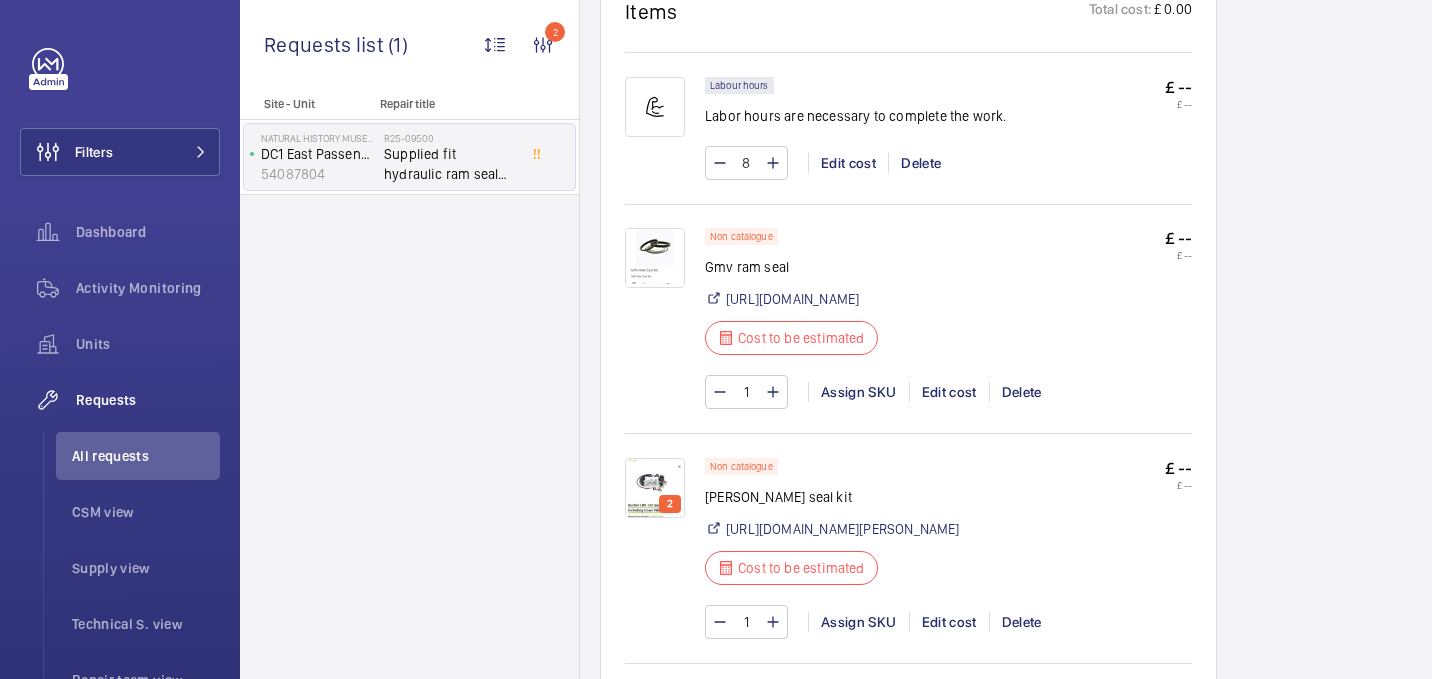 click 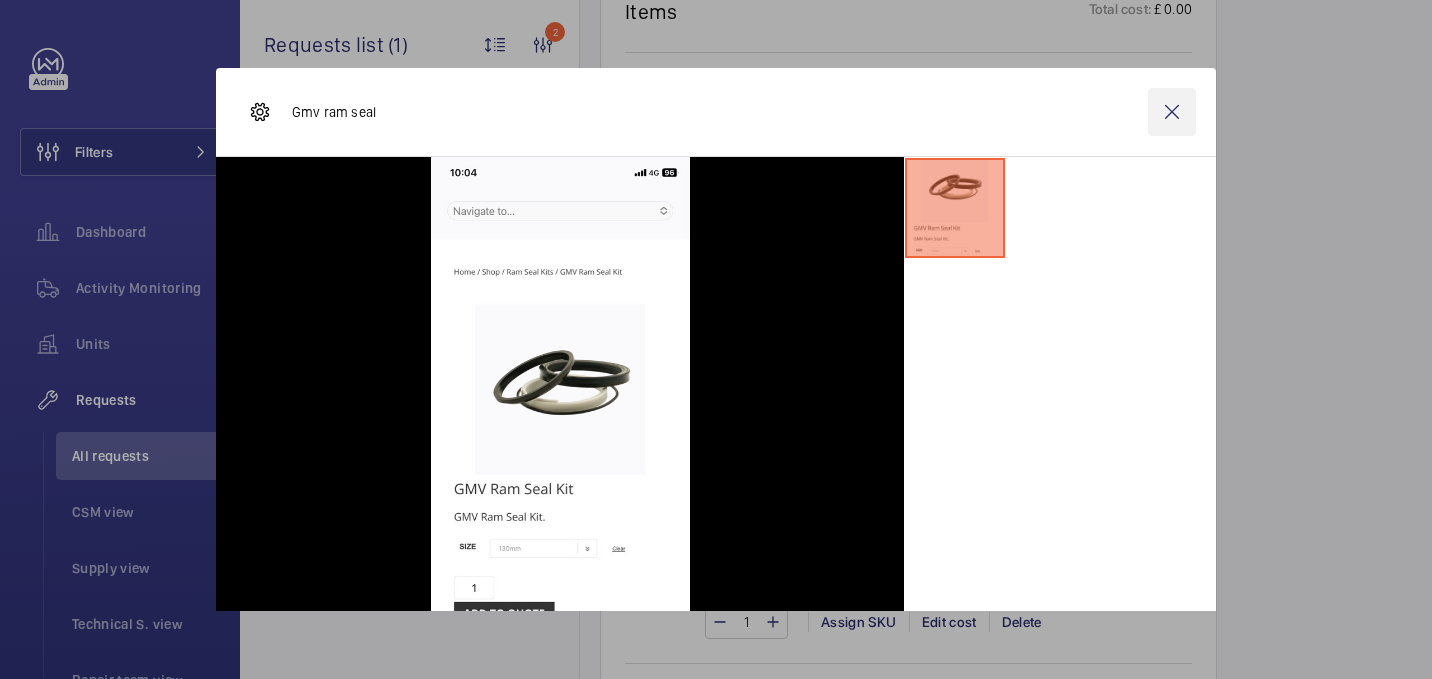 click at bounding box center (1172, 112) 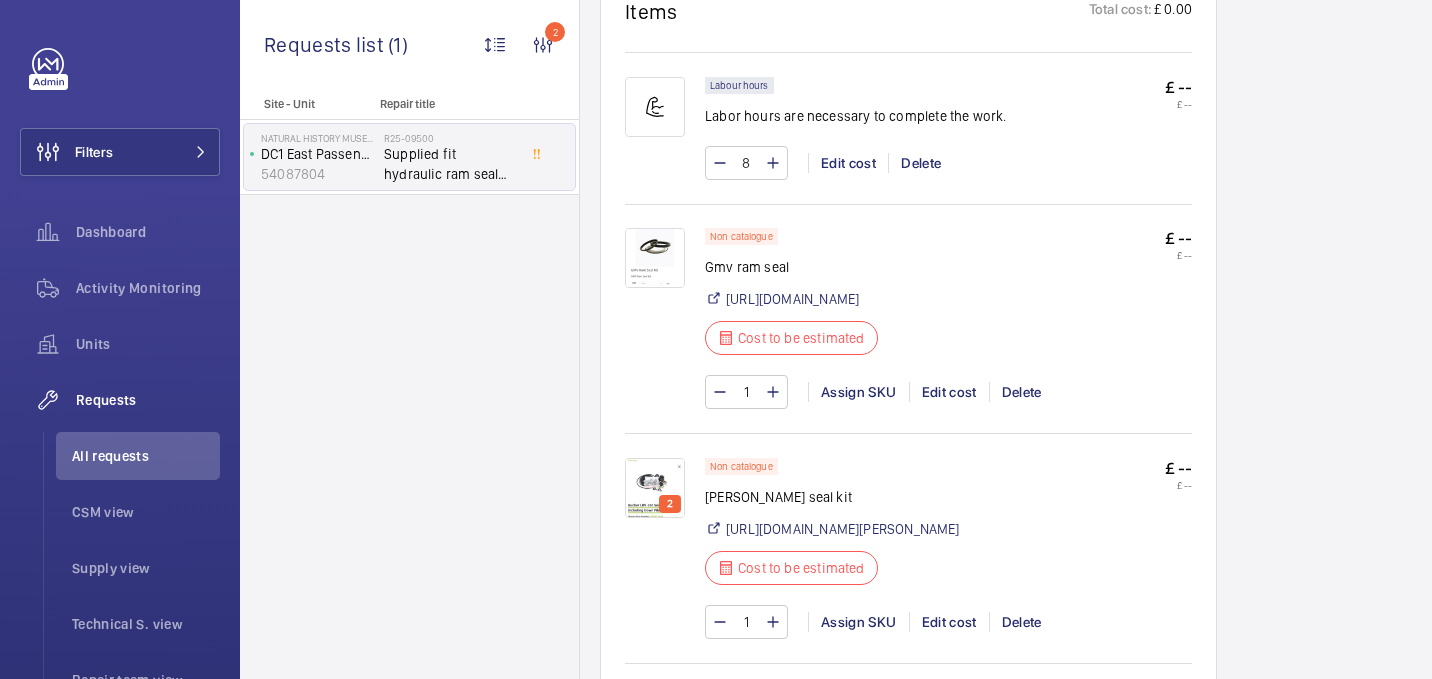 click 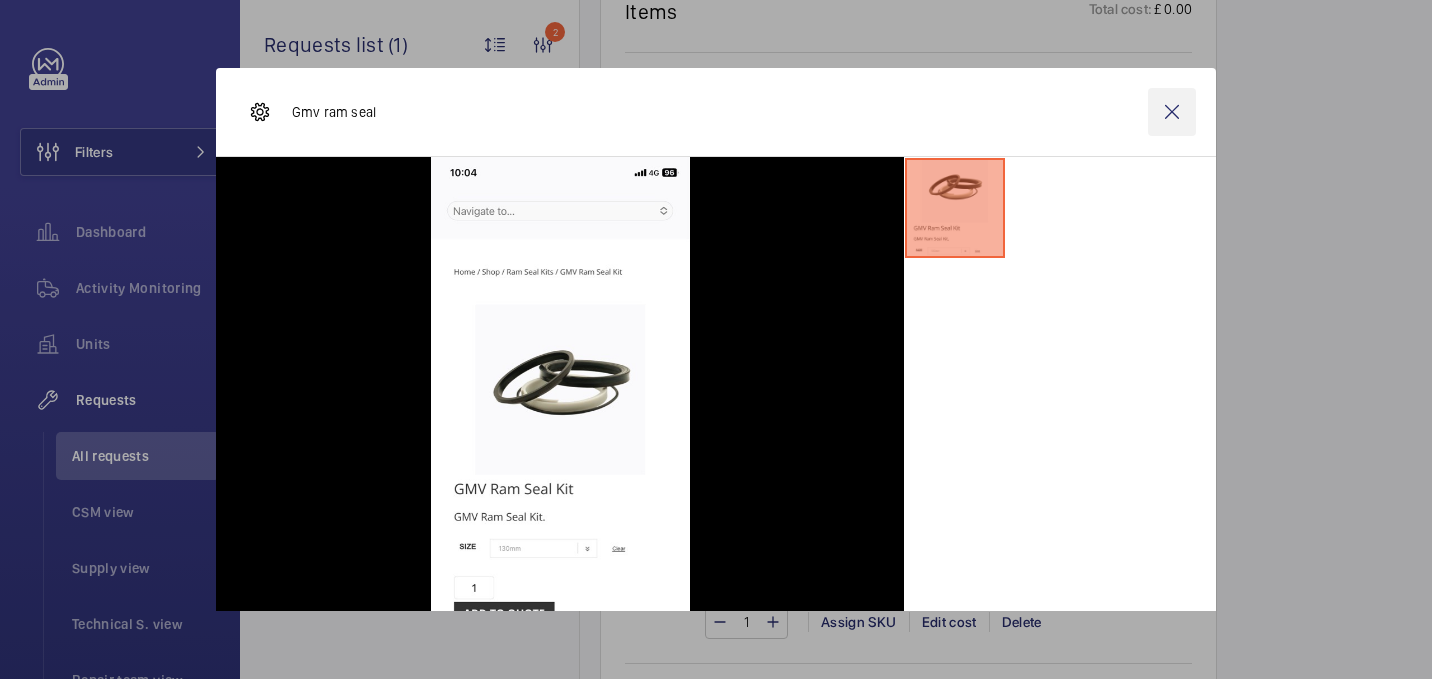 click at bounding box center (1172, 112) 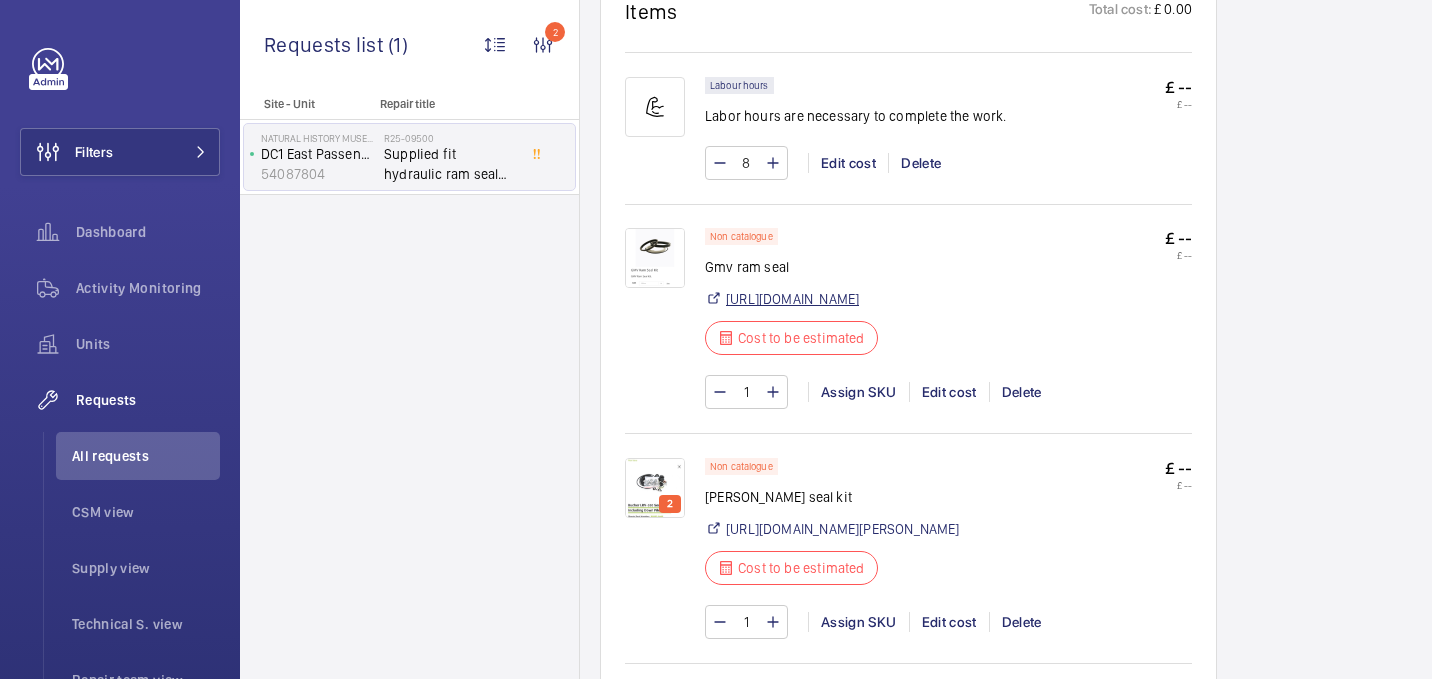 click on "[URL][DOMAIN_NAME]" 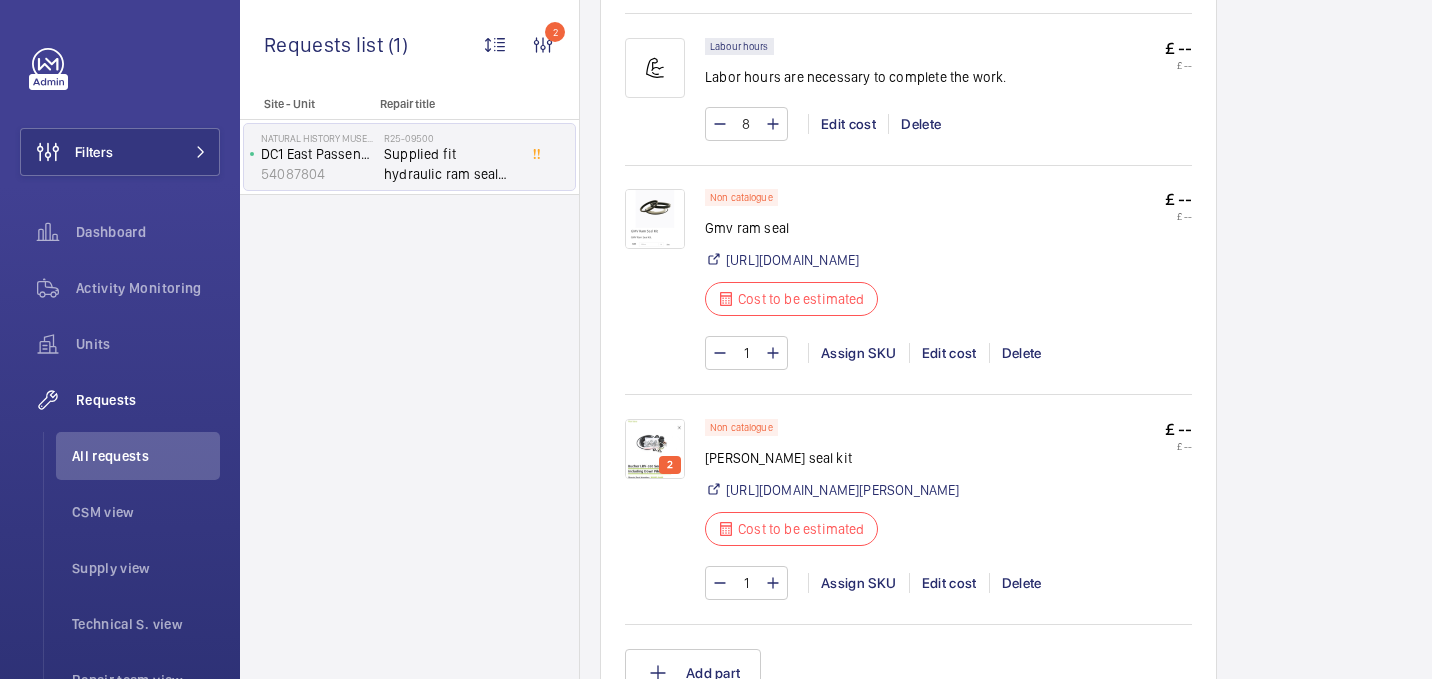 click 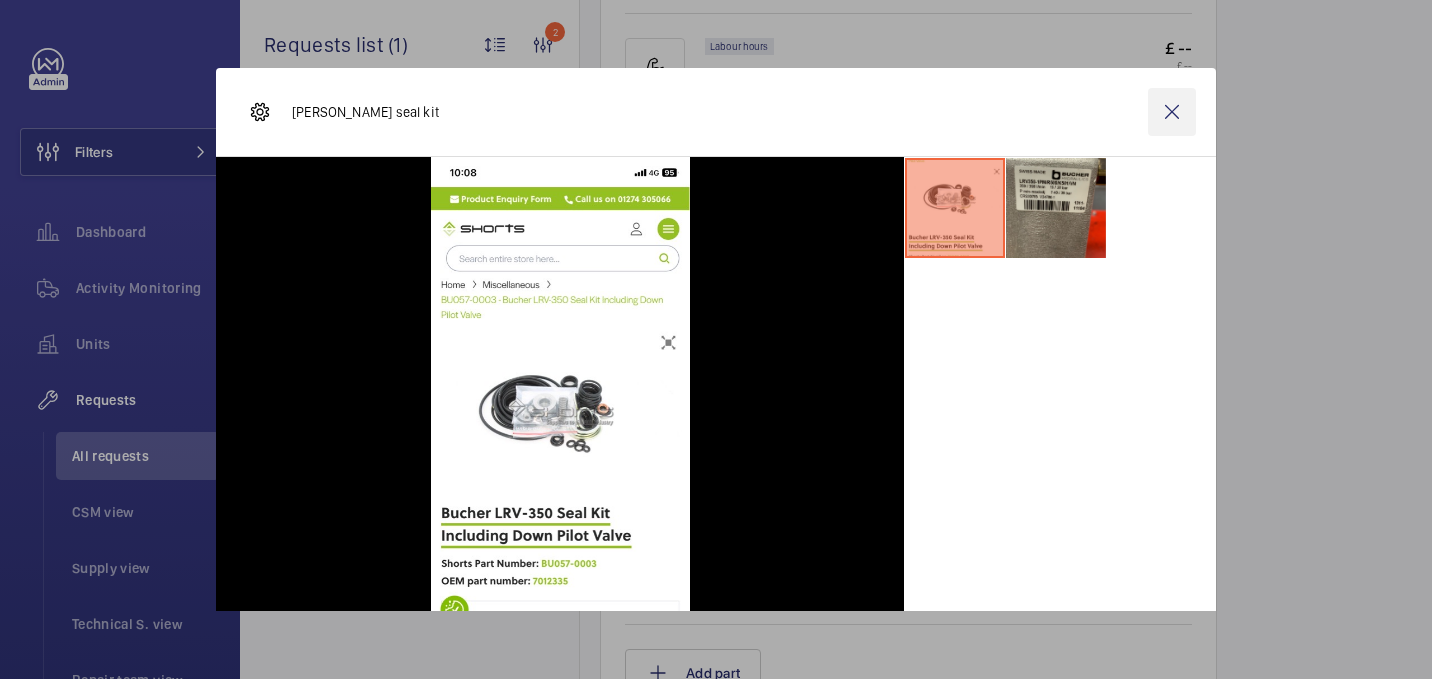 click at bounding box center [1172, 112] 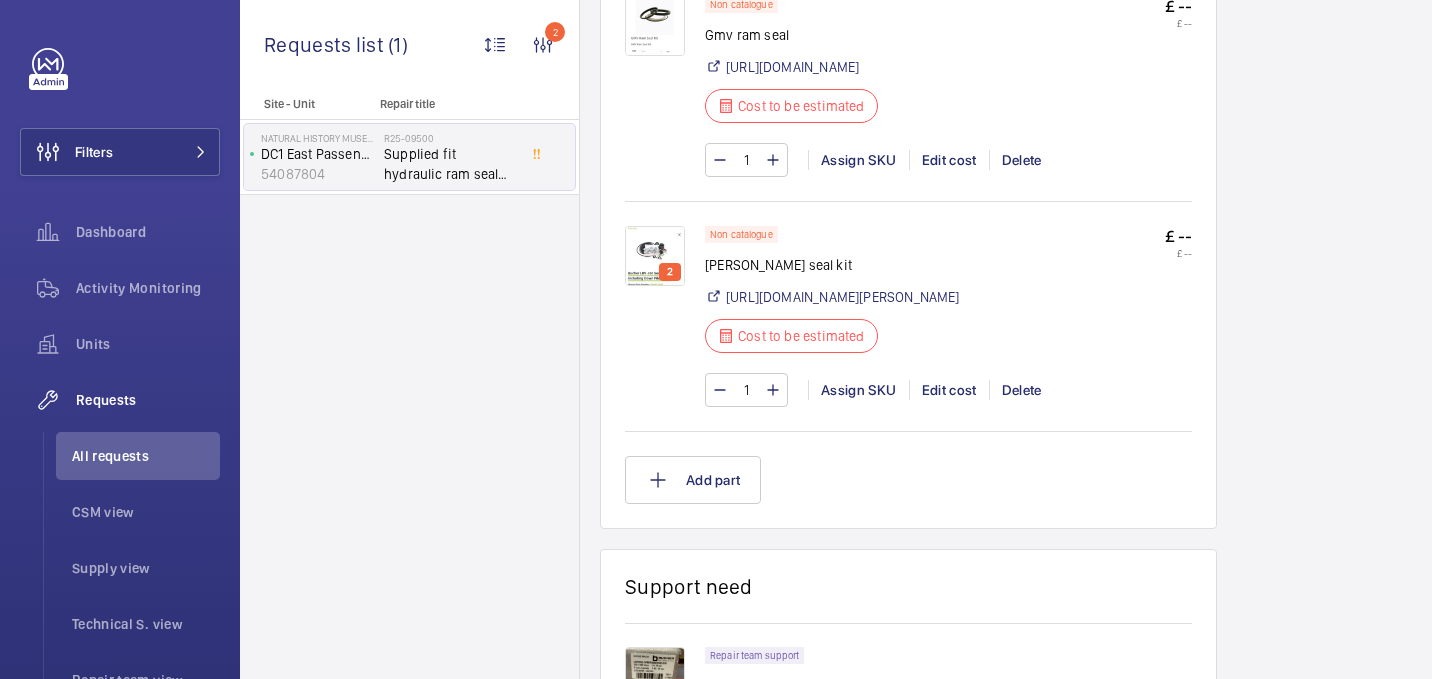 scroll, scrollTop: 1497, scrollLeft: 0, axis: vertical 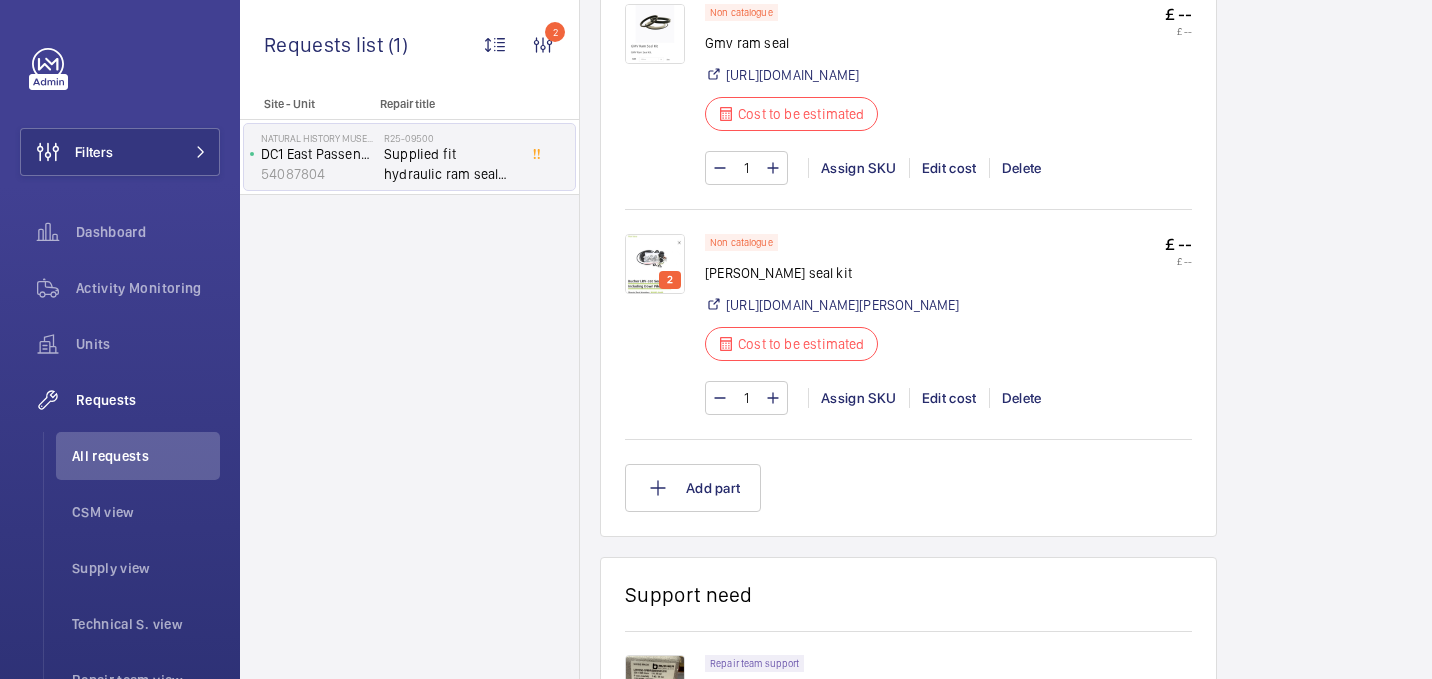 click 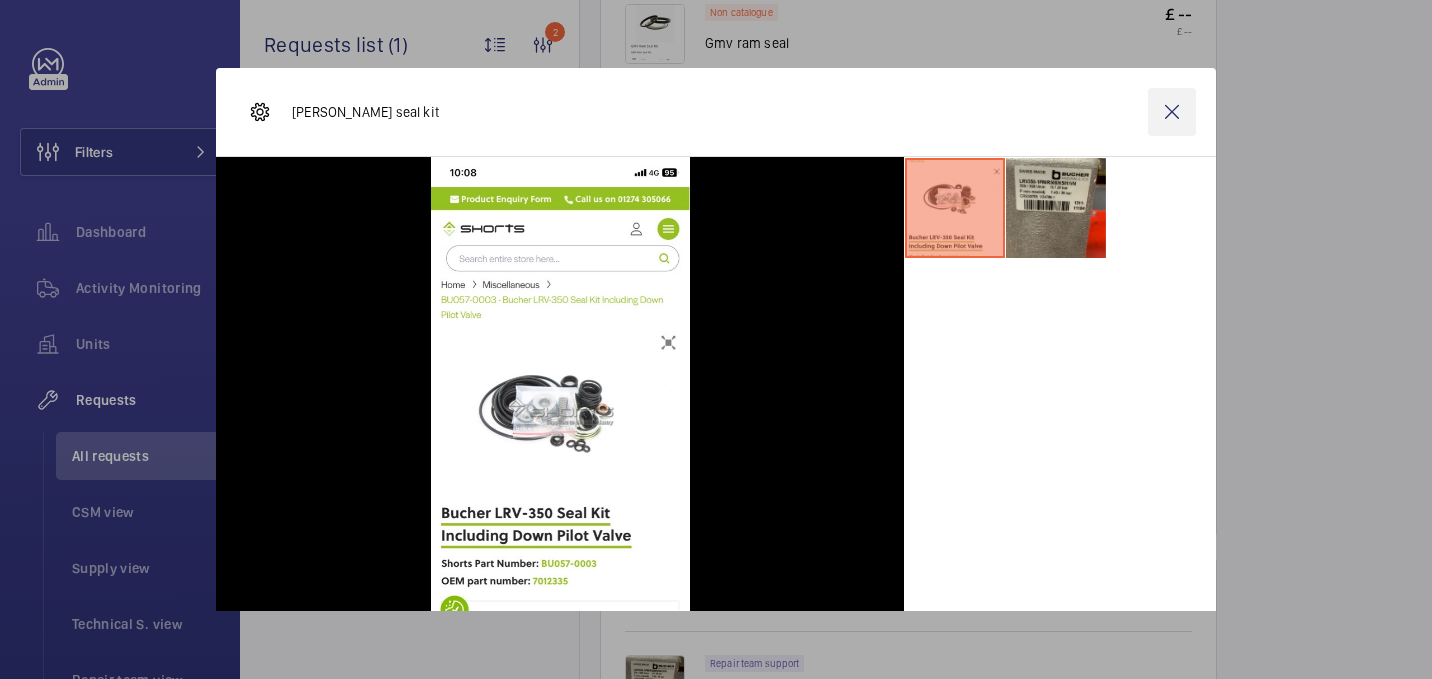 click at bounding box center (1172, 112) 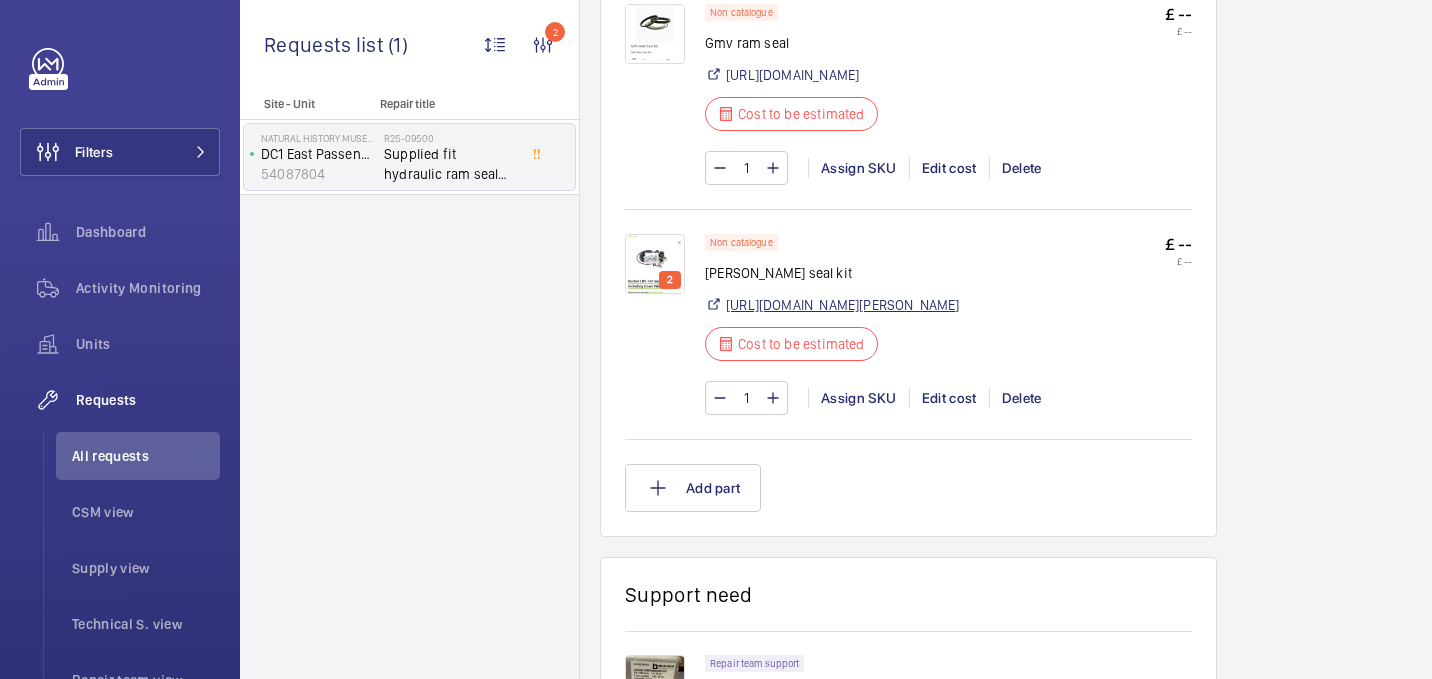 click on "[URL][DOMAIN_NAME][PERSON_NAME]" 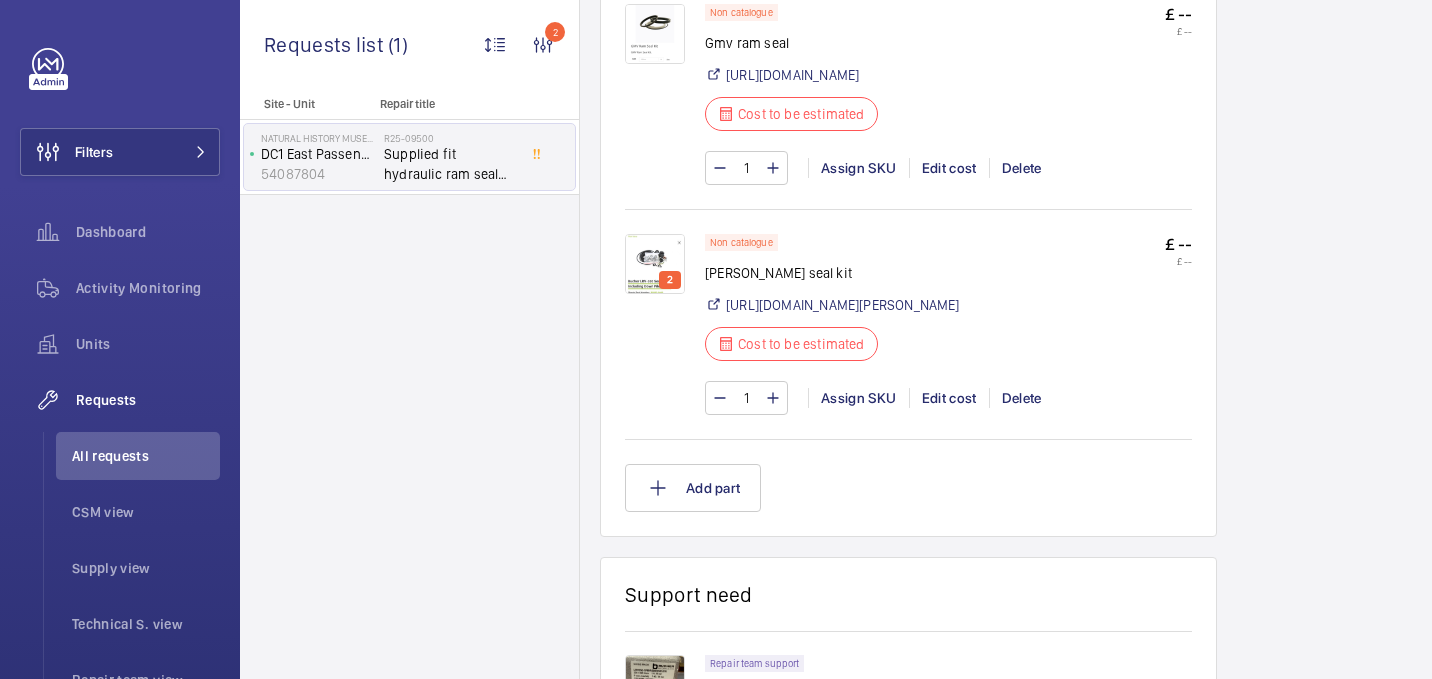 click on "Gmv ram seal" 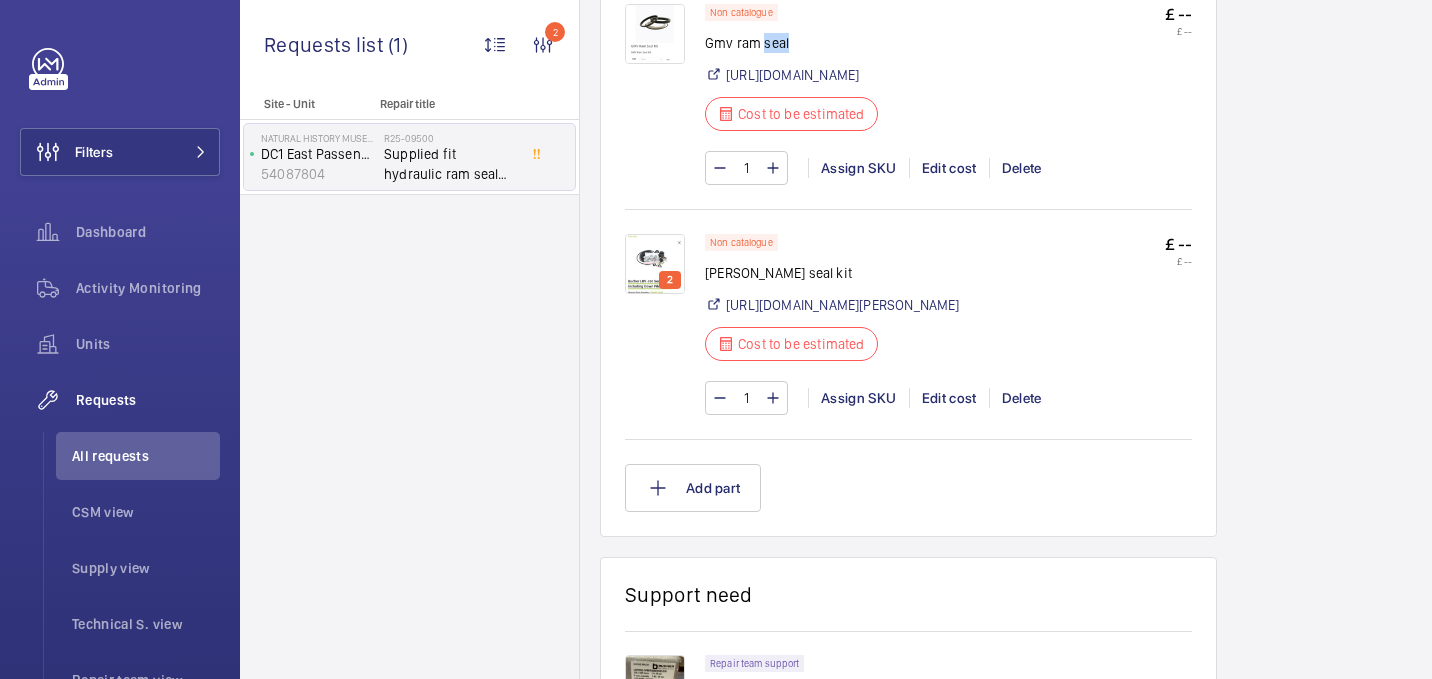 click on "Gmv ram seal" 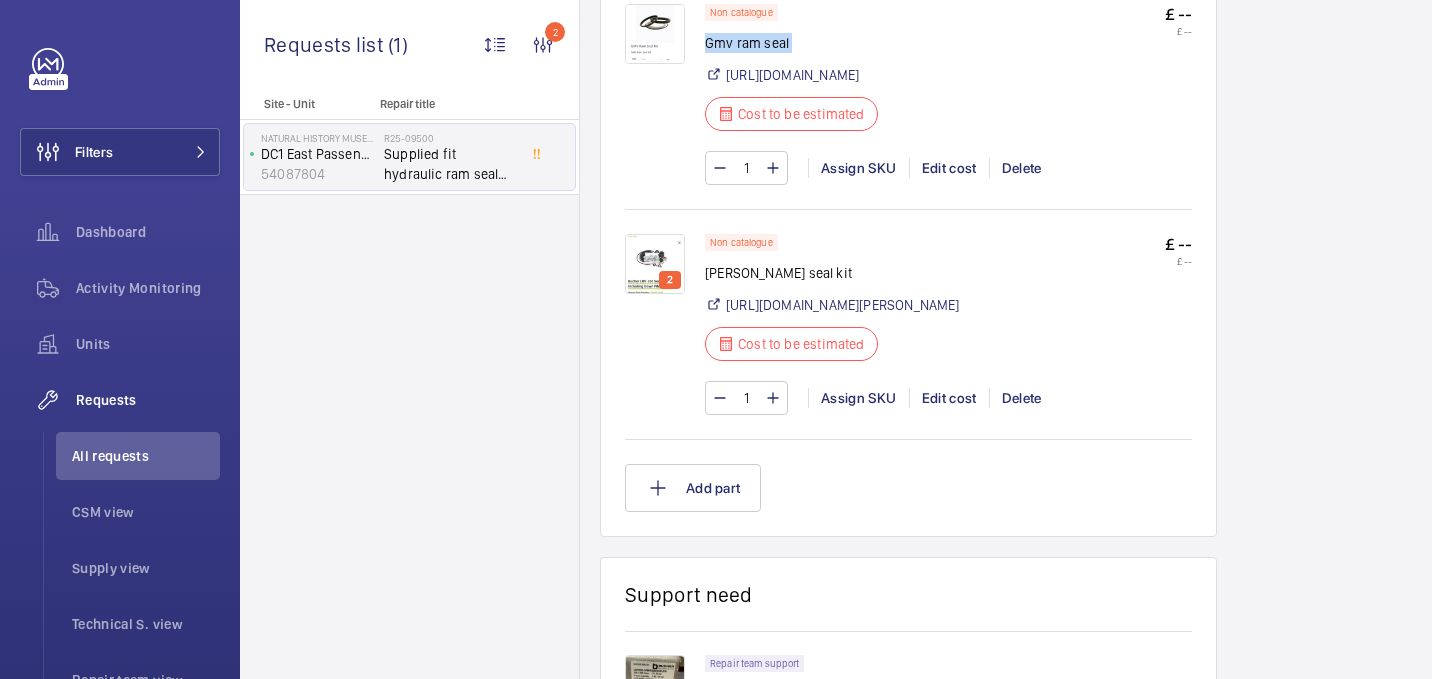click on "Gmv ram seal" 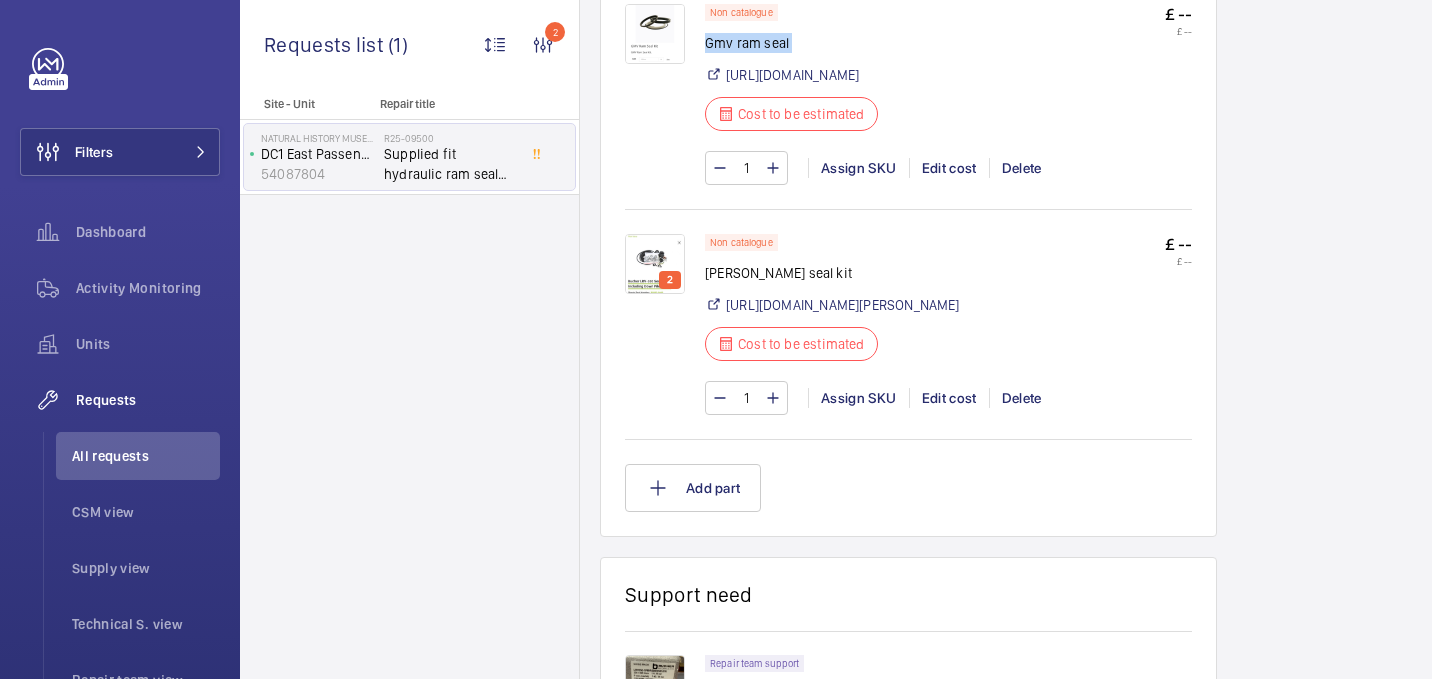 scroll, scrollTop: 1668, scrollLeft: 0, axis: vertical 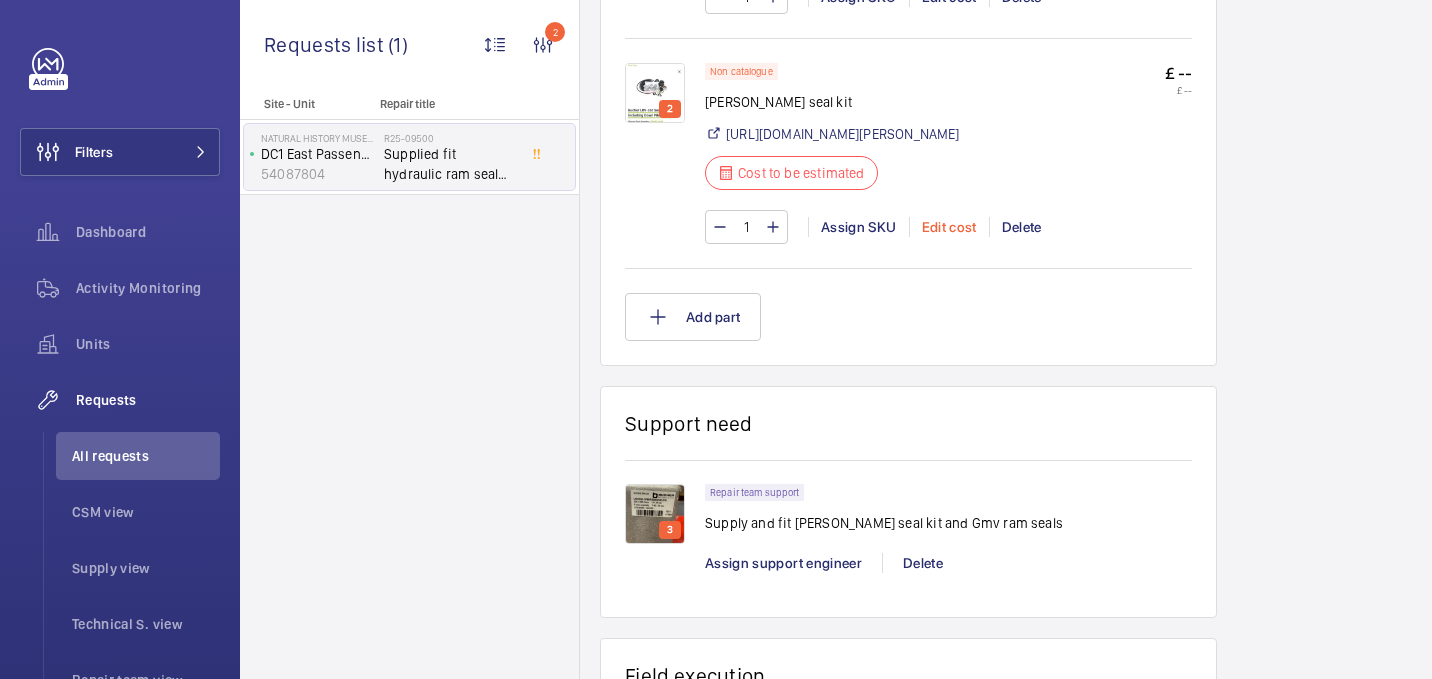 click on "Edit cost" 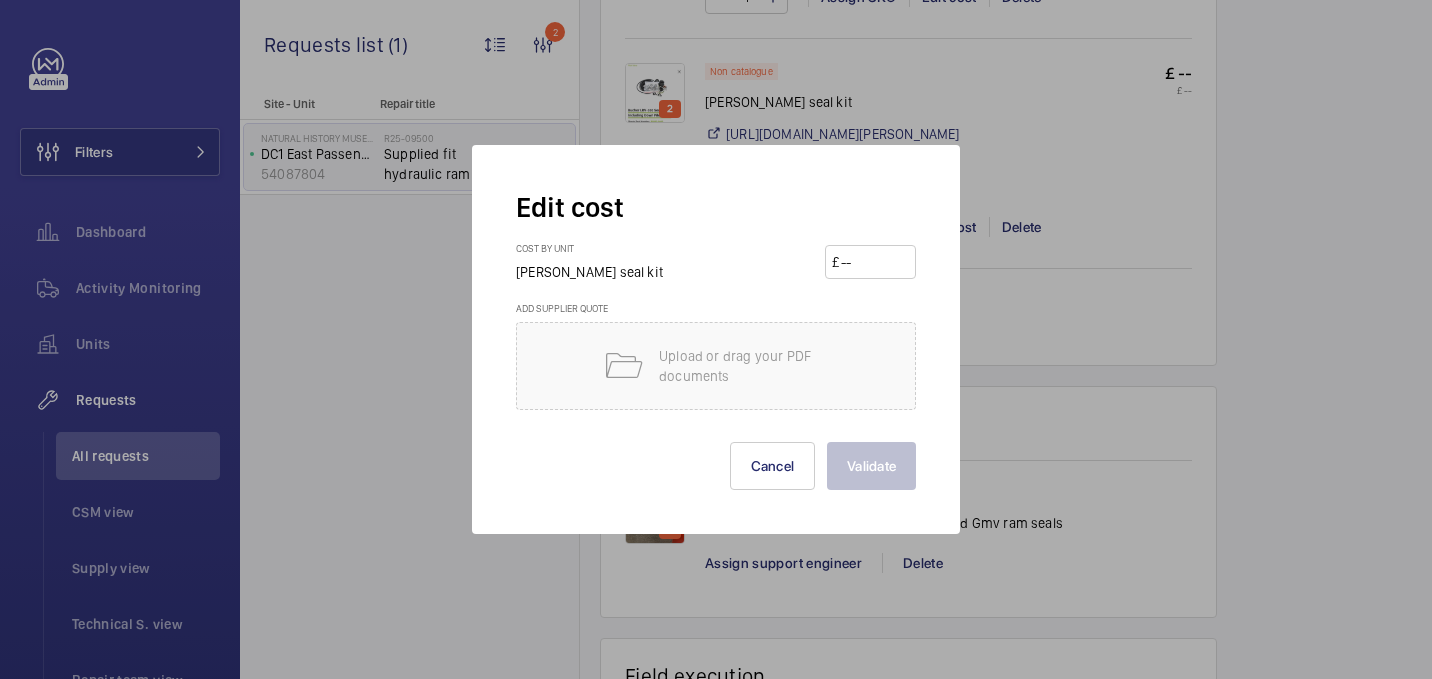click at bounding box center (874, 262) 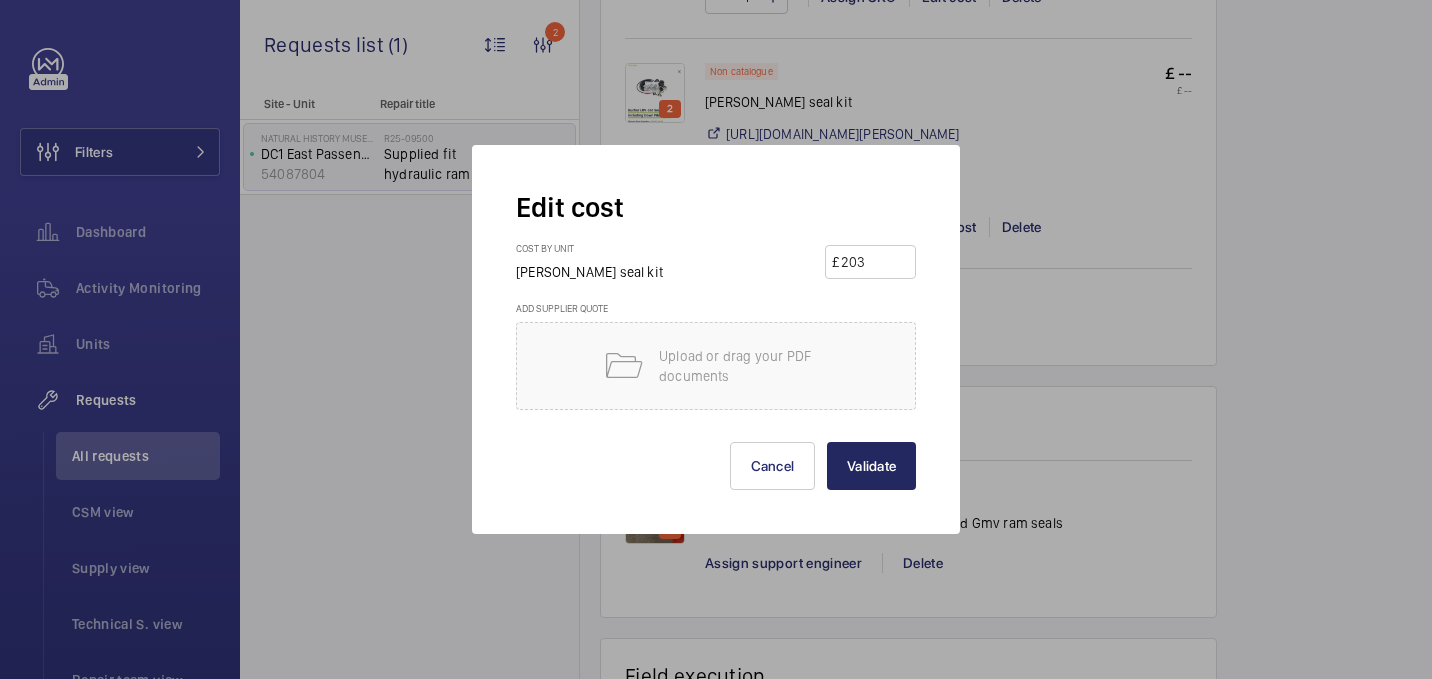 type on "203" 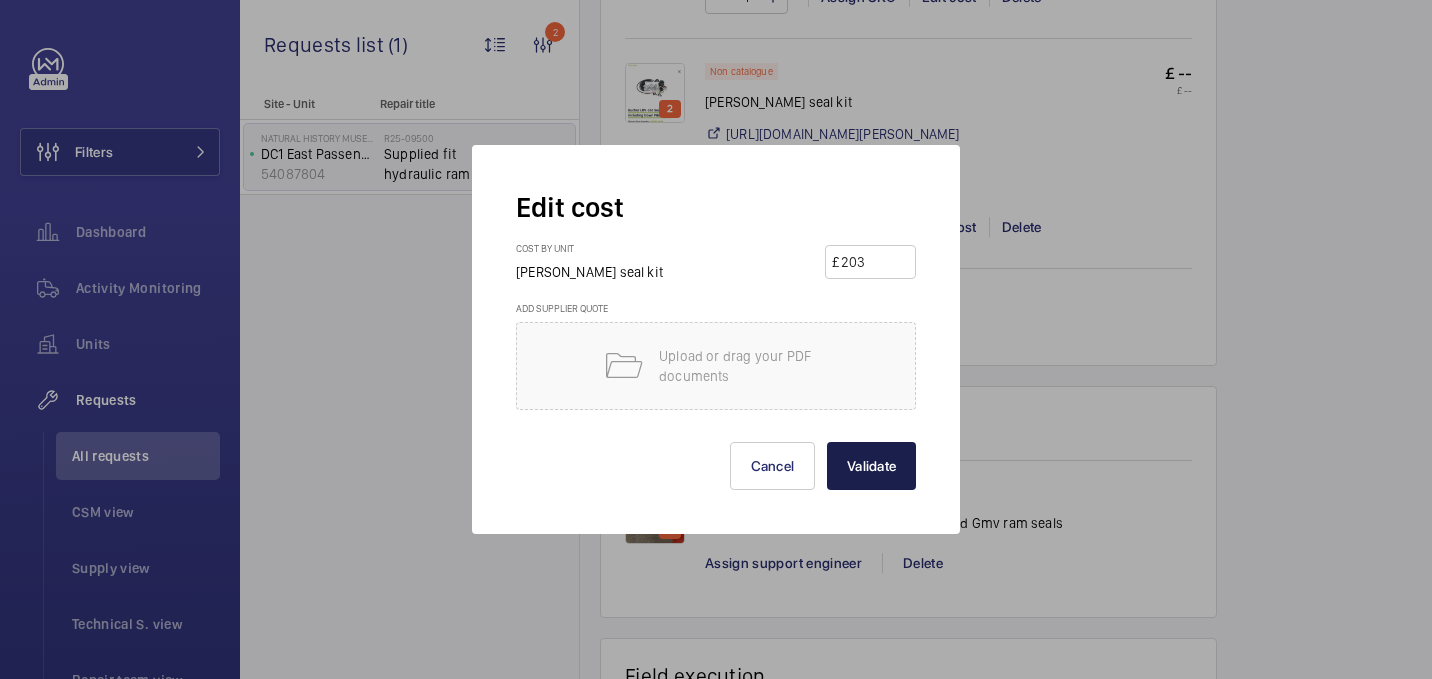 click on "Validate" at bounding box center (871, 466) 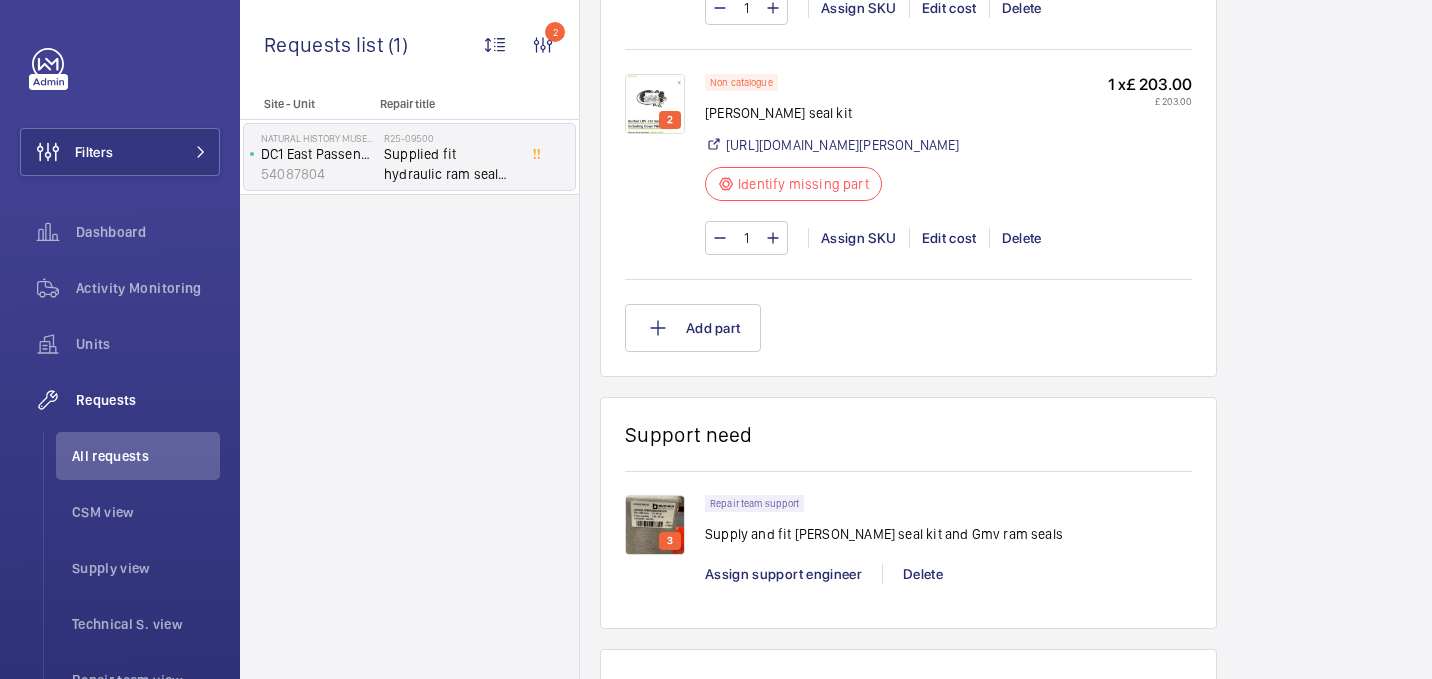 scroll, scrollTop: 1423, scrollLeft: 0, axis: vertical 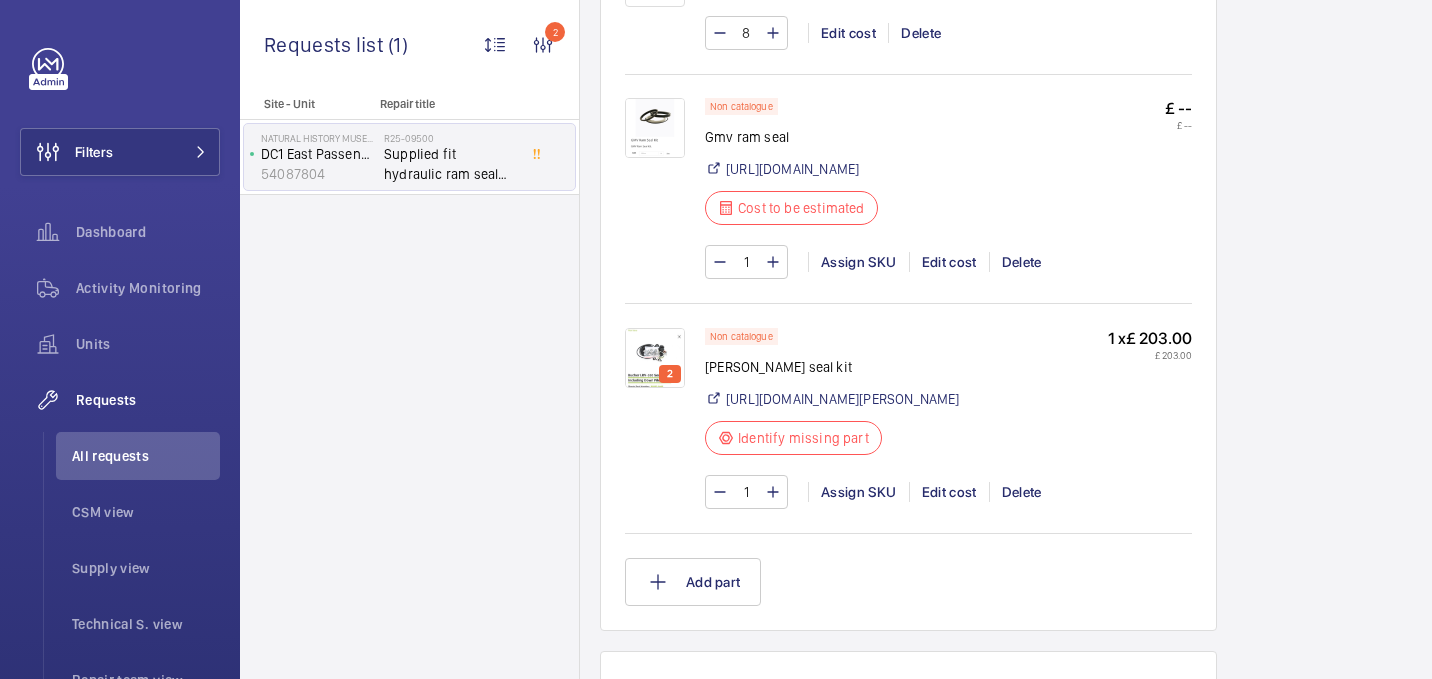 click 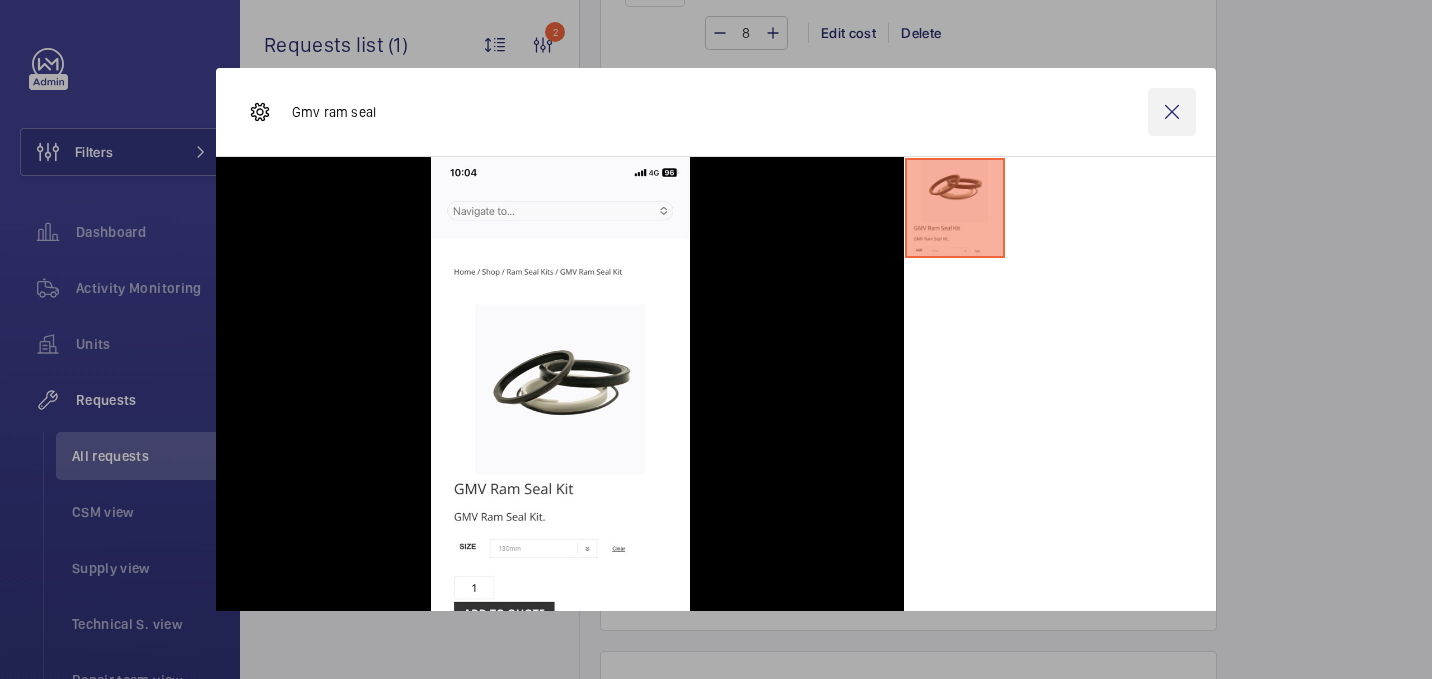 click at bounding box center (1172, 112) 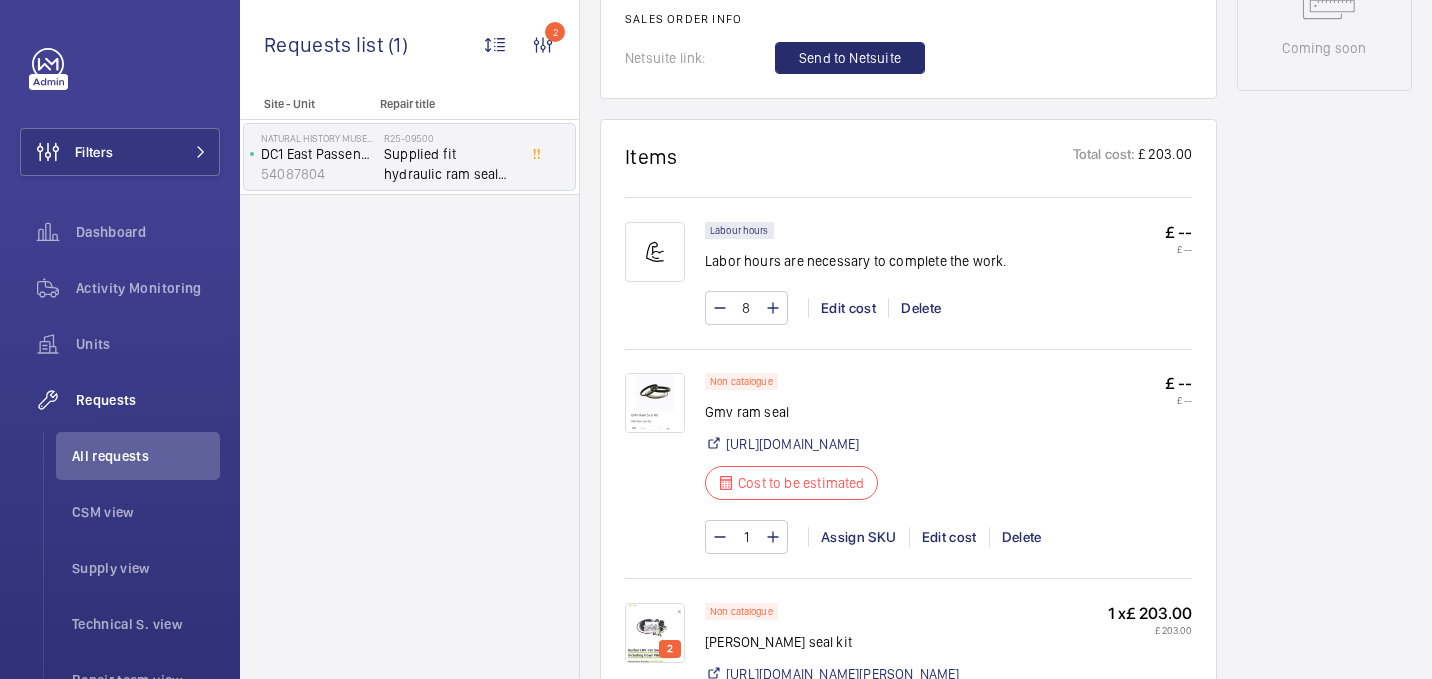scroll, scrollTop: 81, scrollLeft: 0, axis: vertical 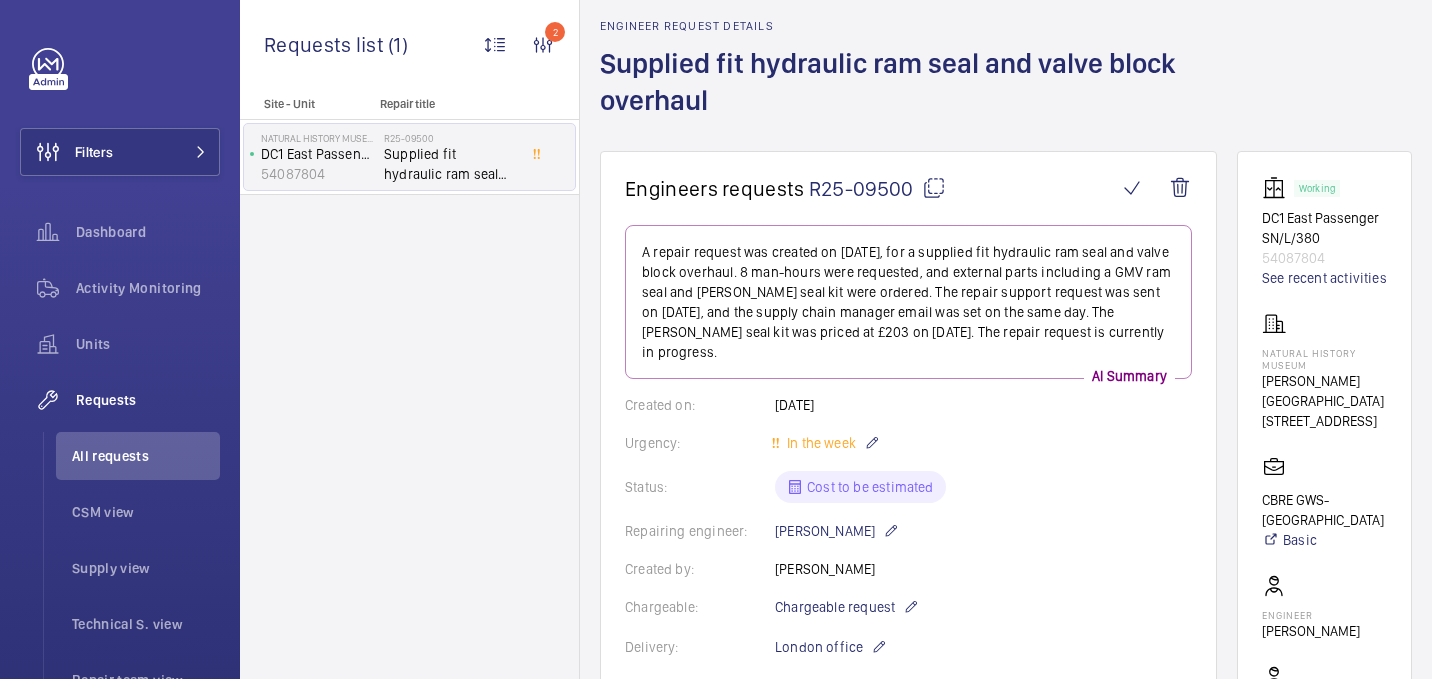 click 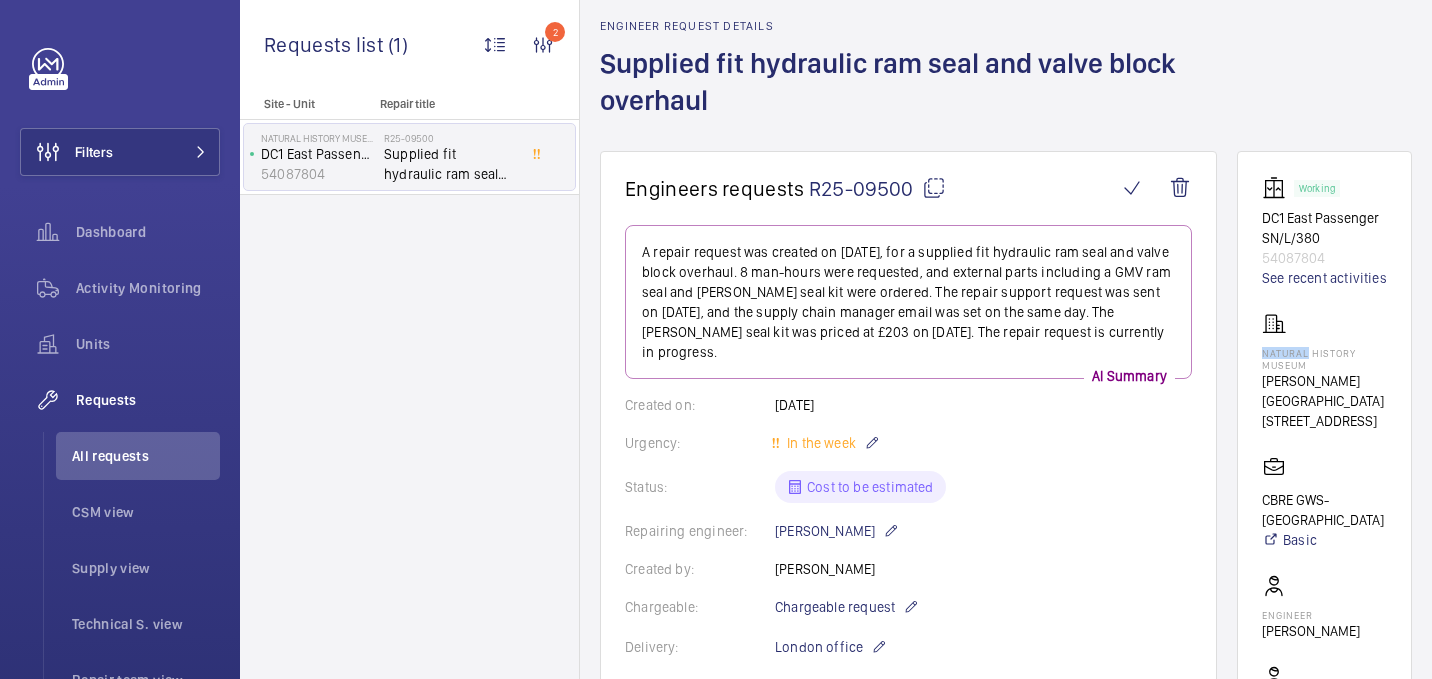 click on "Natural History Museum" 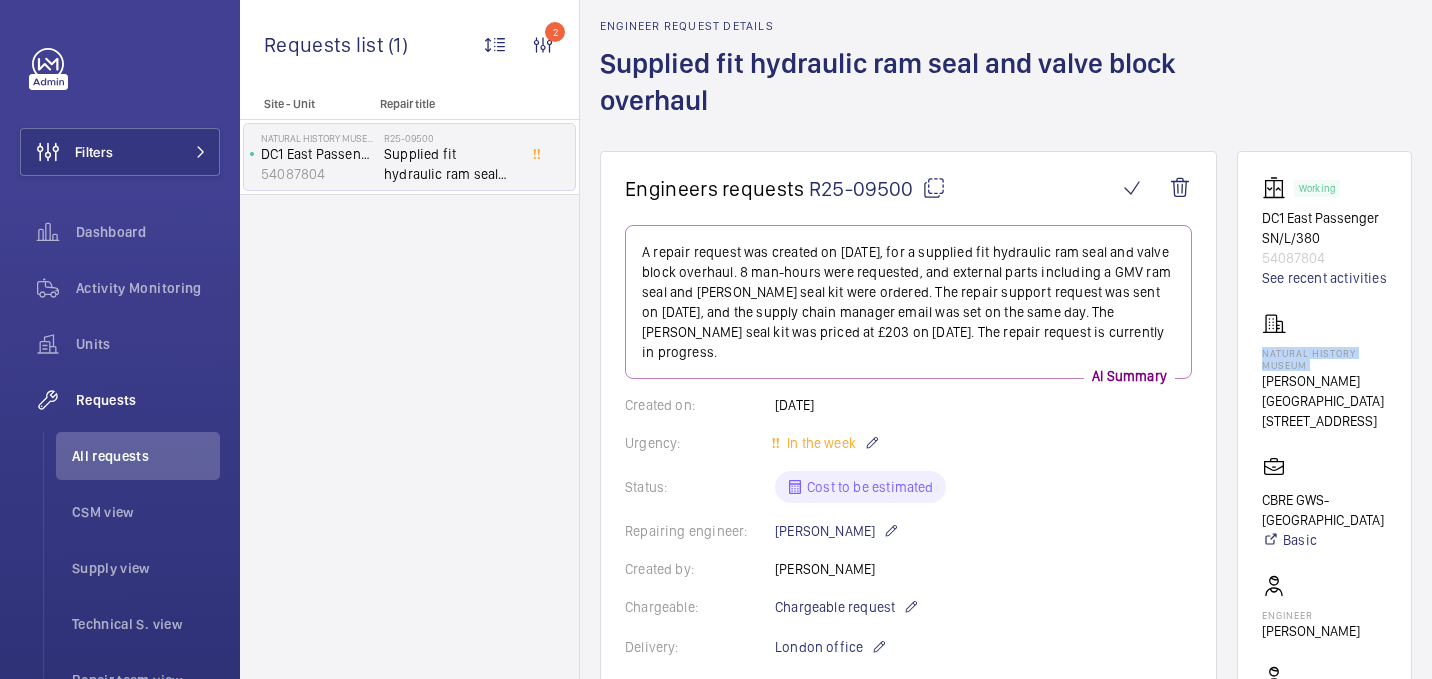 click on "Natural History Museum" 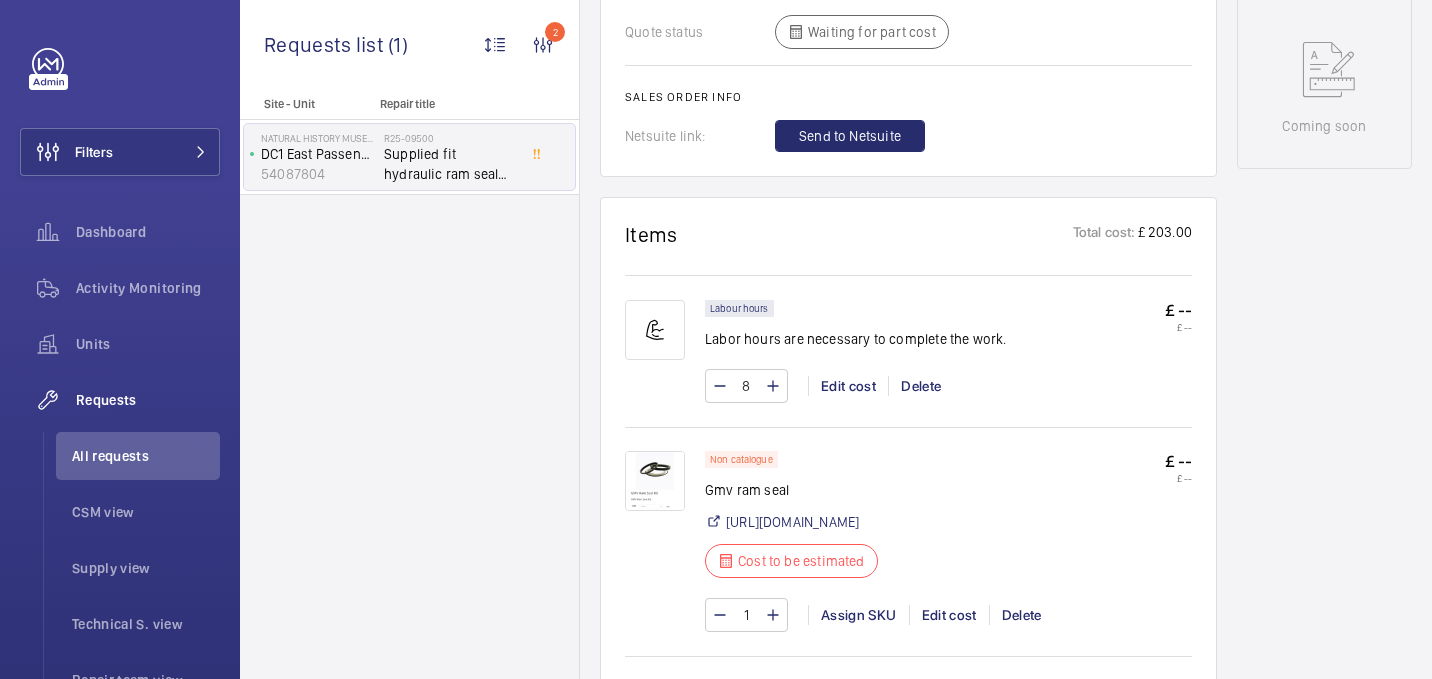 scroll, scrollTop: 1071, scrollLeft: 0, axis: vertical 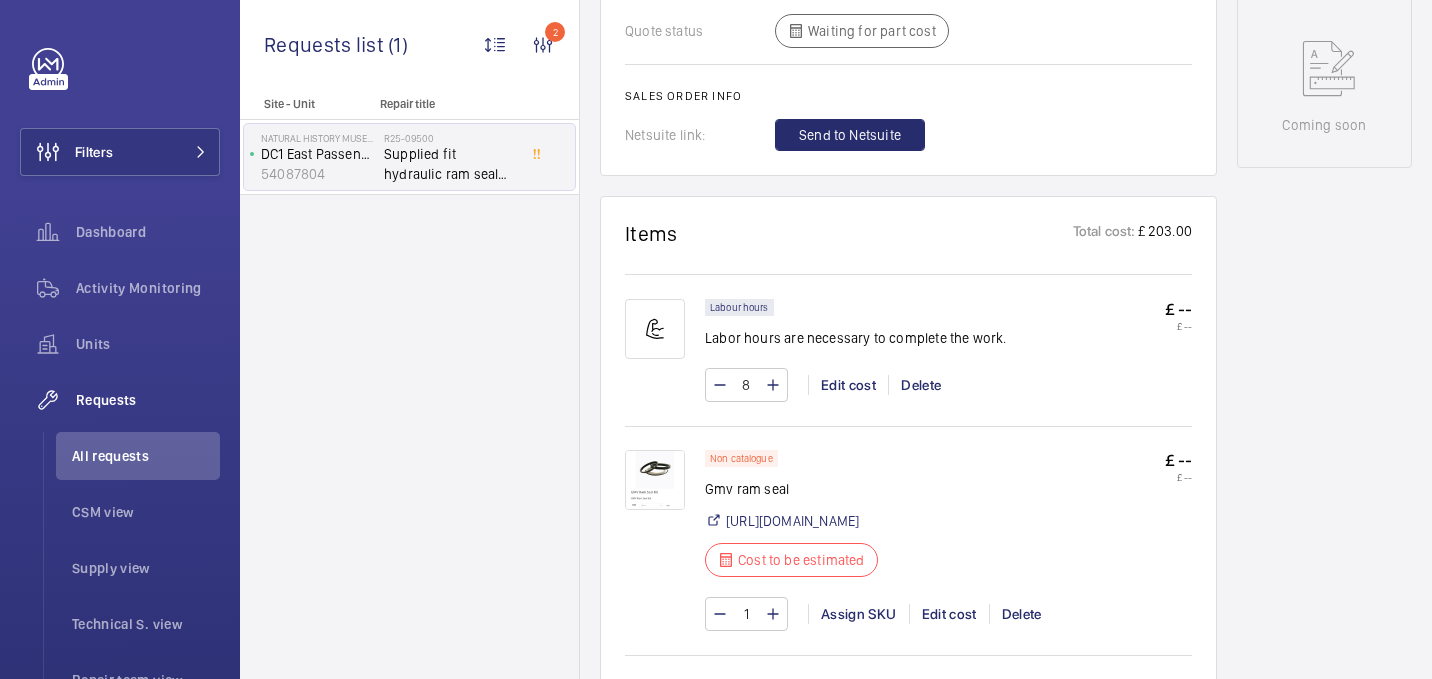 click on "Gmv ram seal" 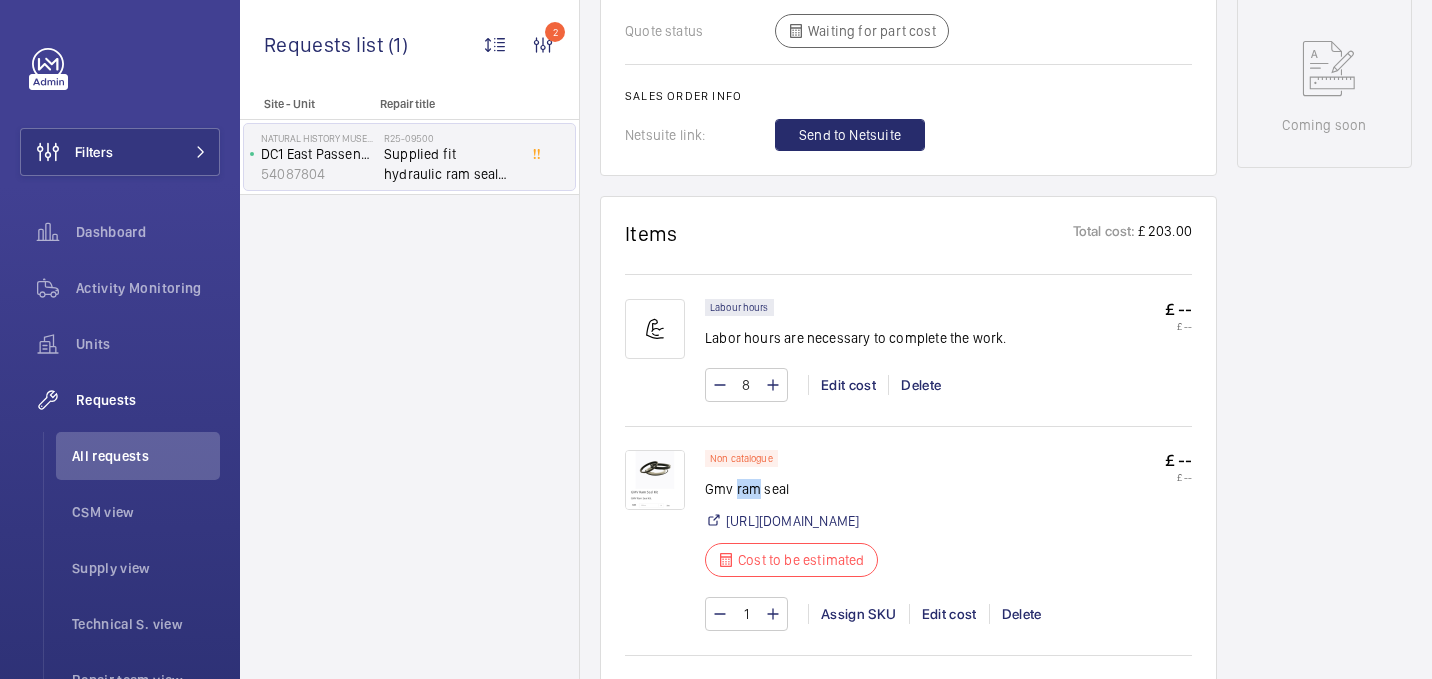 click on "Gmv ram seal" 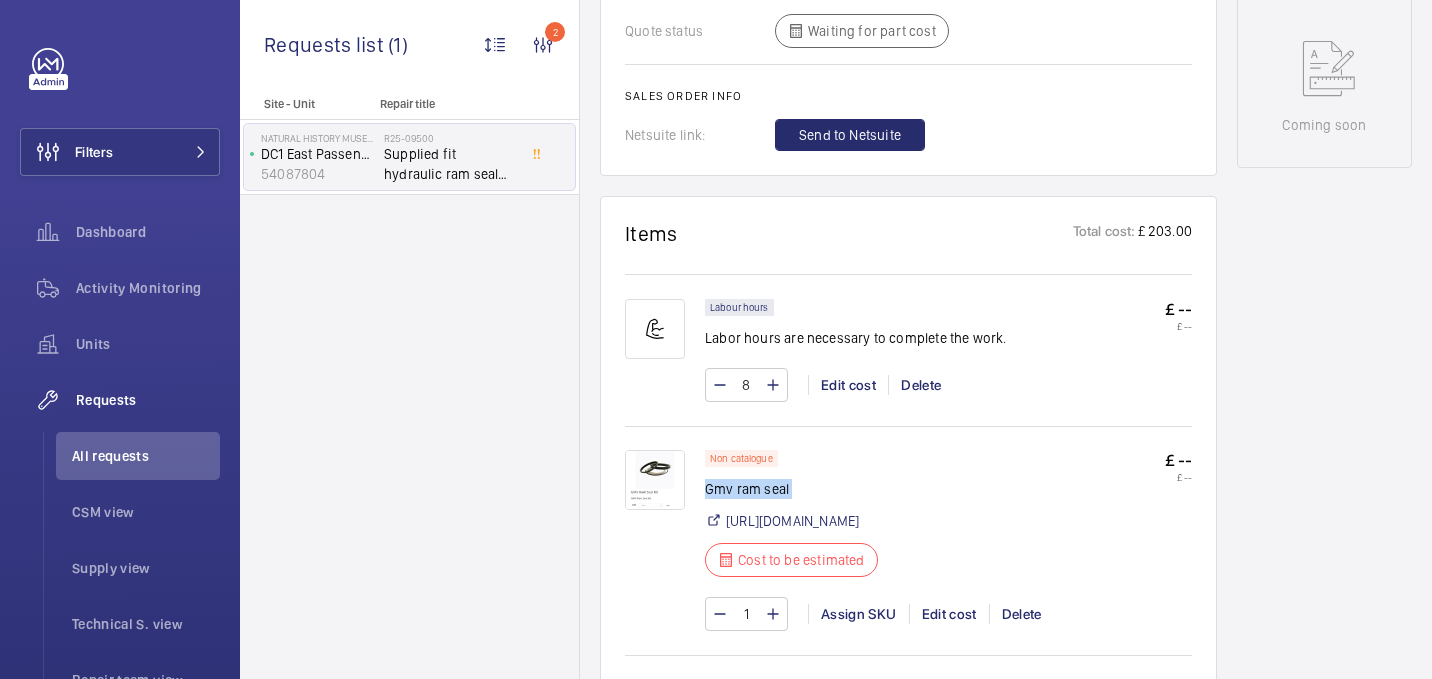 click on "Gmv ram seal" 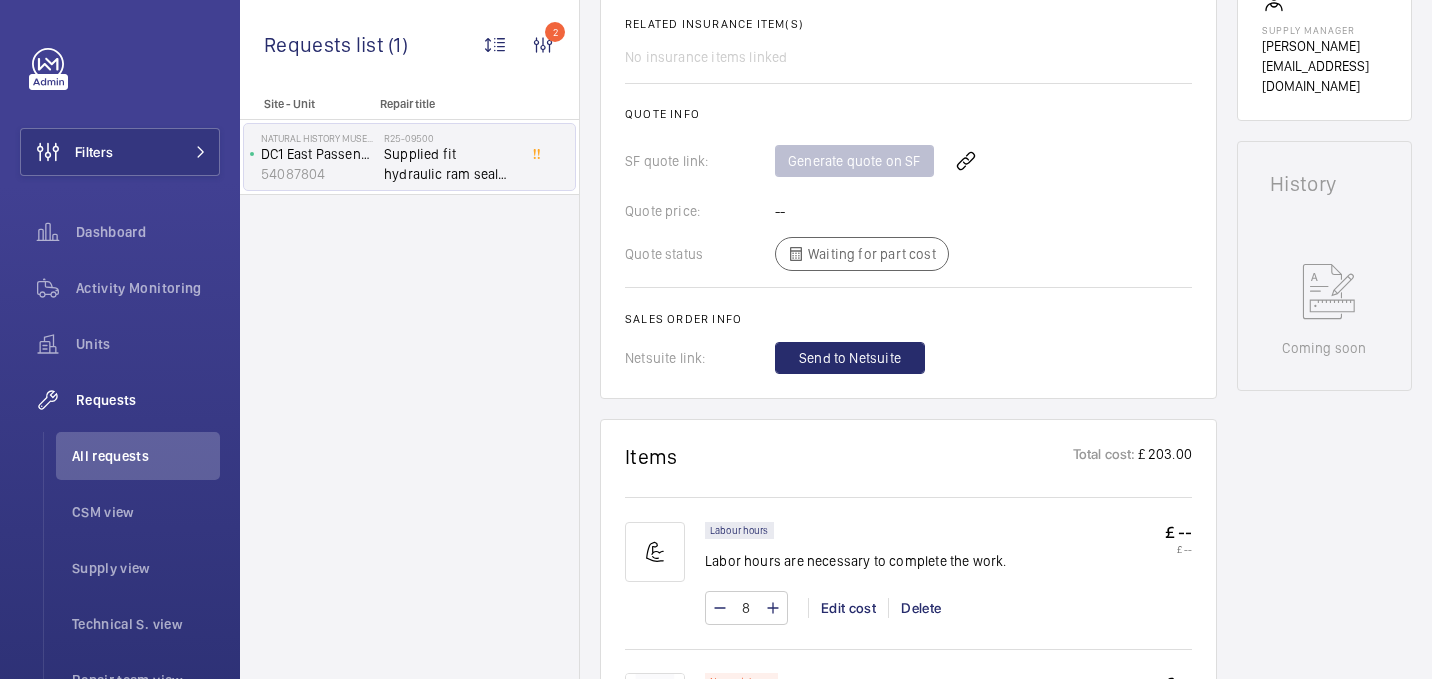 scroll, scrollTop: 625, scrollLeft: 0, axis: vertical 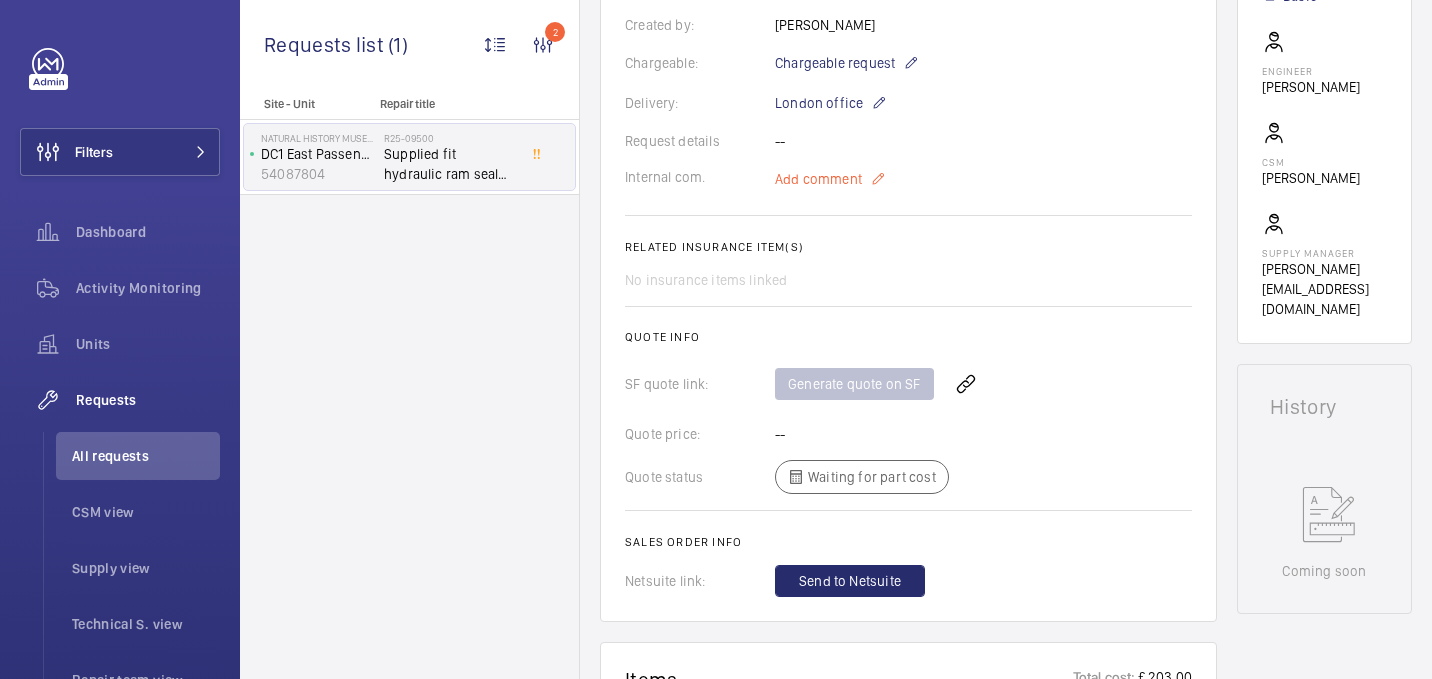 click on "Add comment" 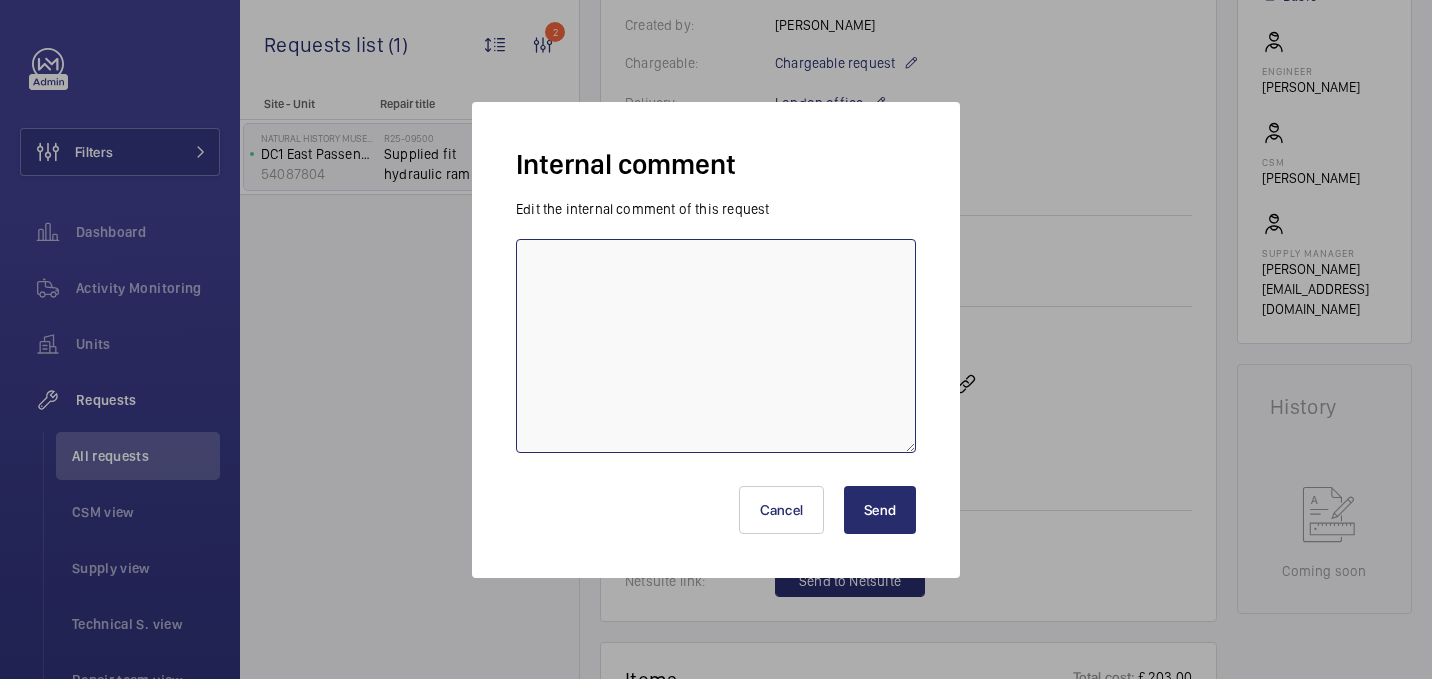 click at bounding box center (716, 346) 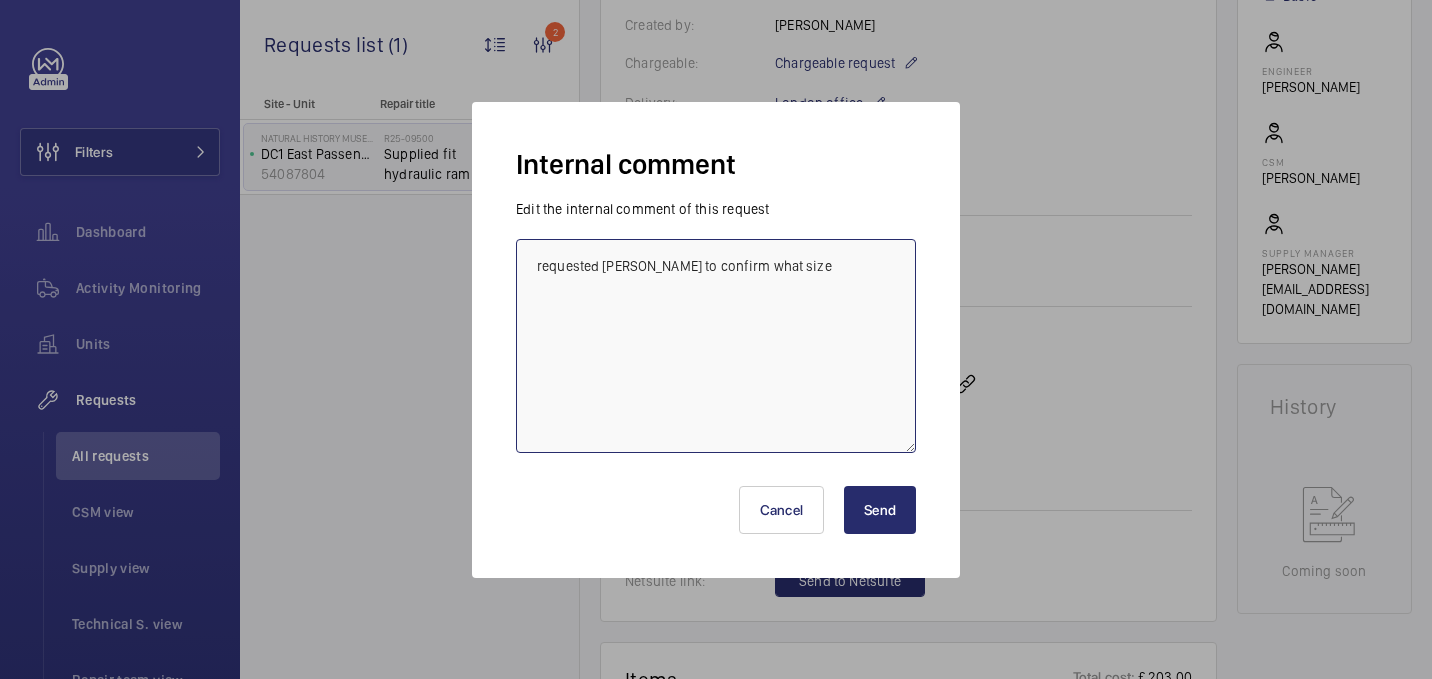 paste on "Gmv ram seal" 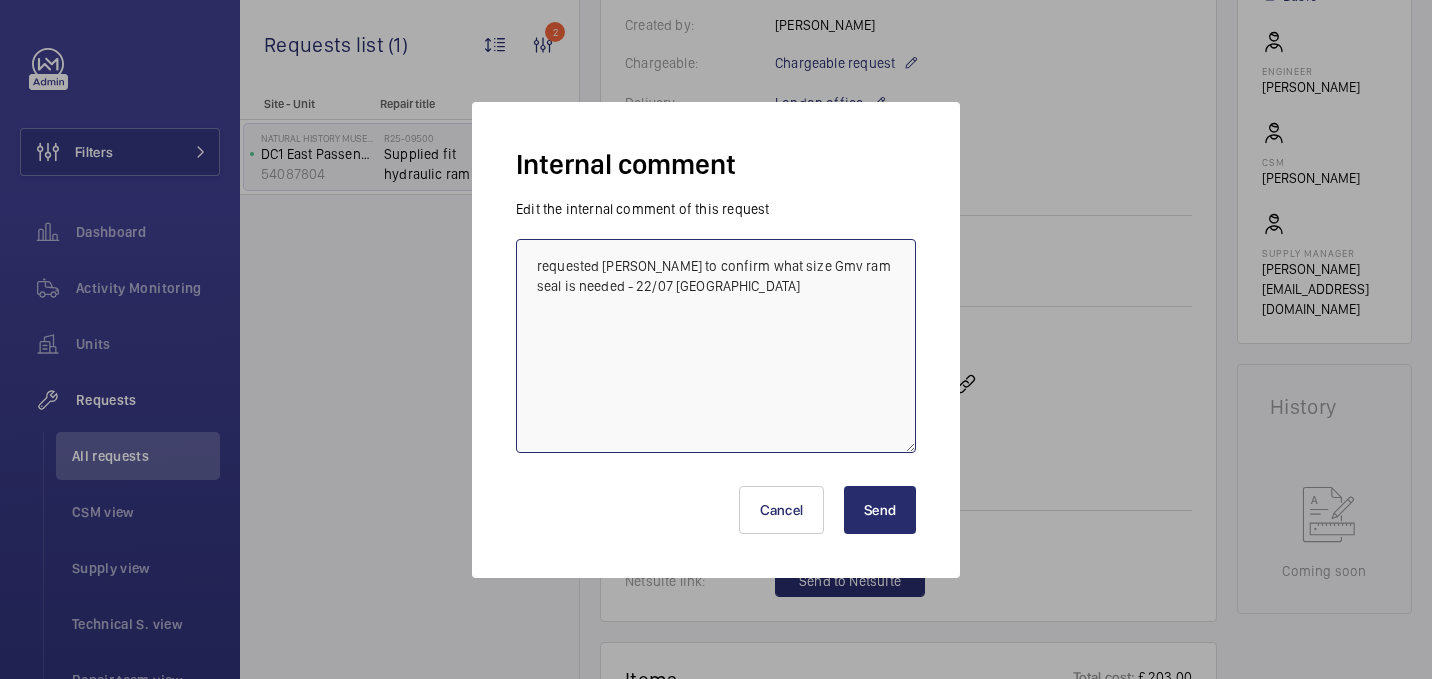 type on "requested dan to confirm what size Gmv ram seal is needed - 22/07 india" 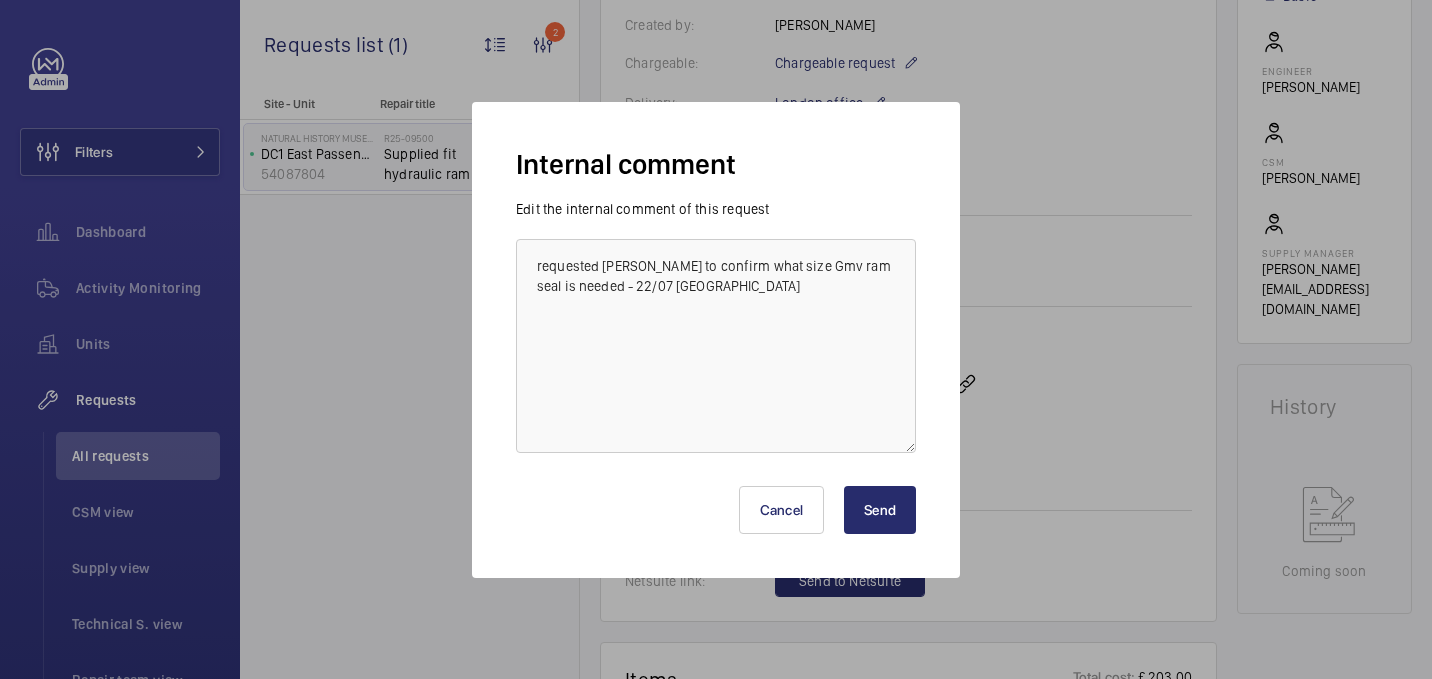 click on "Send" at bounding box center [880, 510] 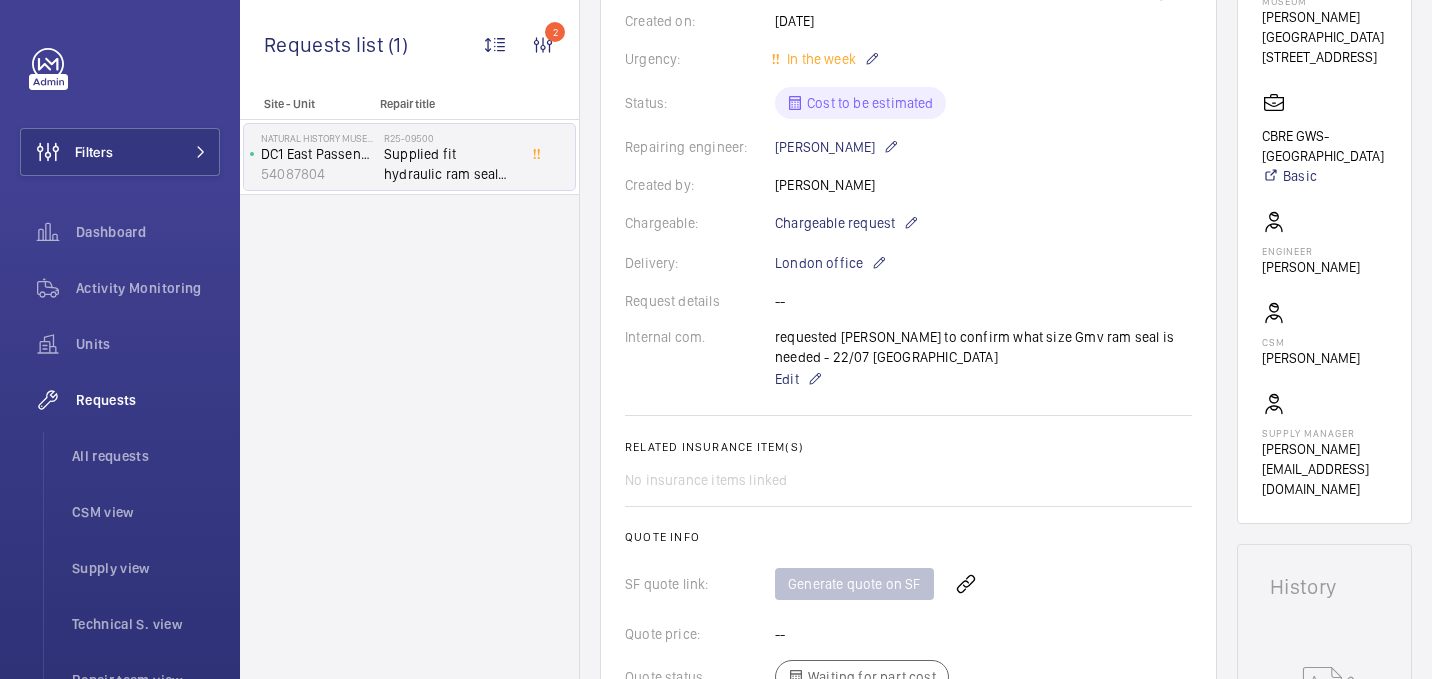 scroll, scrollTop: 444, scrollLeft: 0, axis: vertical 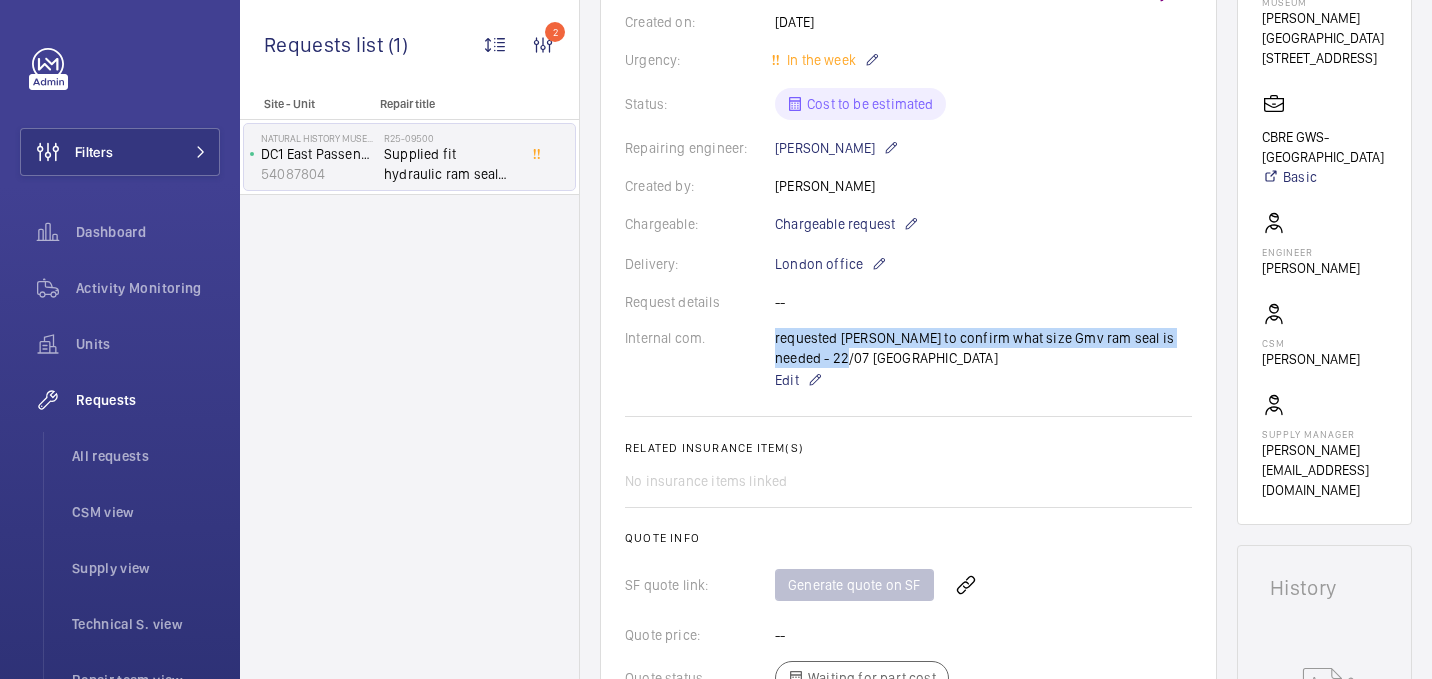 drag, startPoint x: 771, startPoint y: 338, endPoint x: 1187, endPoint y: 350, distance: 416.17303 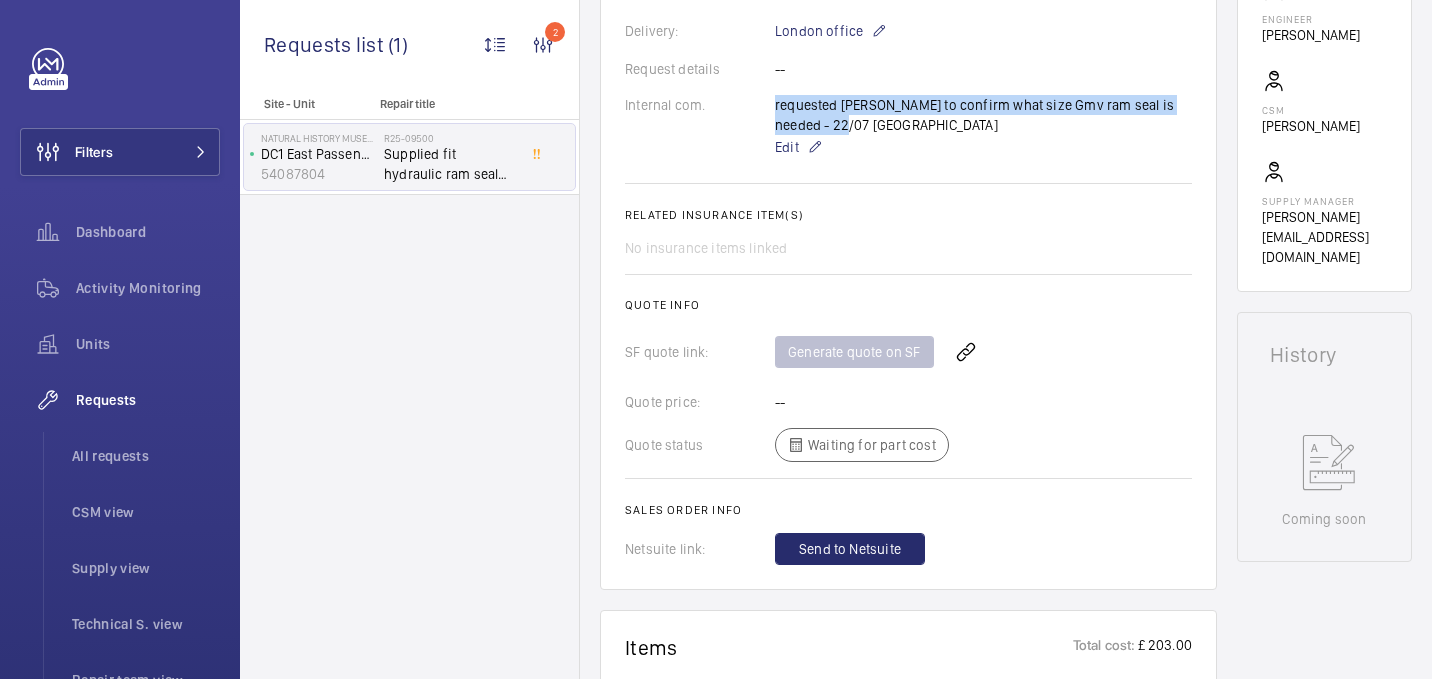 scroll, scrollTop: 676, scrollLeft: 0, axis: vertical 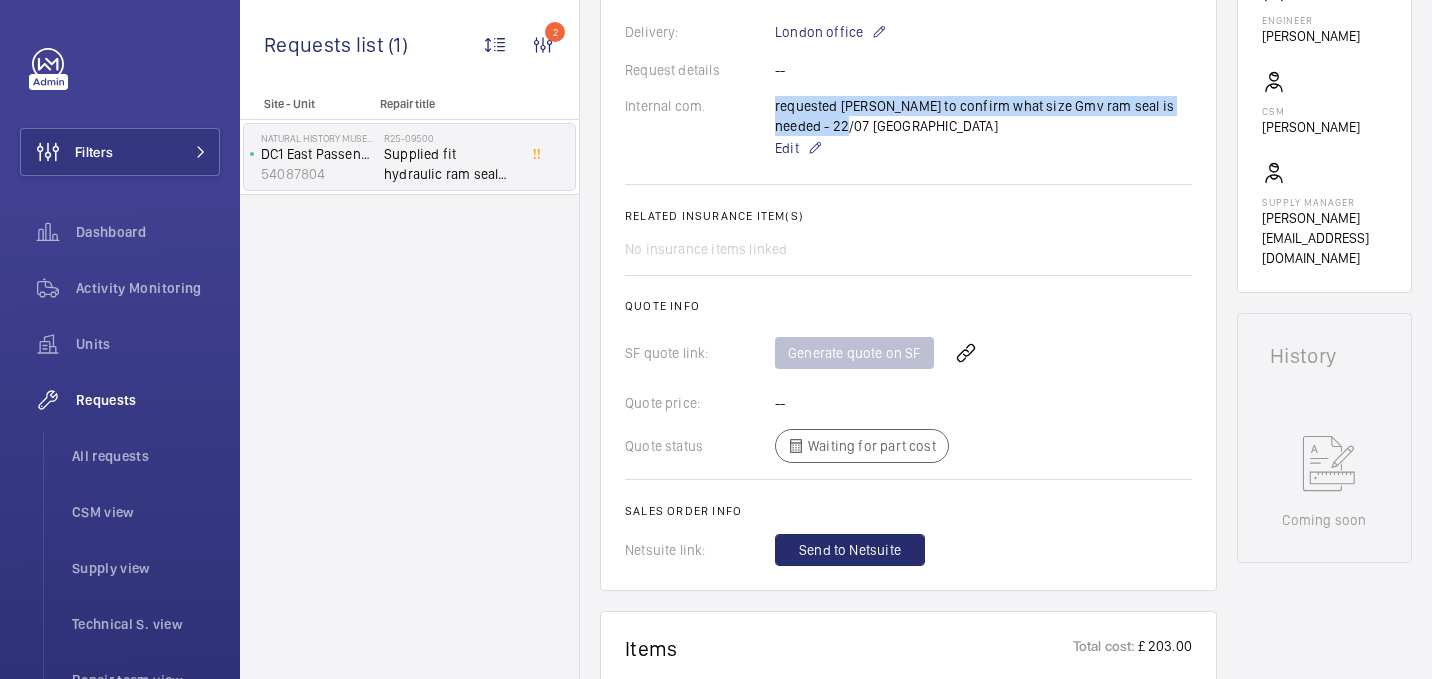 click on "requested dan to confirm what size Gmv ram seal is needed - 22/07 india   Edit" 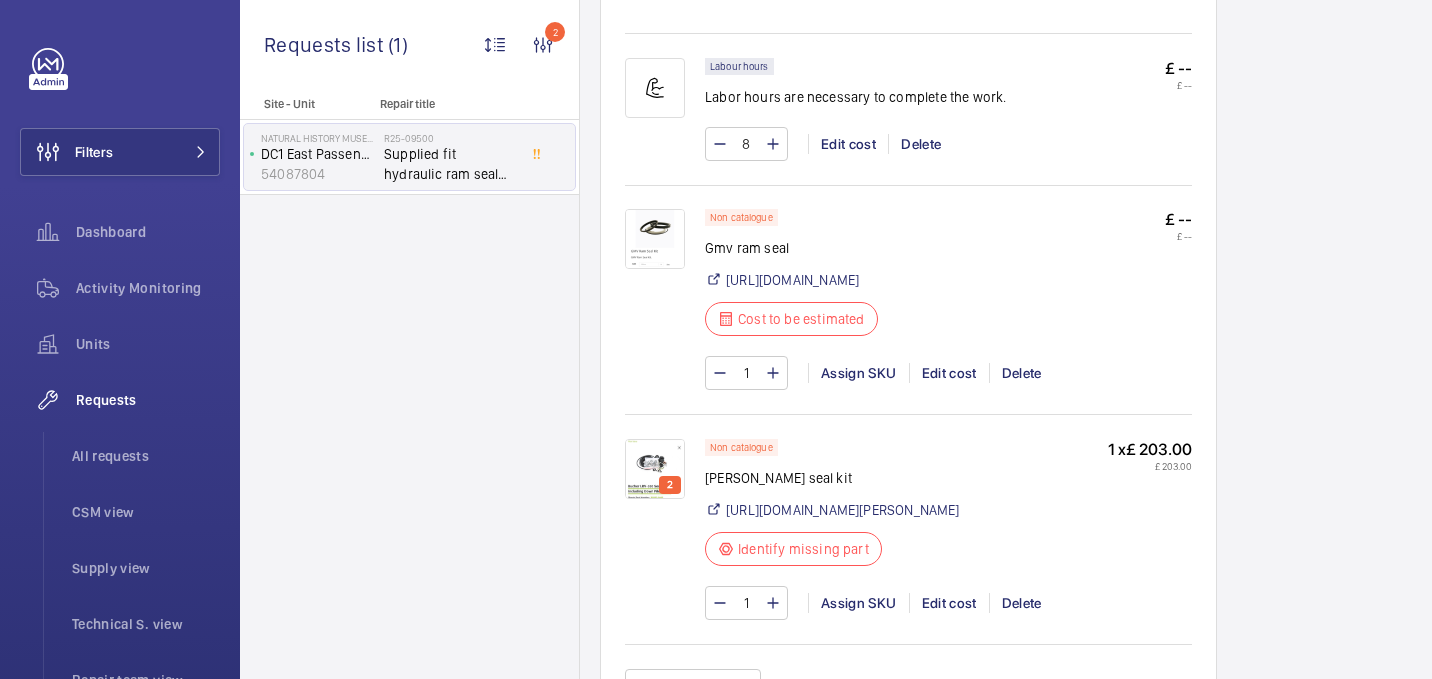 scroll, scrollTop: 1329, scrollLeft: 0, axis: vertical 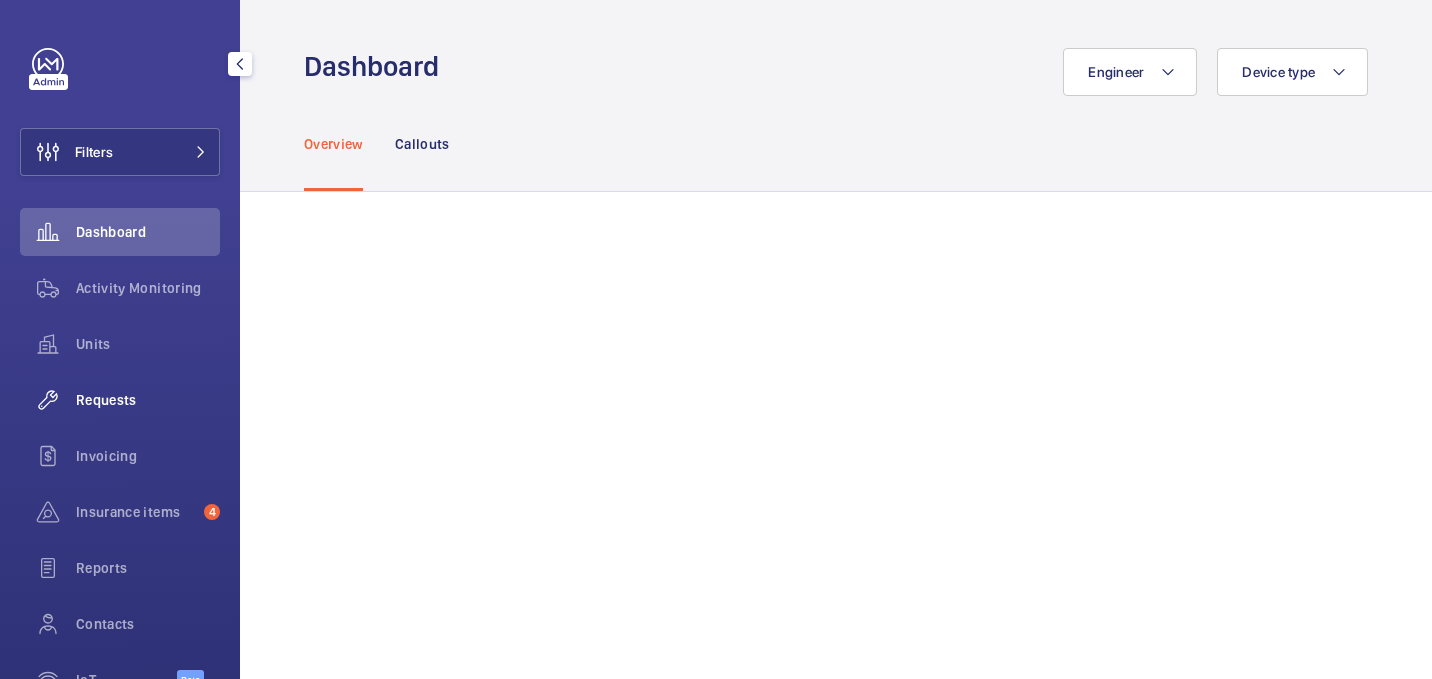 click on "Requests" 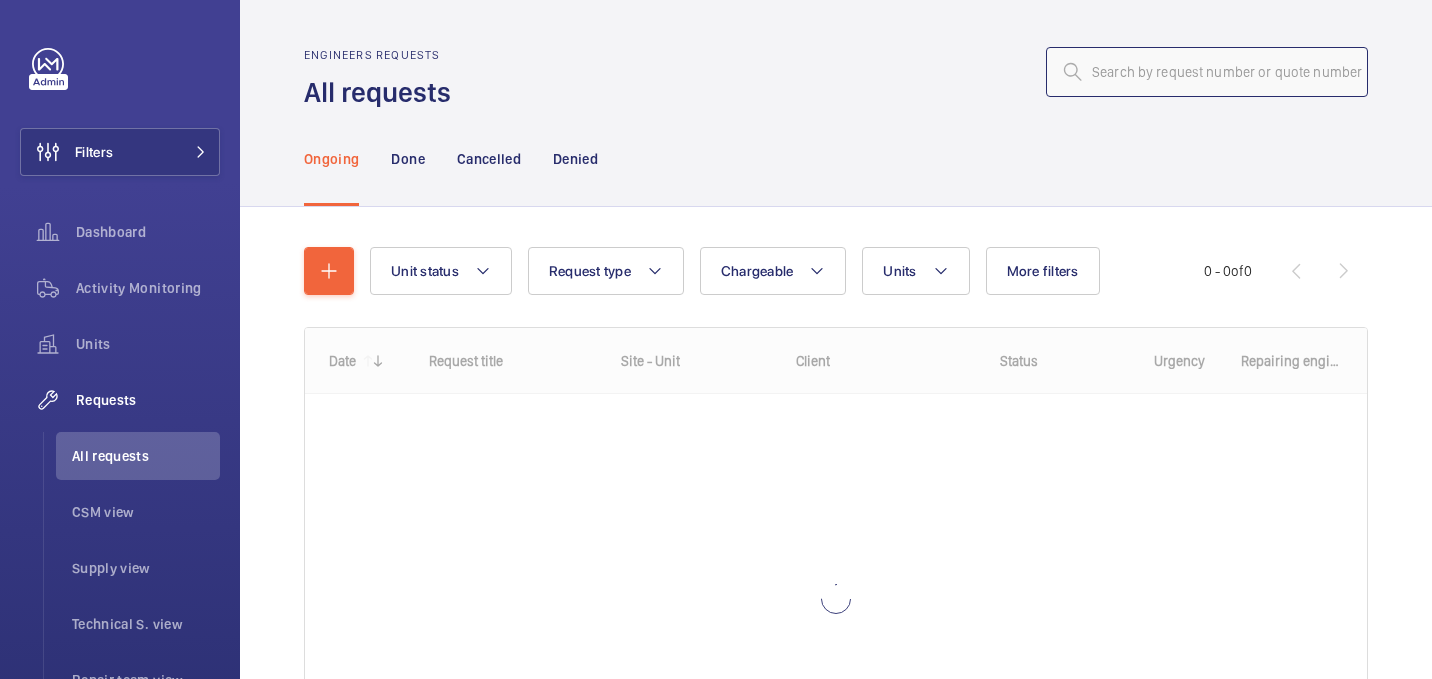 click 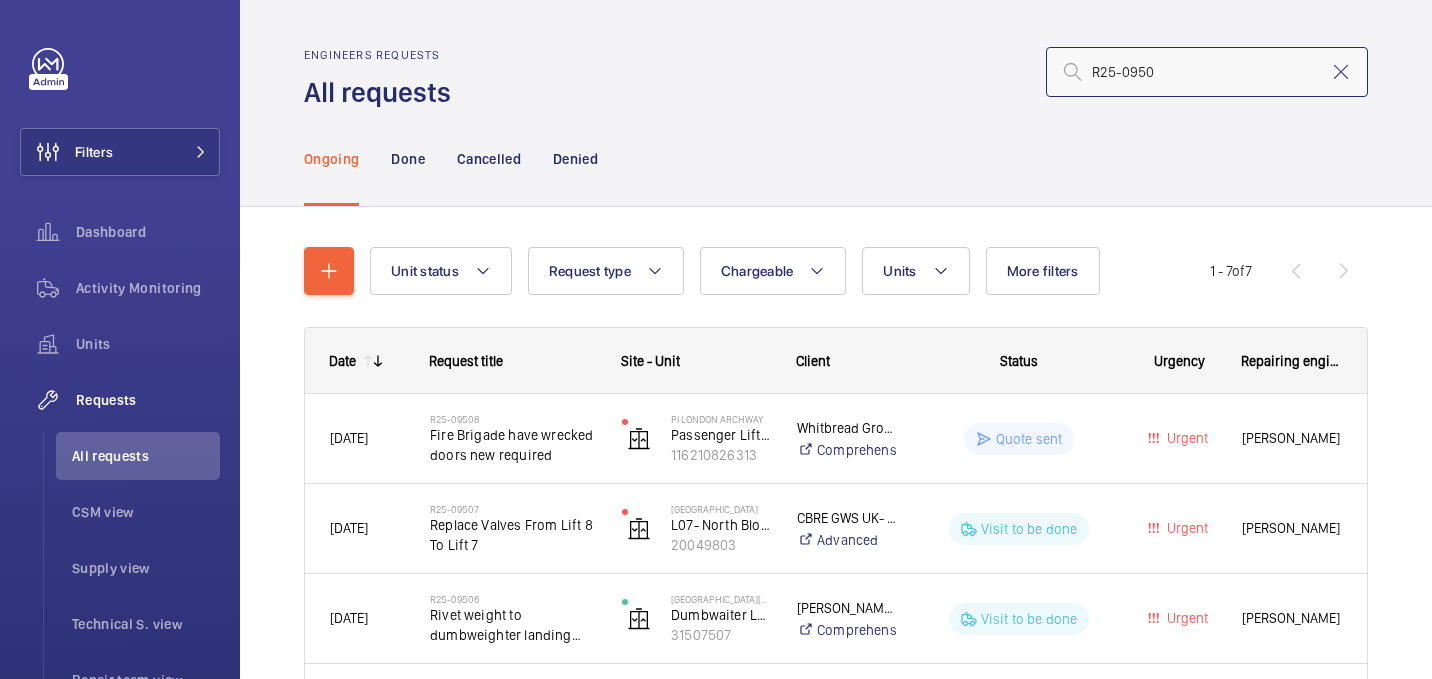 click on "R25-0950" 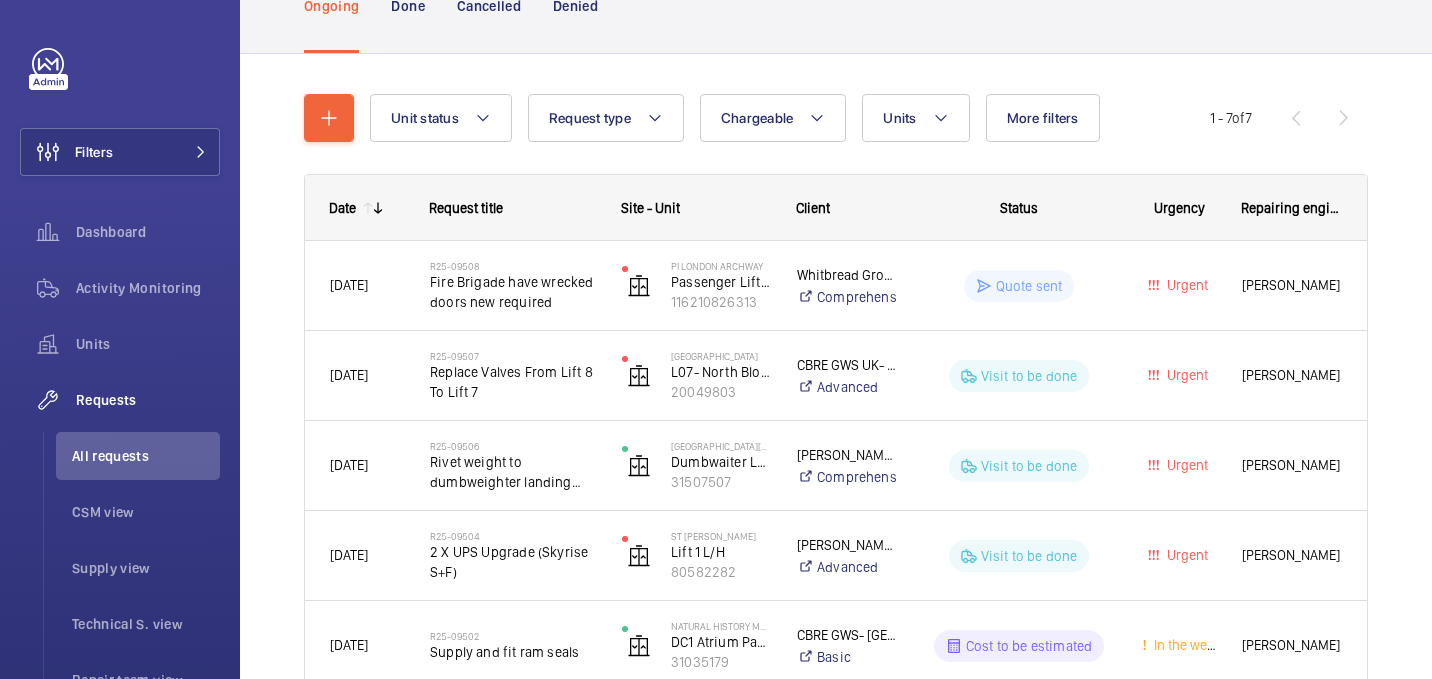 scroll, scrollTop: 0, scrollLeft: 0, axis: both 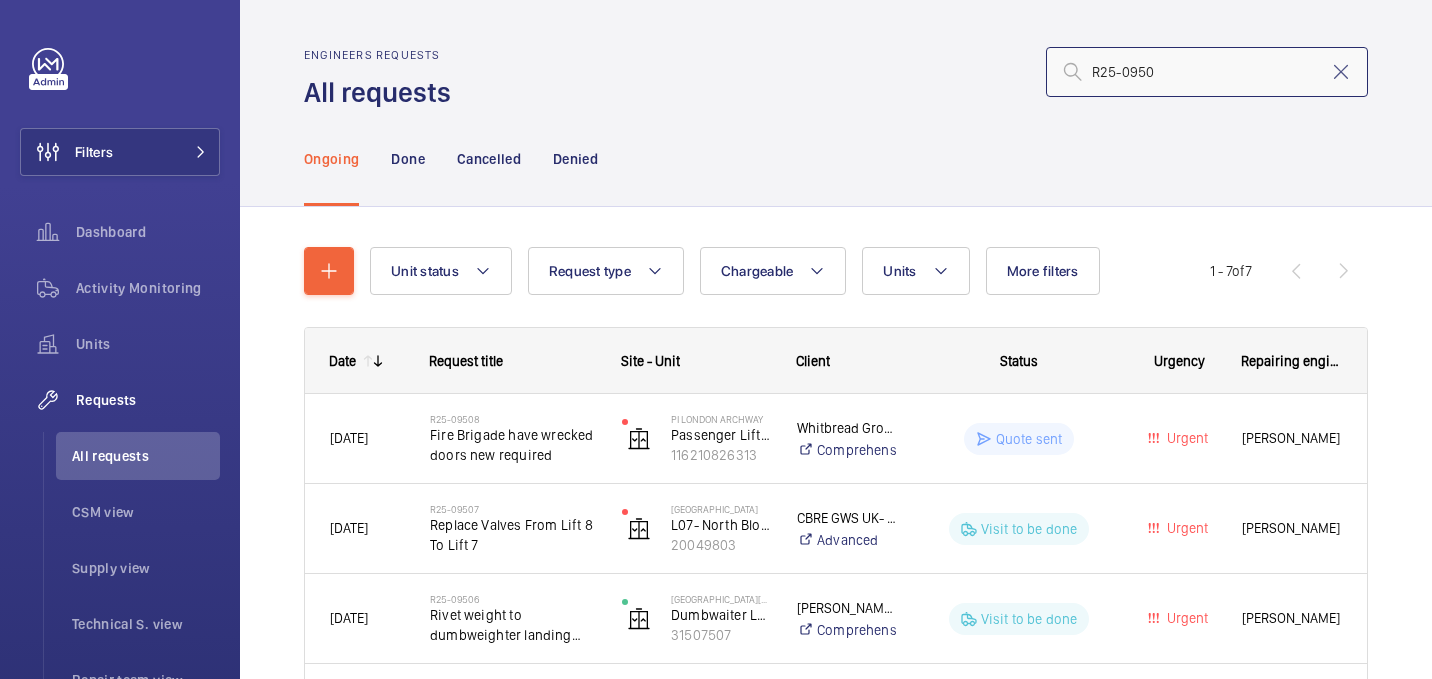 type on "R25-0950" 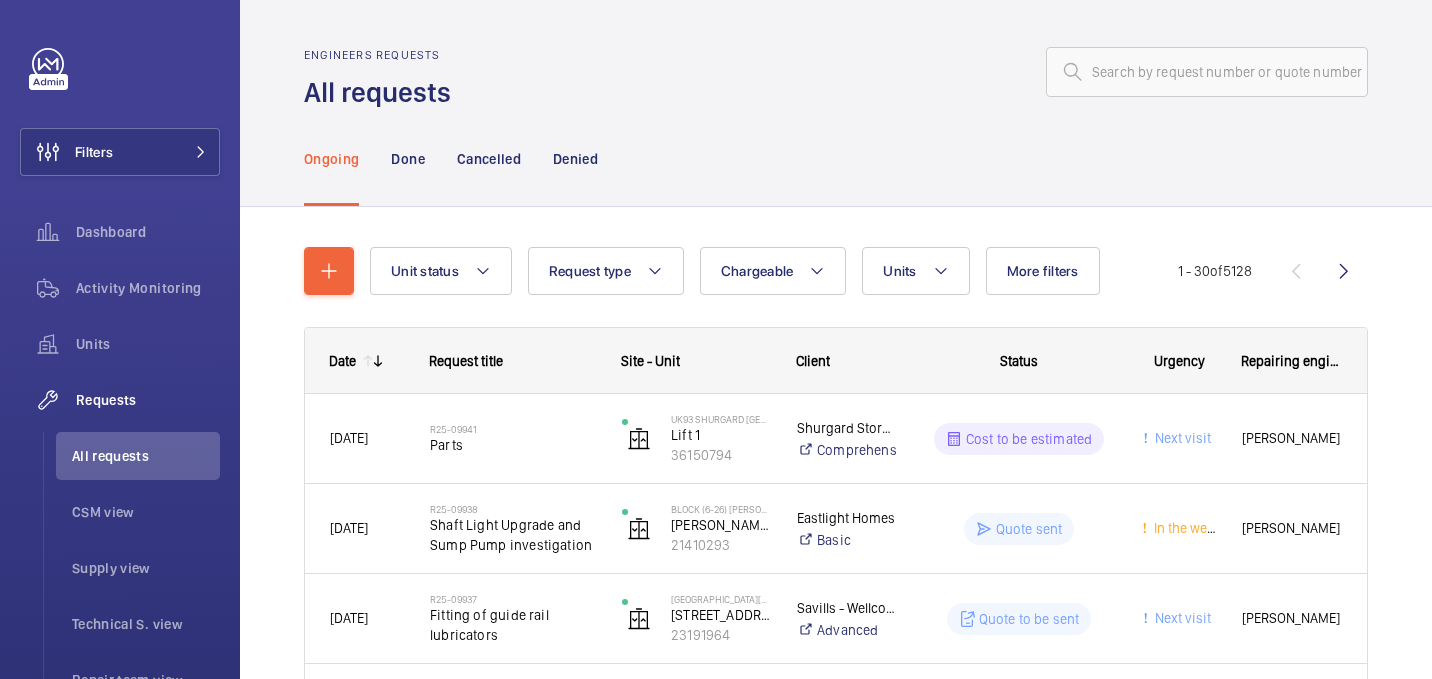 click on "Ongoing Done Cancelled Denied" 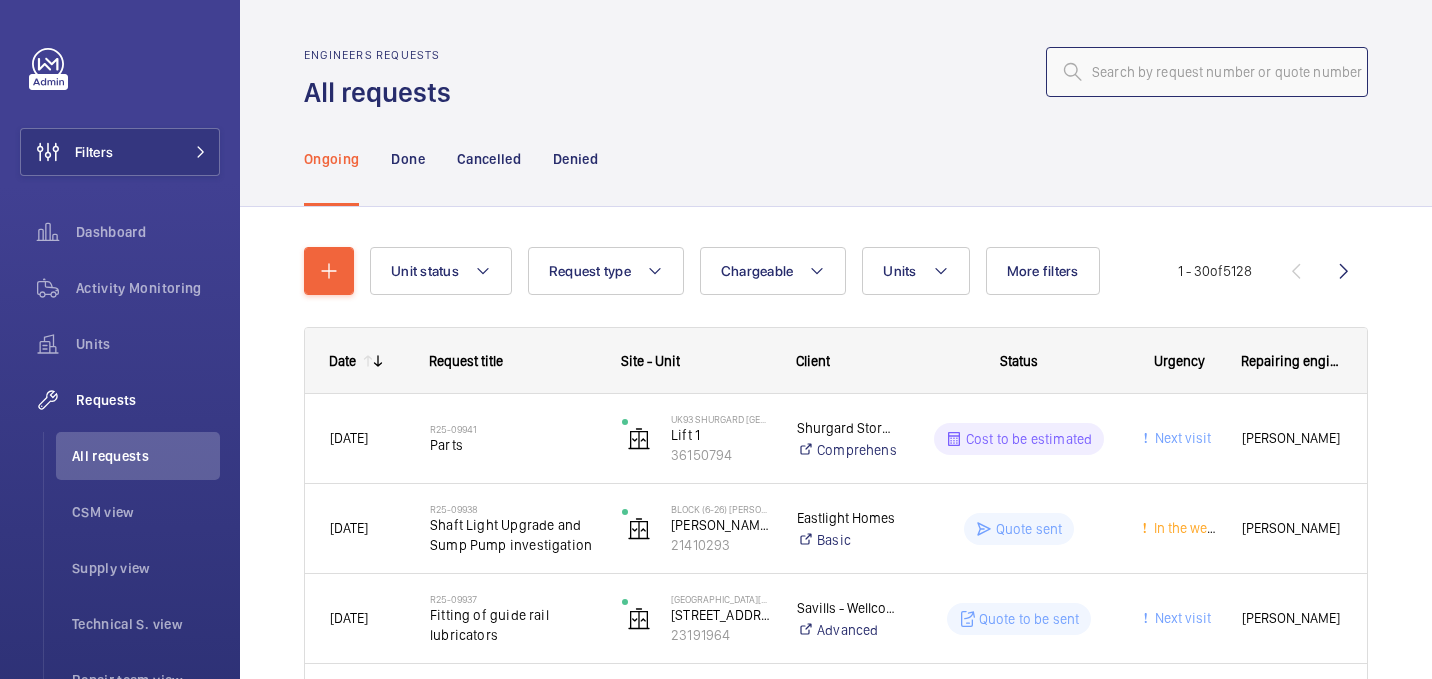 click 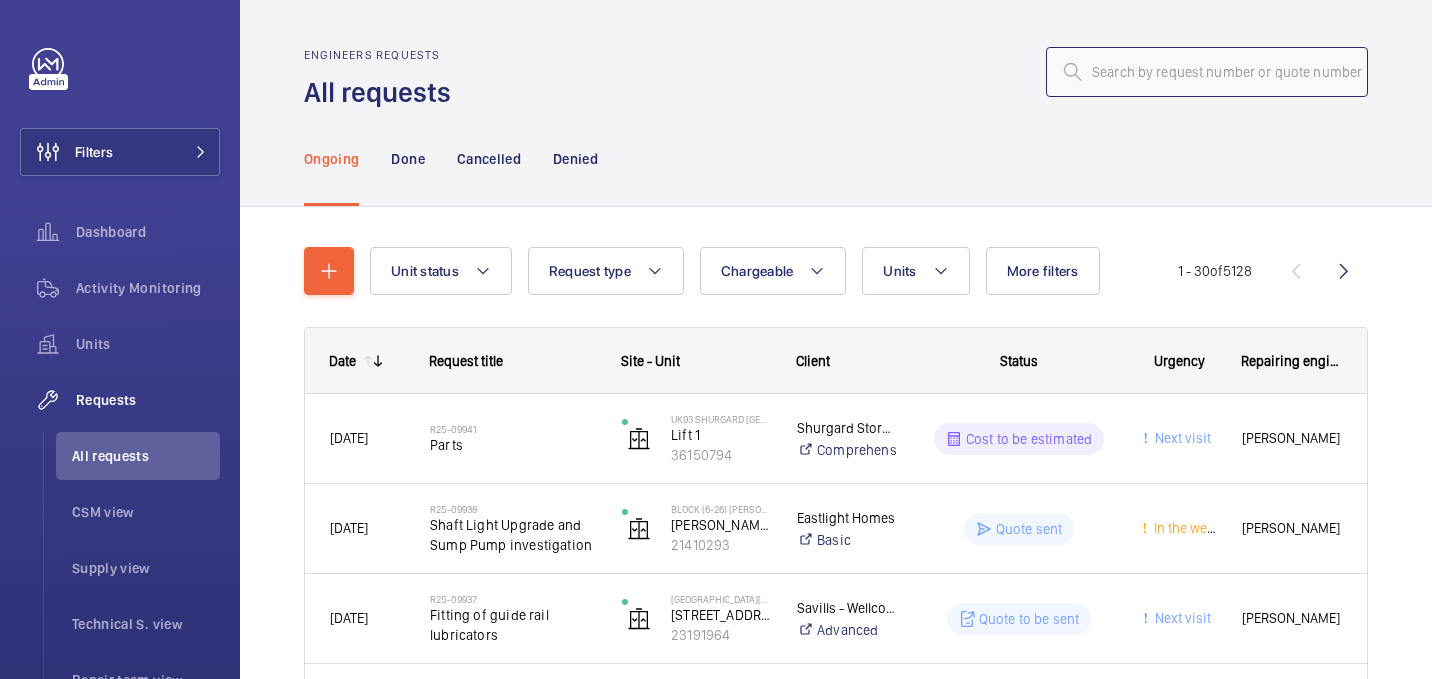 paste on "R25-0950" 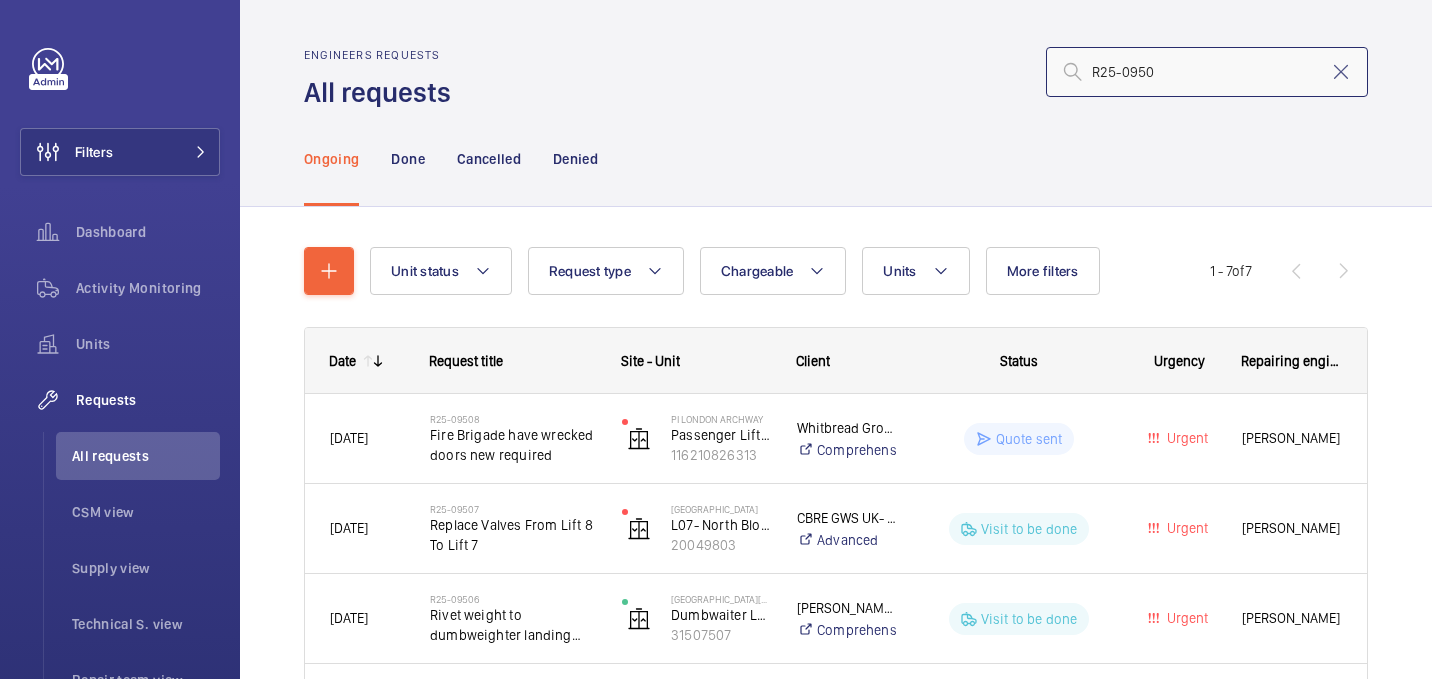 click on "R25-0950" 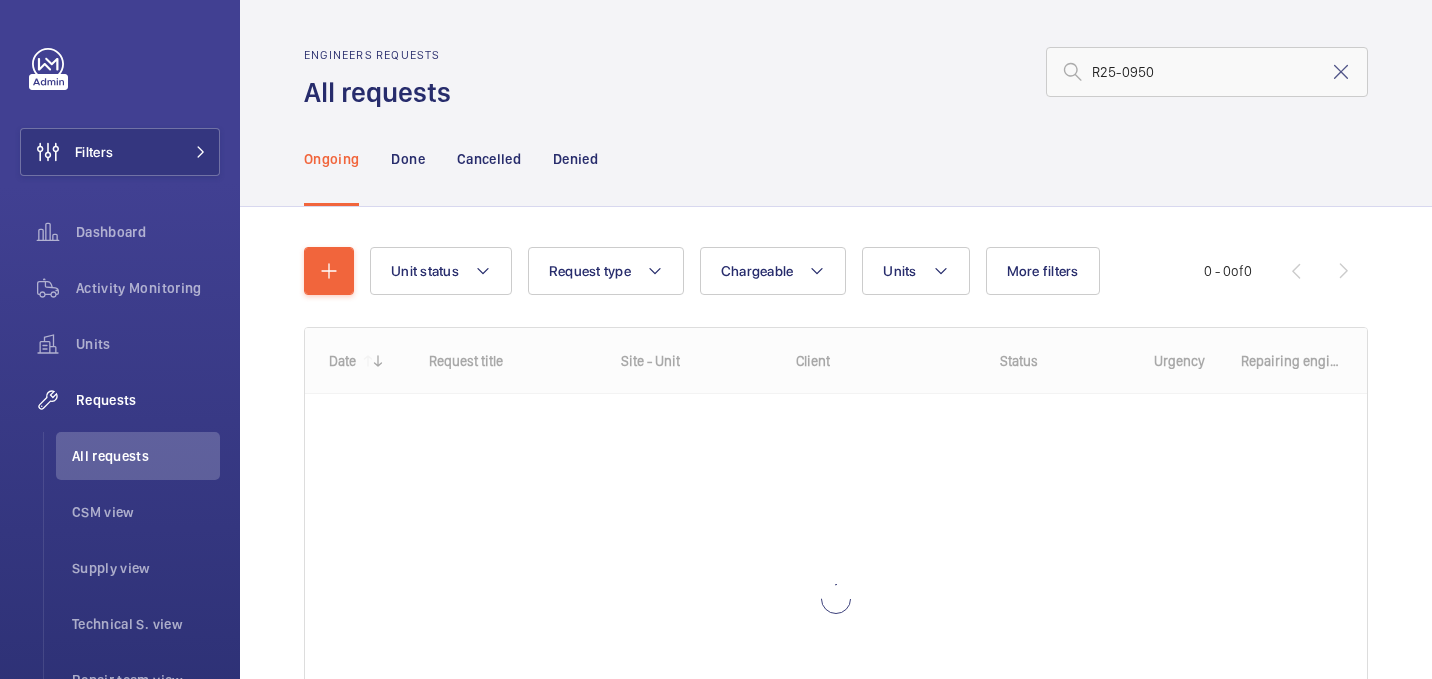 scroll, scrollTop: 0, scrollLeft: 0, axis: both 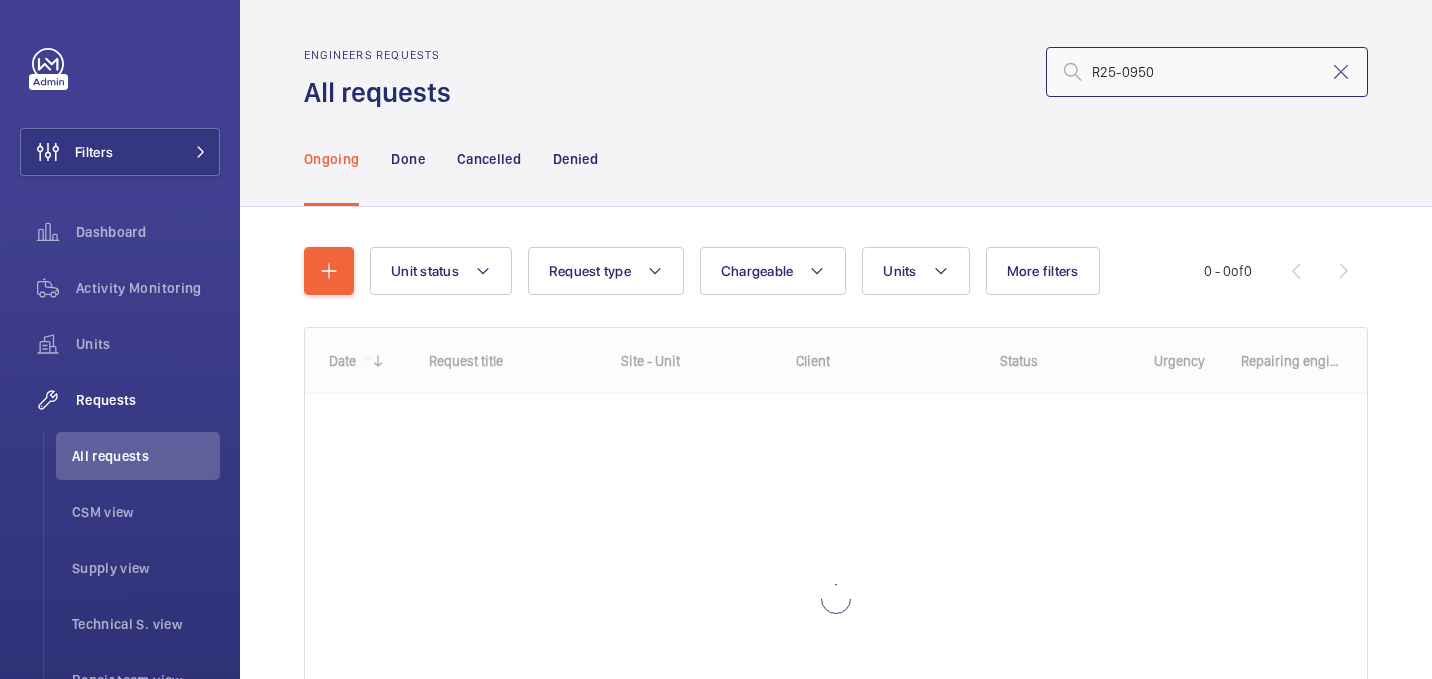 click on "R25-0950" 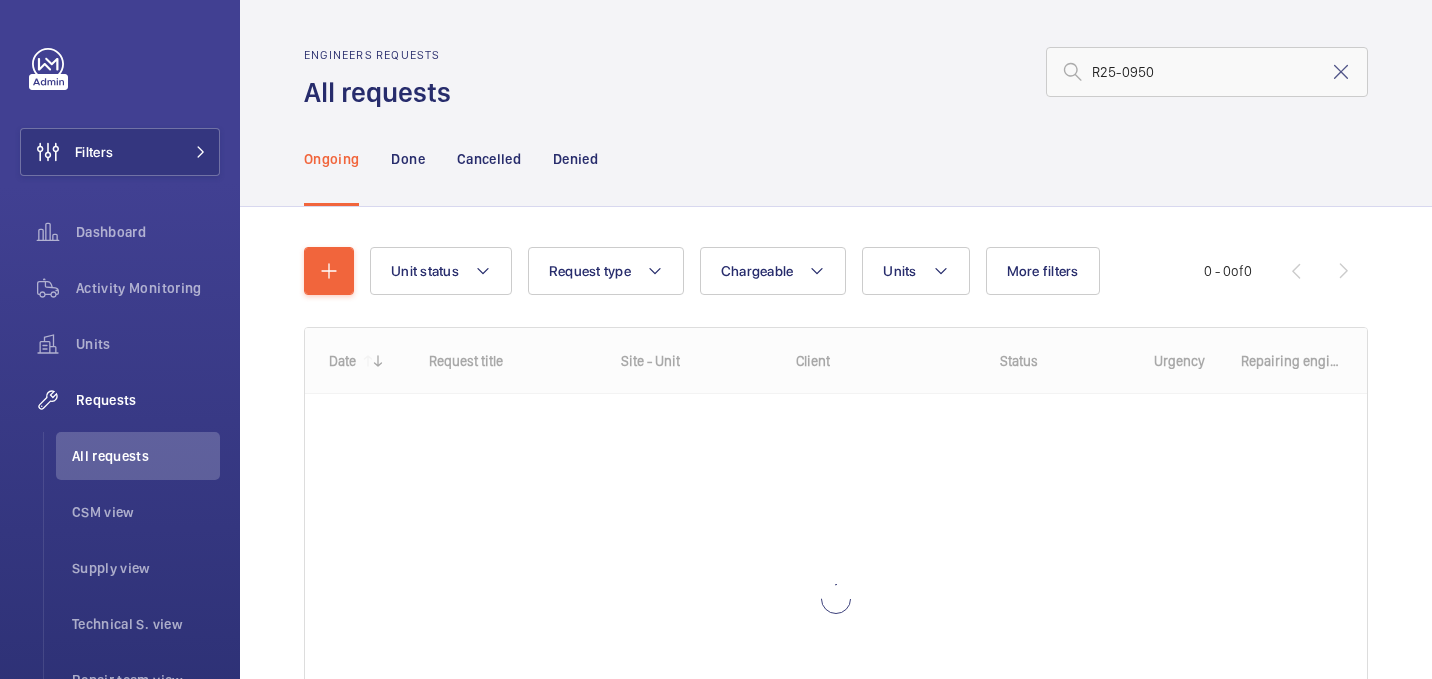click on "Engineers requests All requests R25-0950" 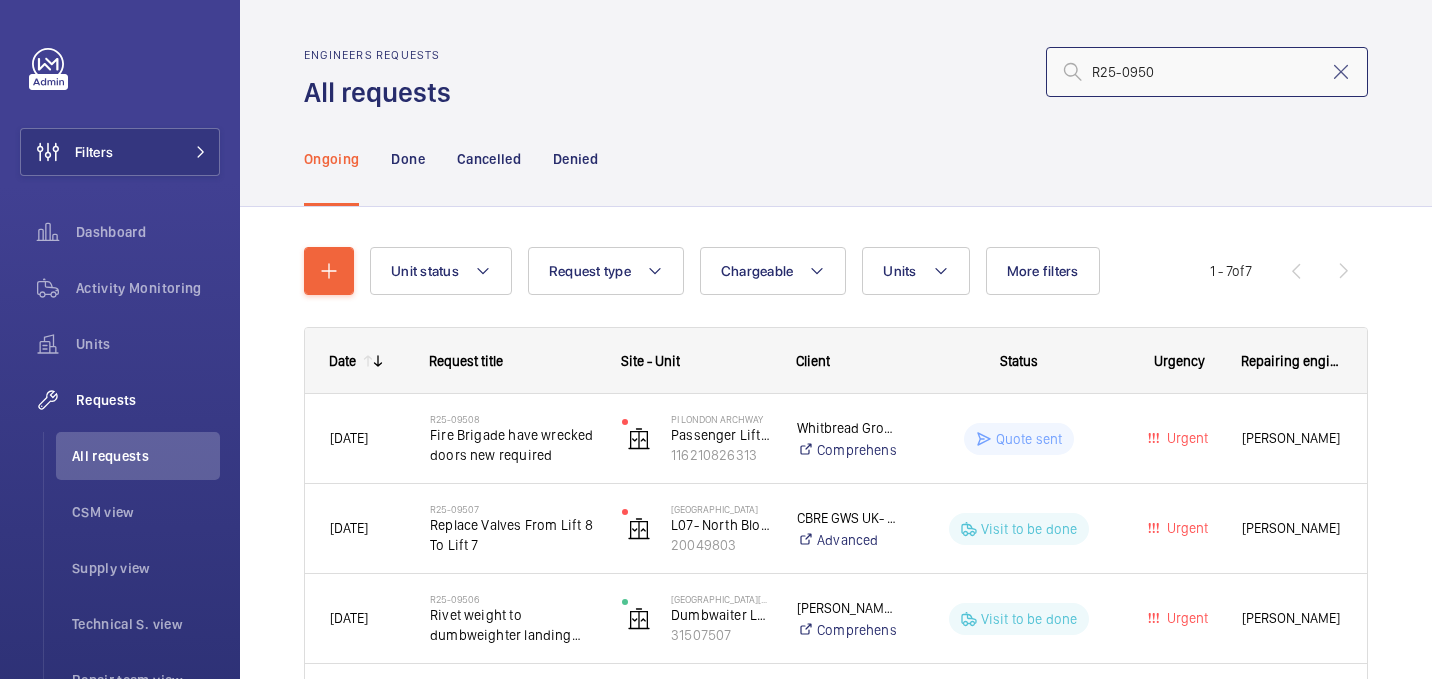 click on "R25-0950" 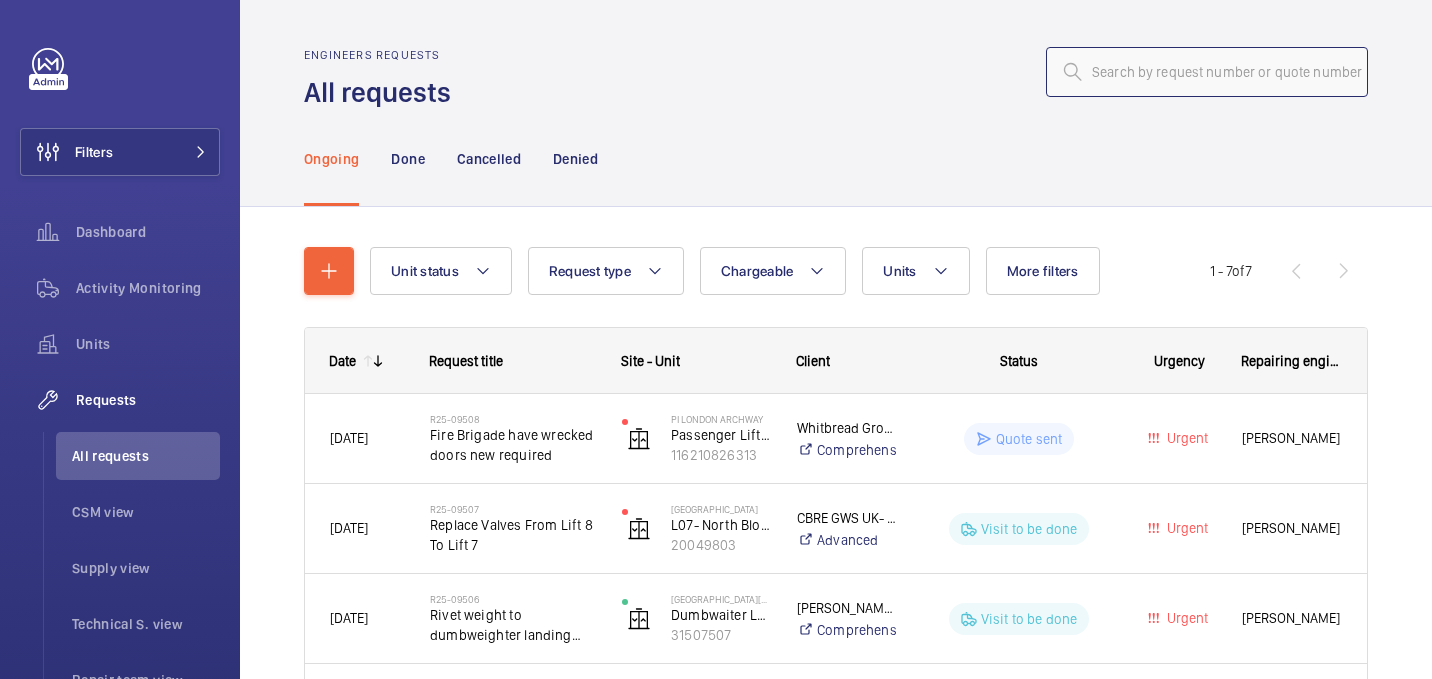 type on "R25-0950" 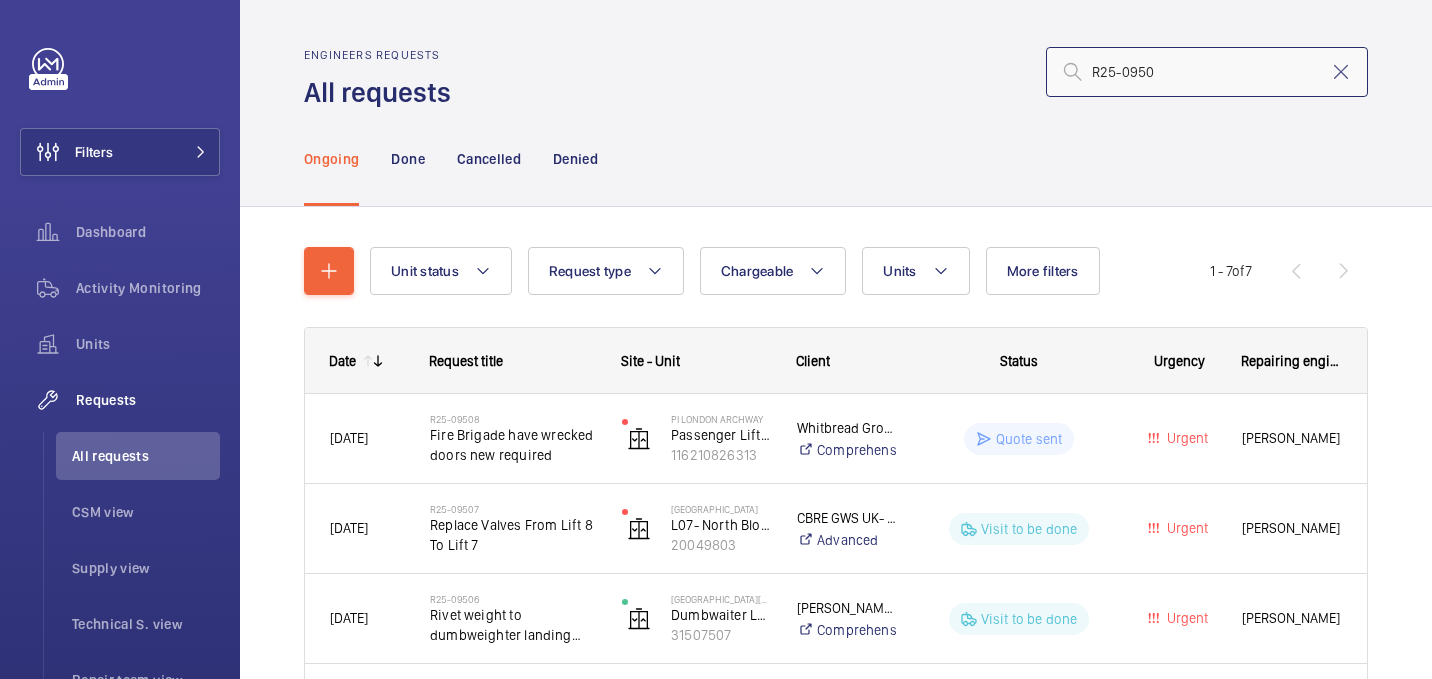 click on "R25-0950" 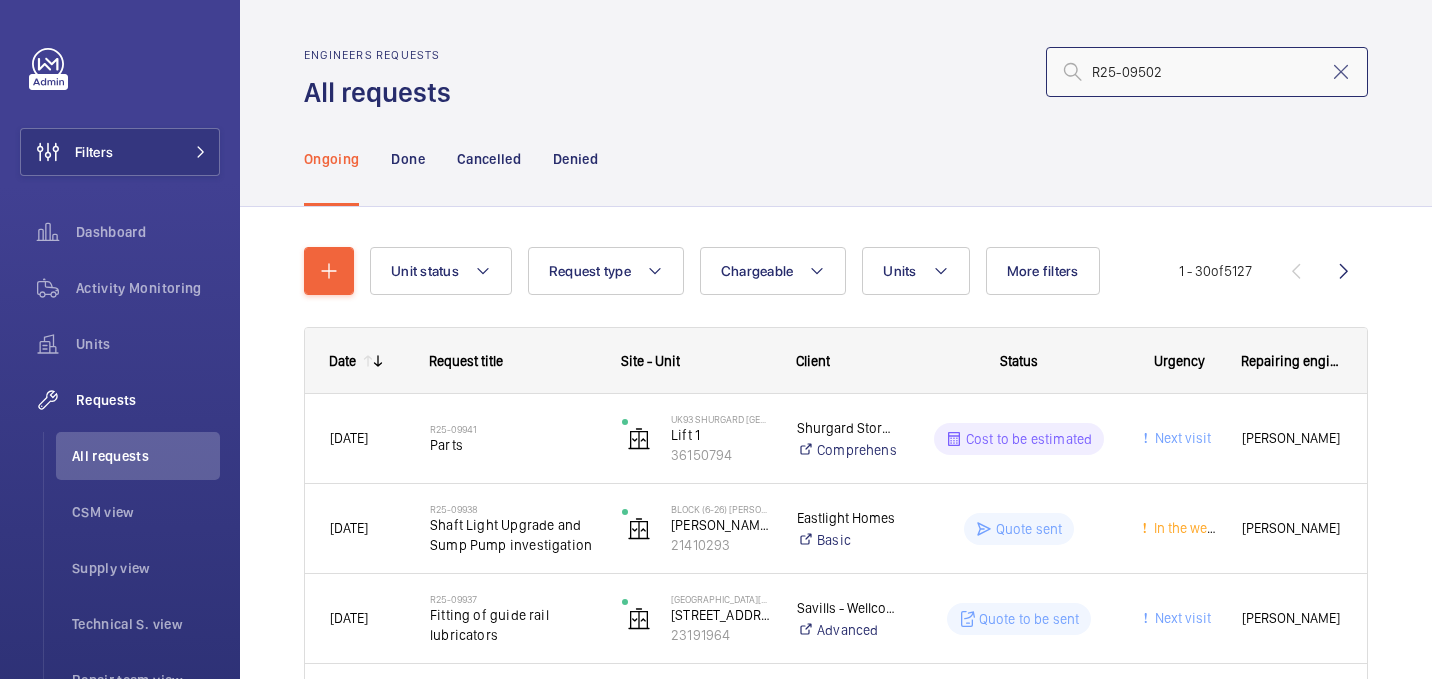 click on "R25-09502" 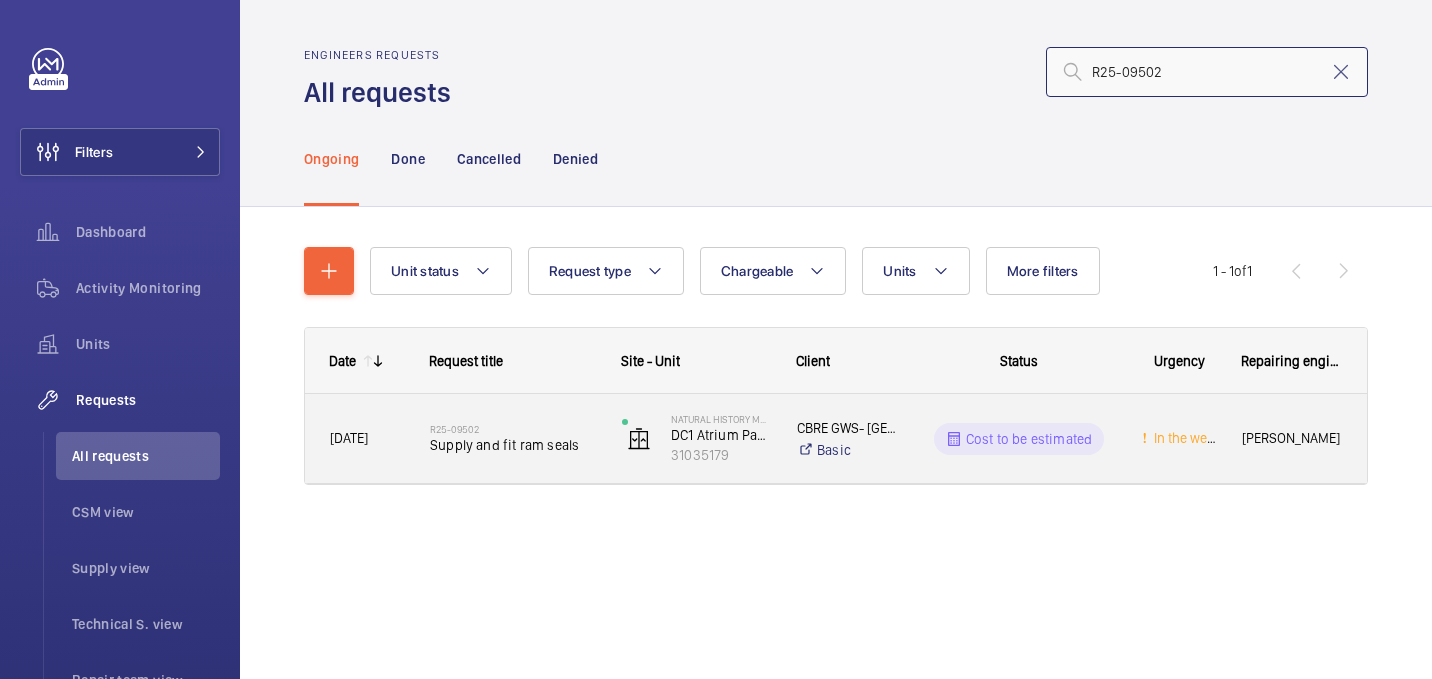 type on "R25-09502" 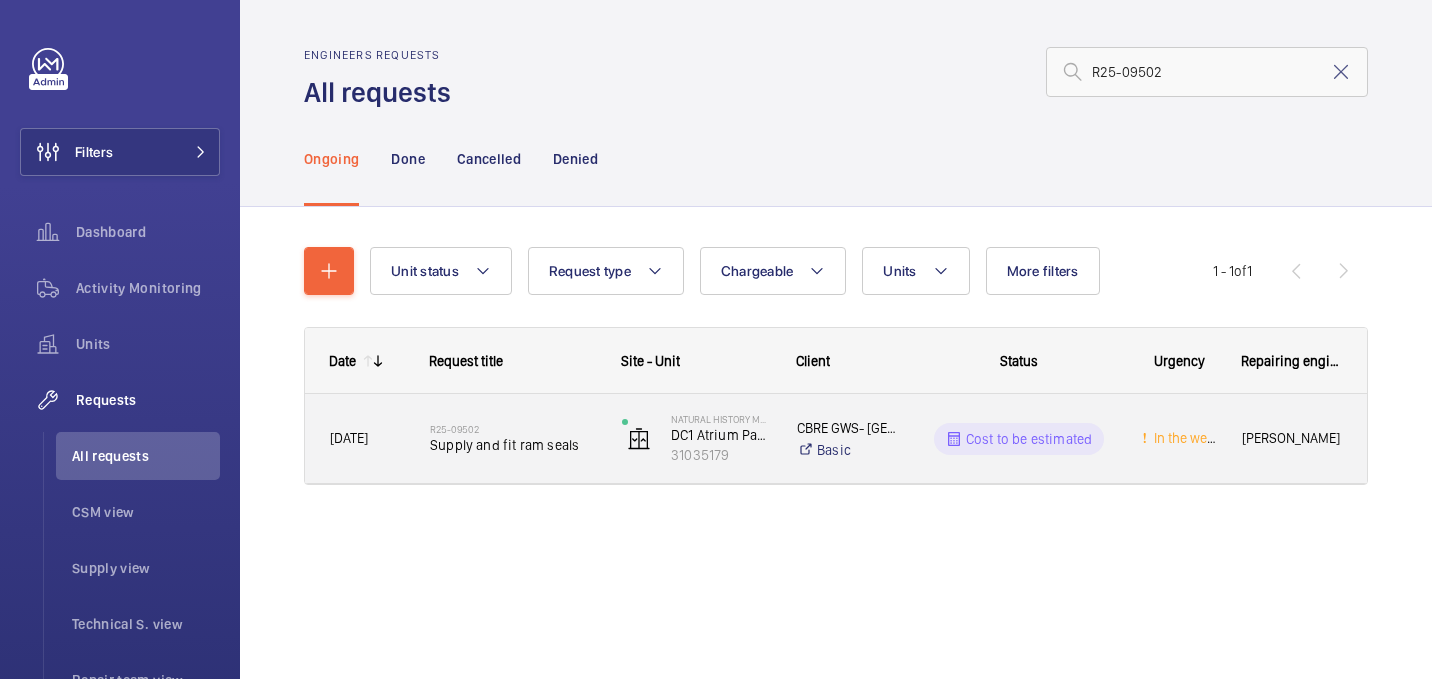 click on "Supply and fit ram seals" 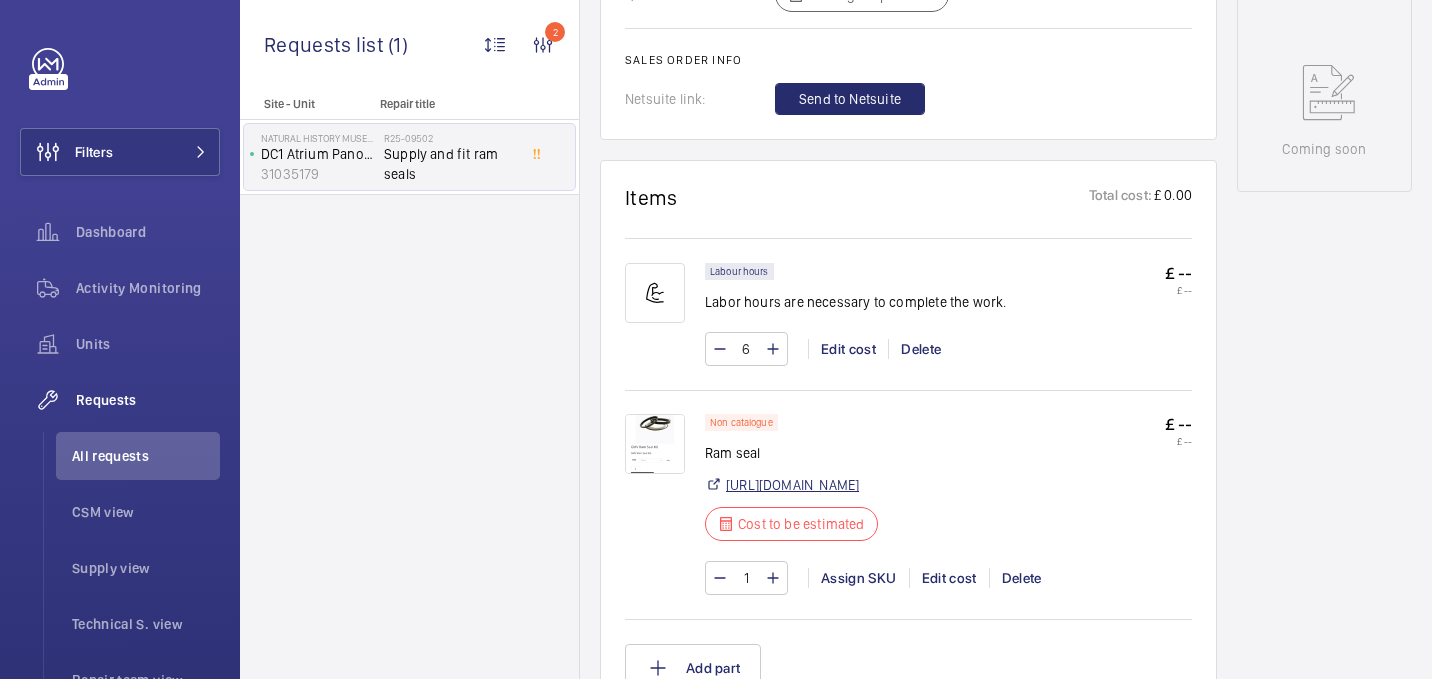 scroll, scrollTop: 1032, scrollLeft: 0, axis: vertical 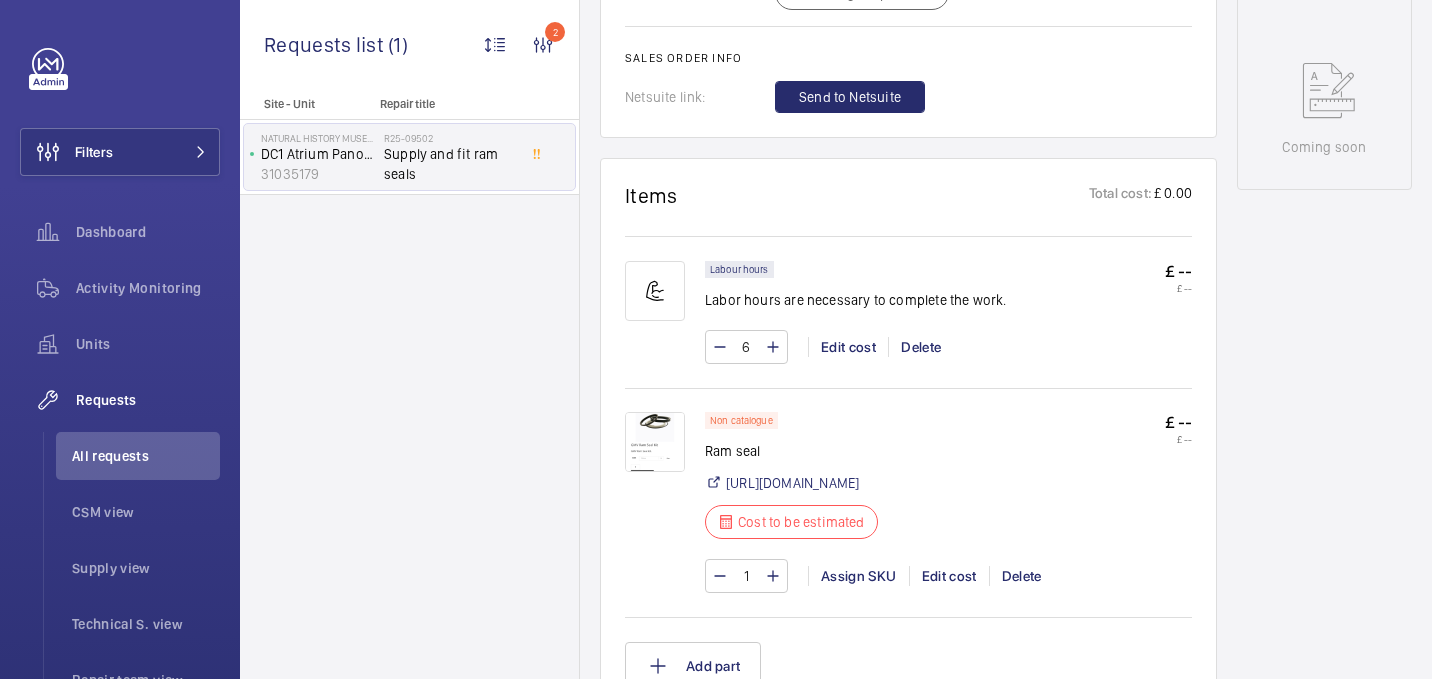 click 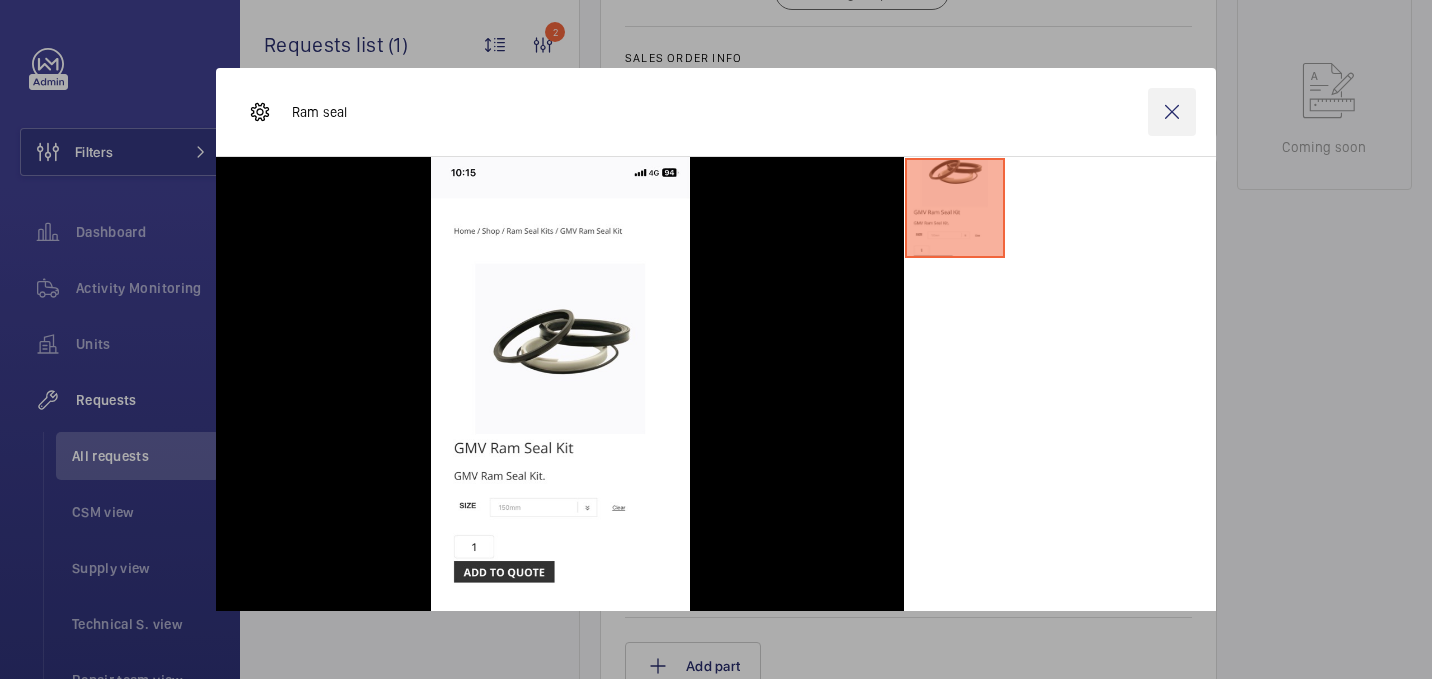 click at bounding box center [1172, 112] 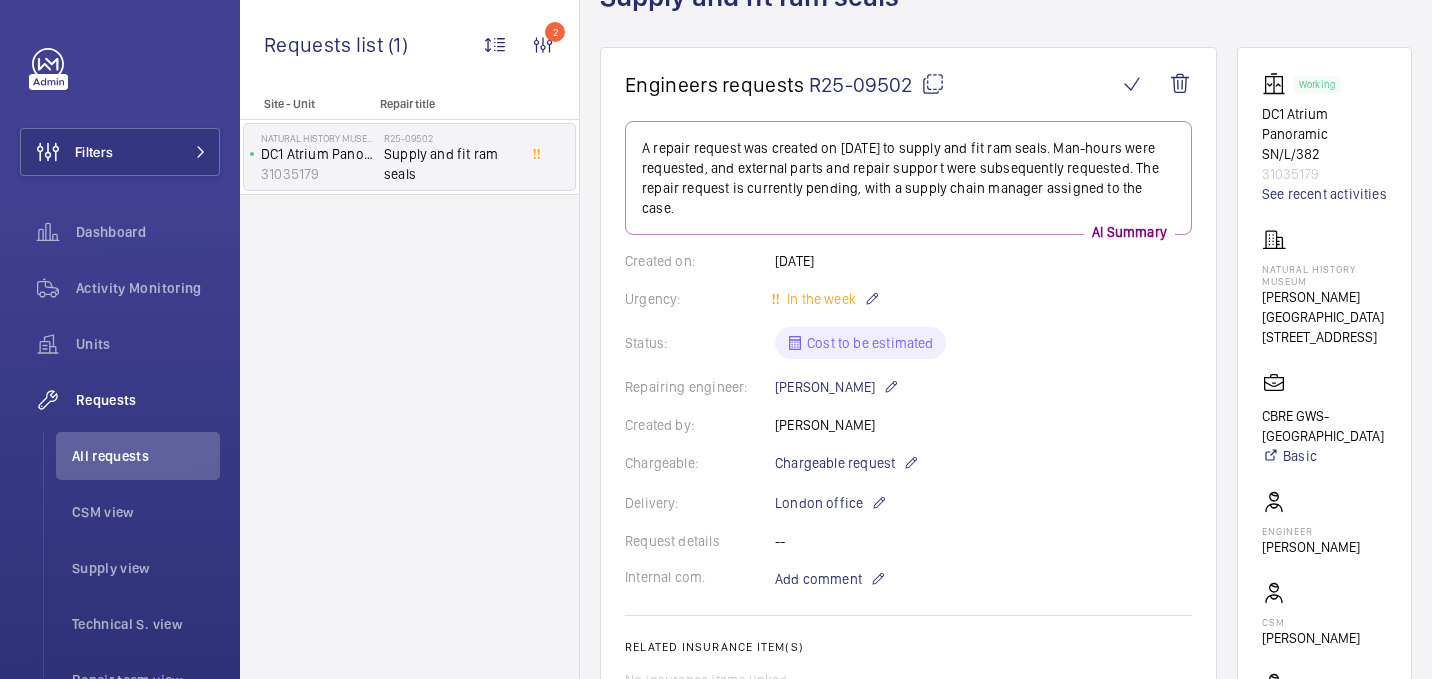 scroll, scrollTop: 139, scrollLeft: 0, axis: vertical 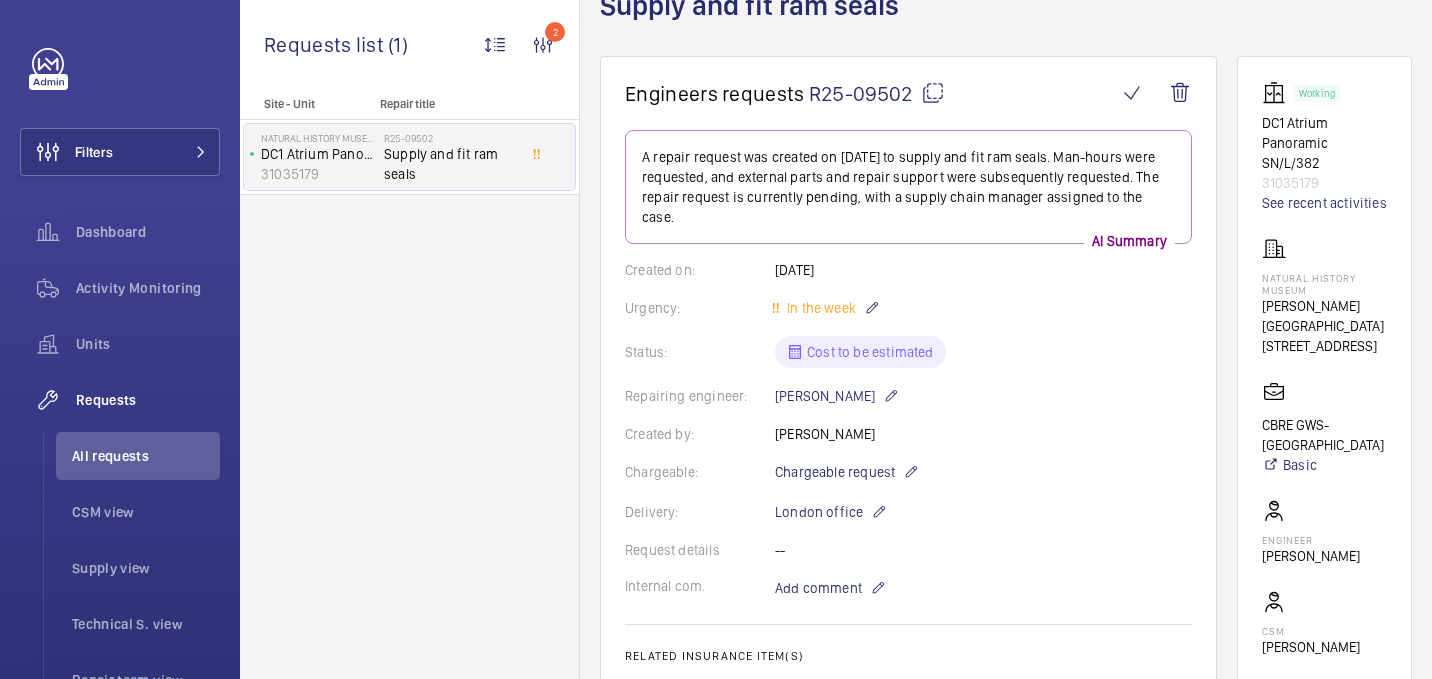 click 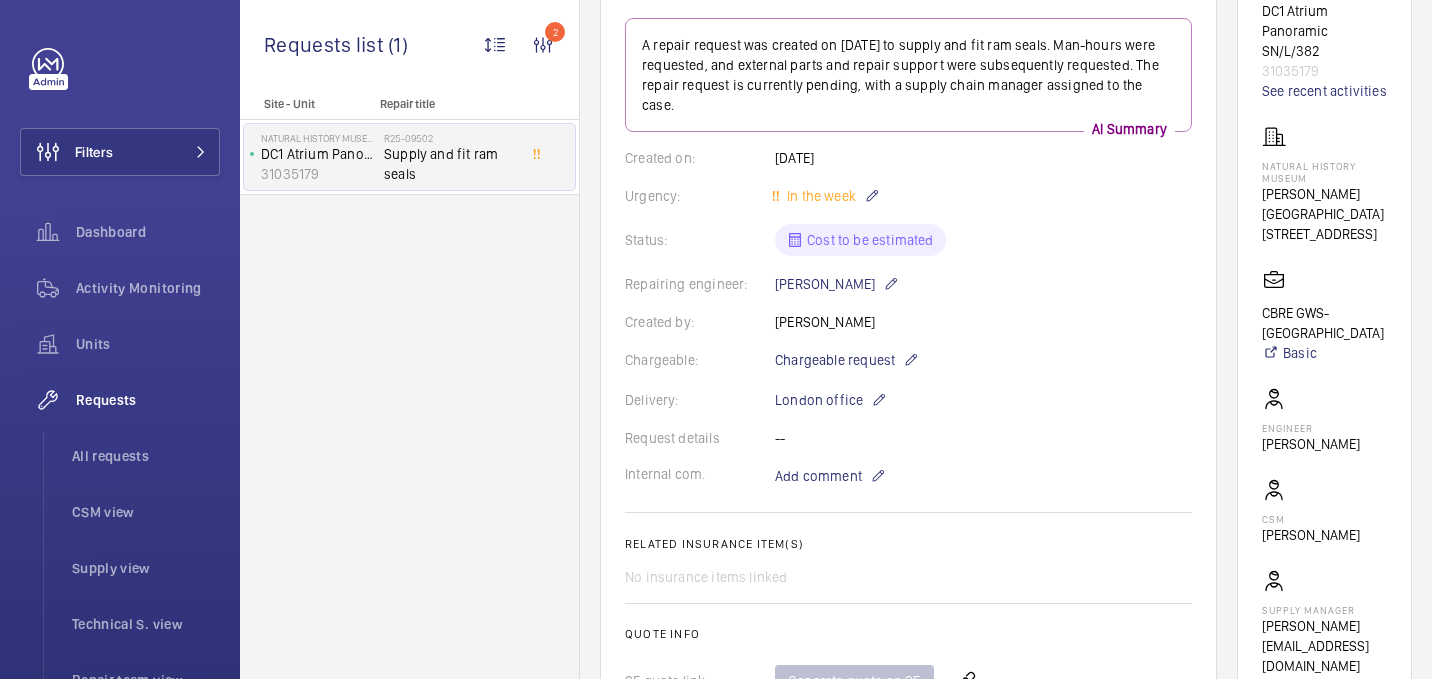 scroll, scrollTop: 252, scrollLeft: 0, axis: vertical 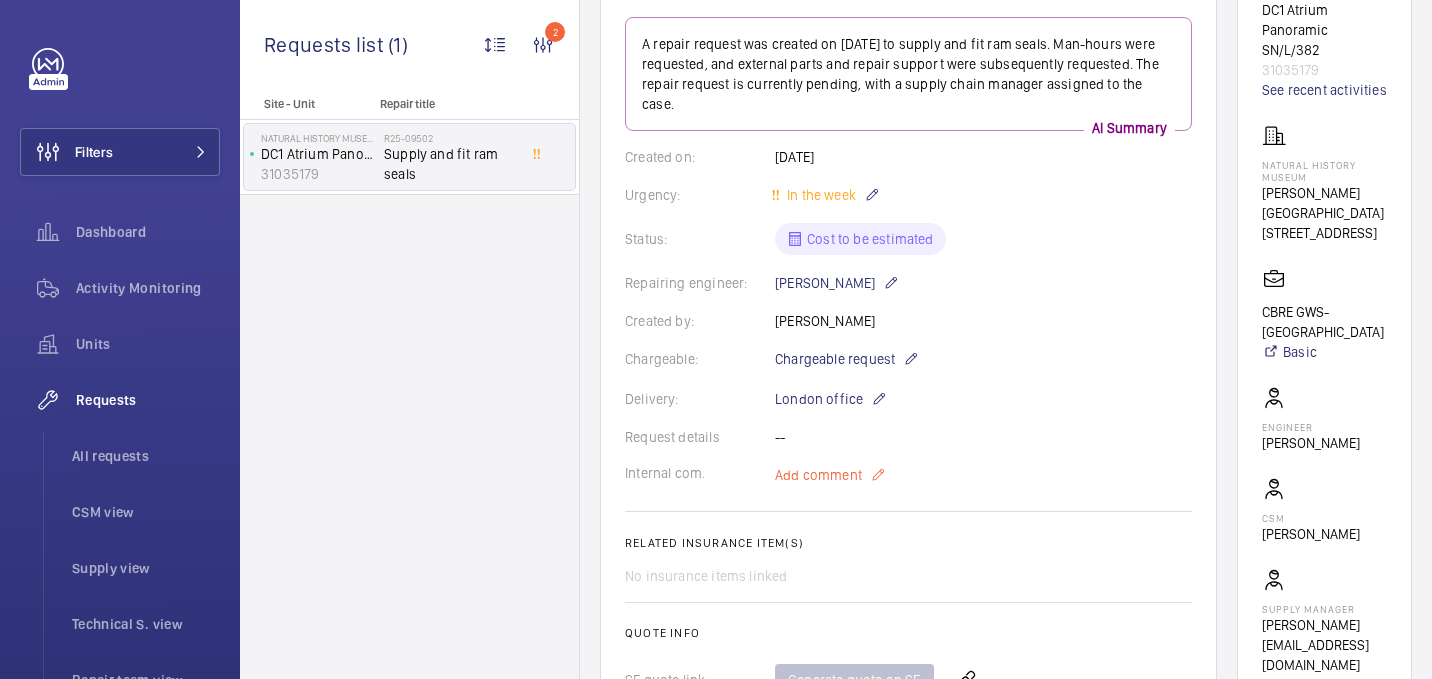 click on "Add comment" 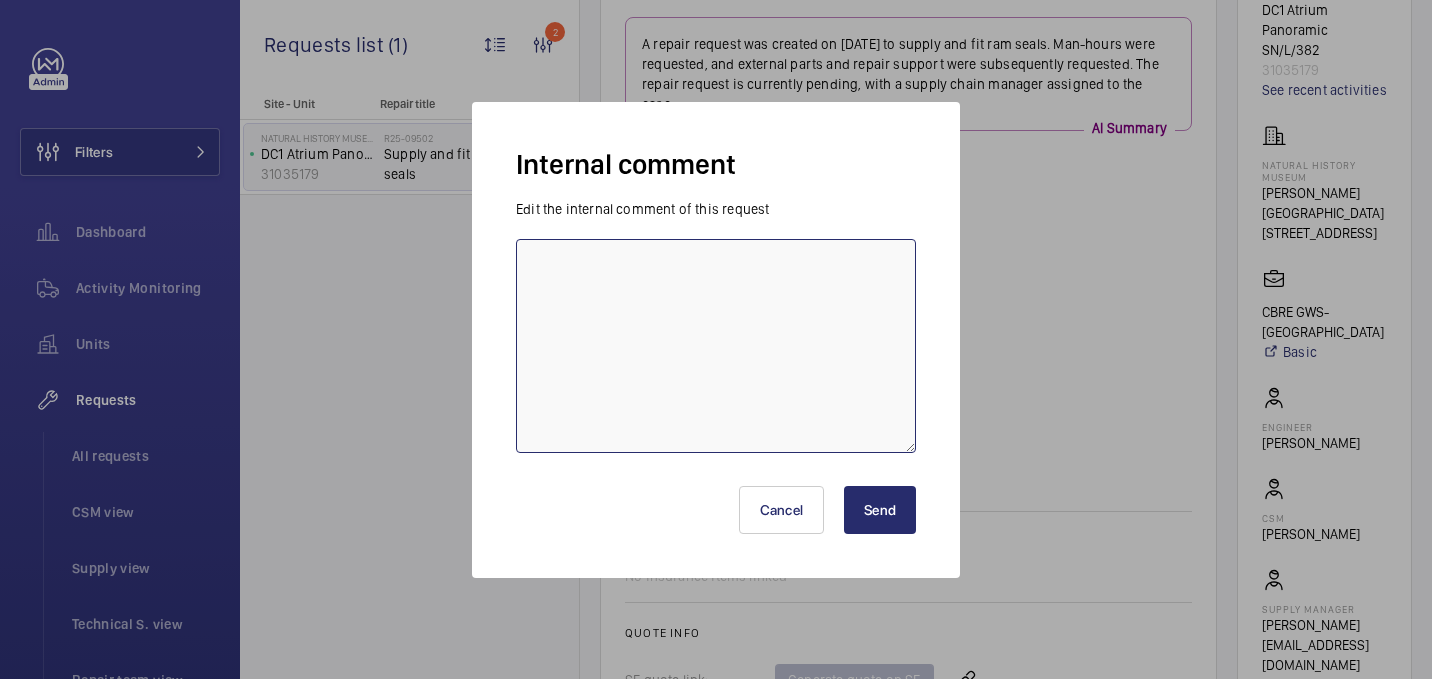 click at bounding box center [716, 346] 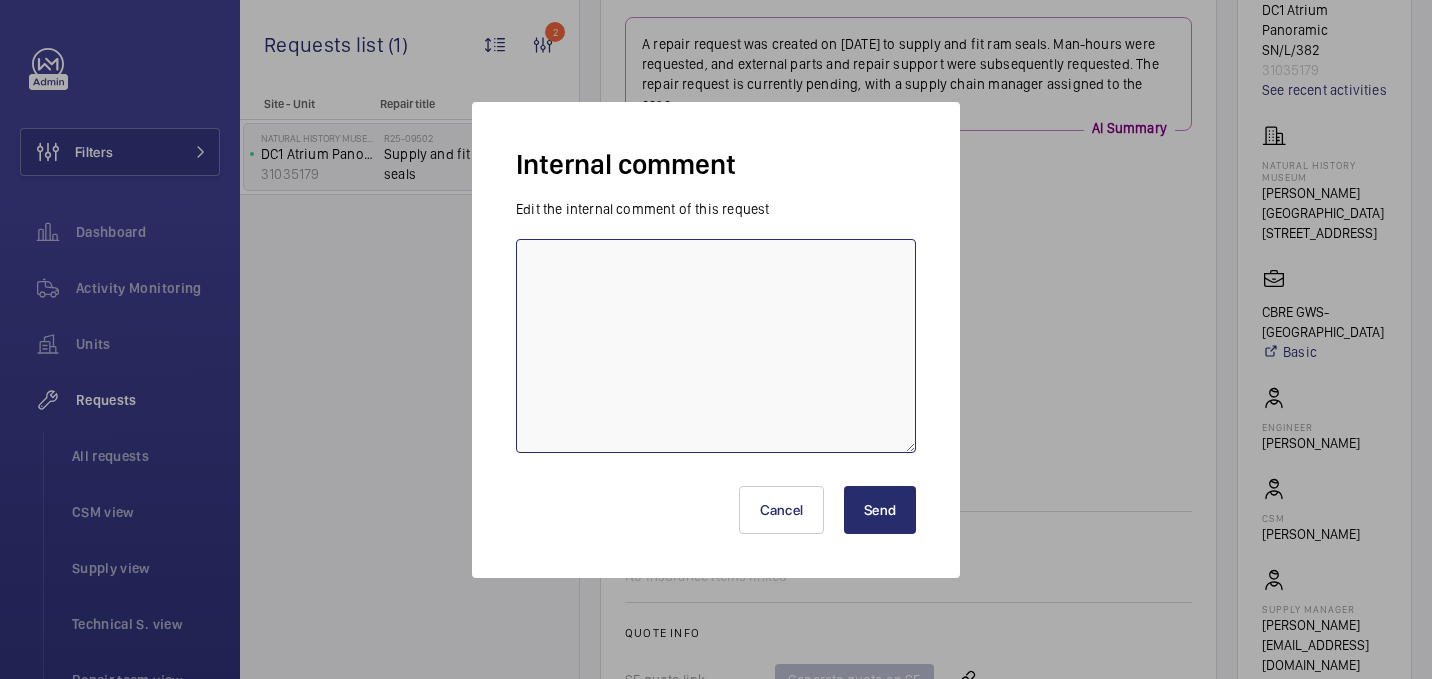 paste on "requested dan to confirm what size Gmv ram seal is needed - 22/07 india" 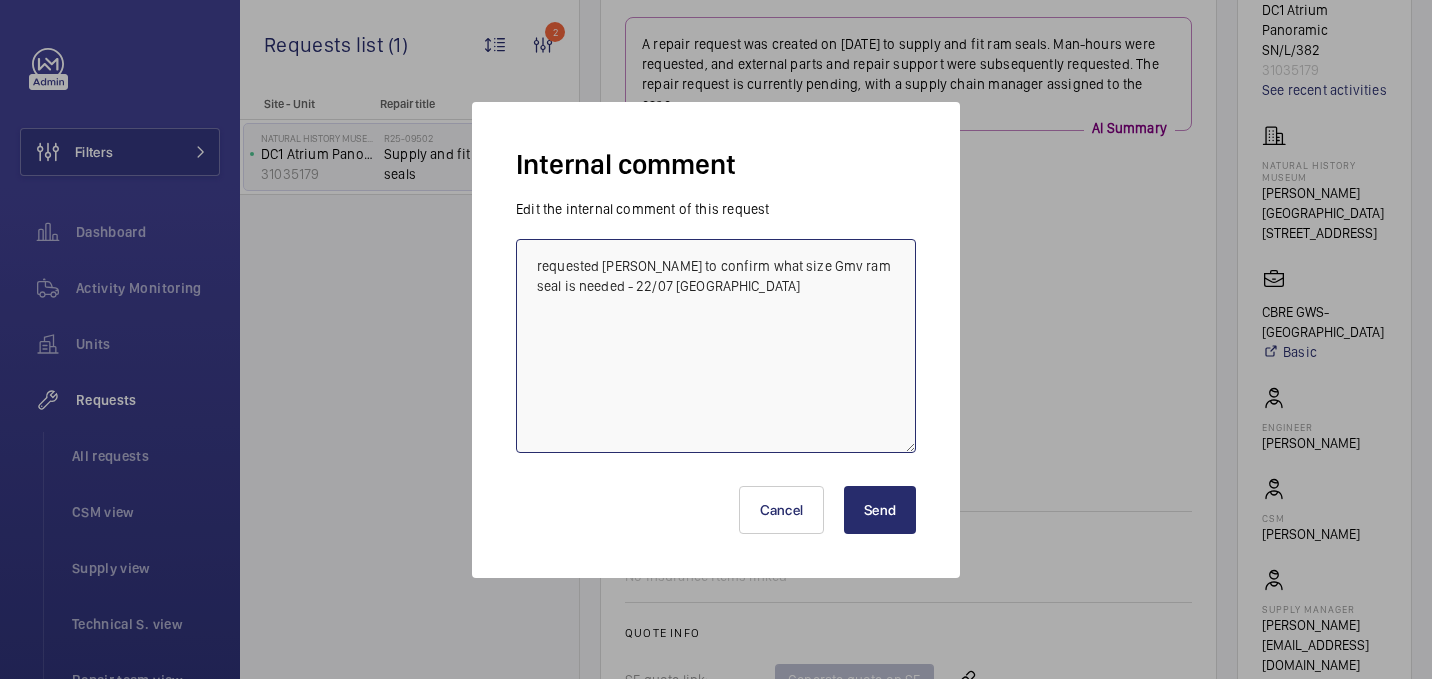 type on "requested dan to confirm what size Gmv ram seal is needed - 22/07 india" 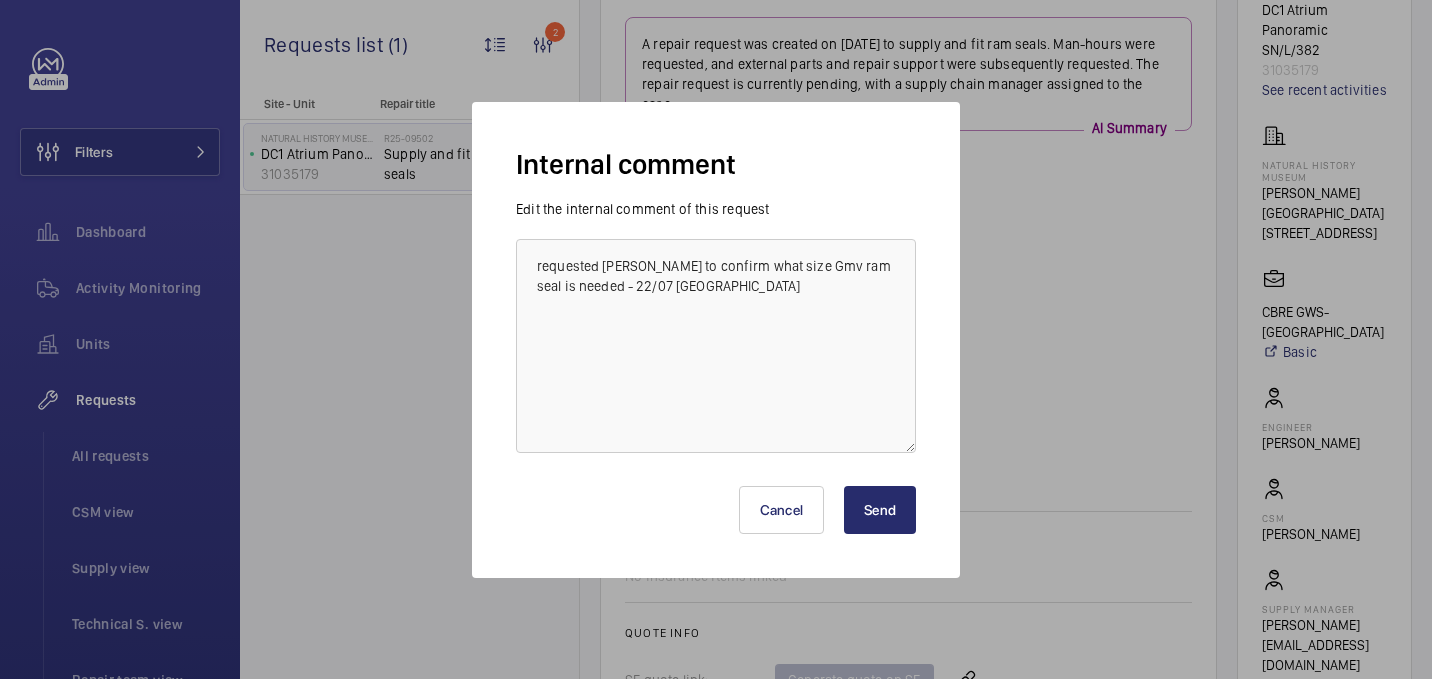 click on "Send" at bounding box center [880, 510] 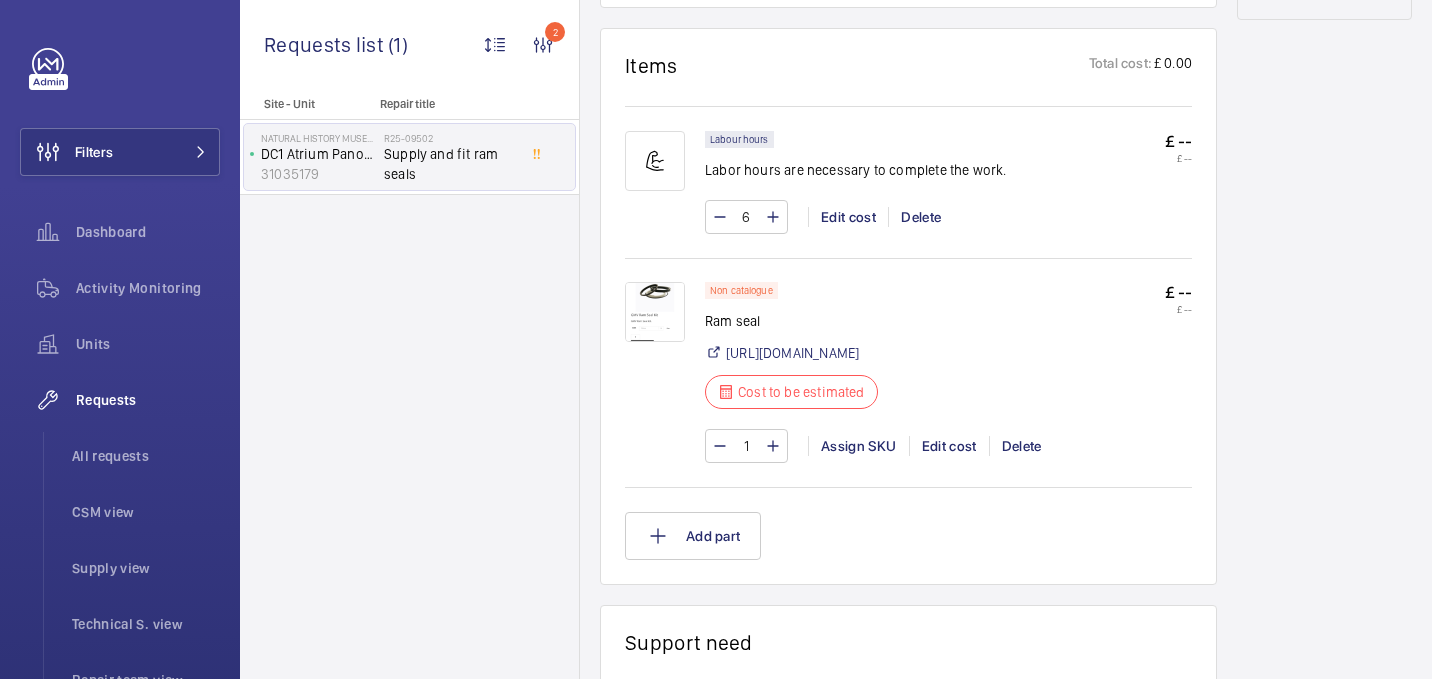 scroll, scrollTop: 1200, scrollLeft: 0, axis: vertical 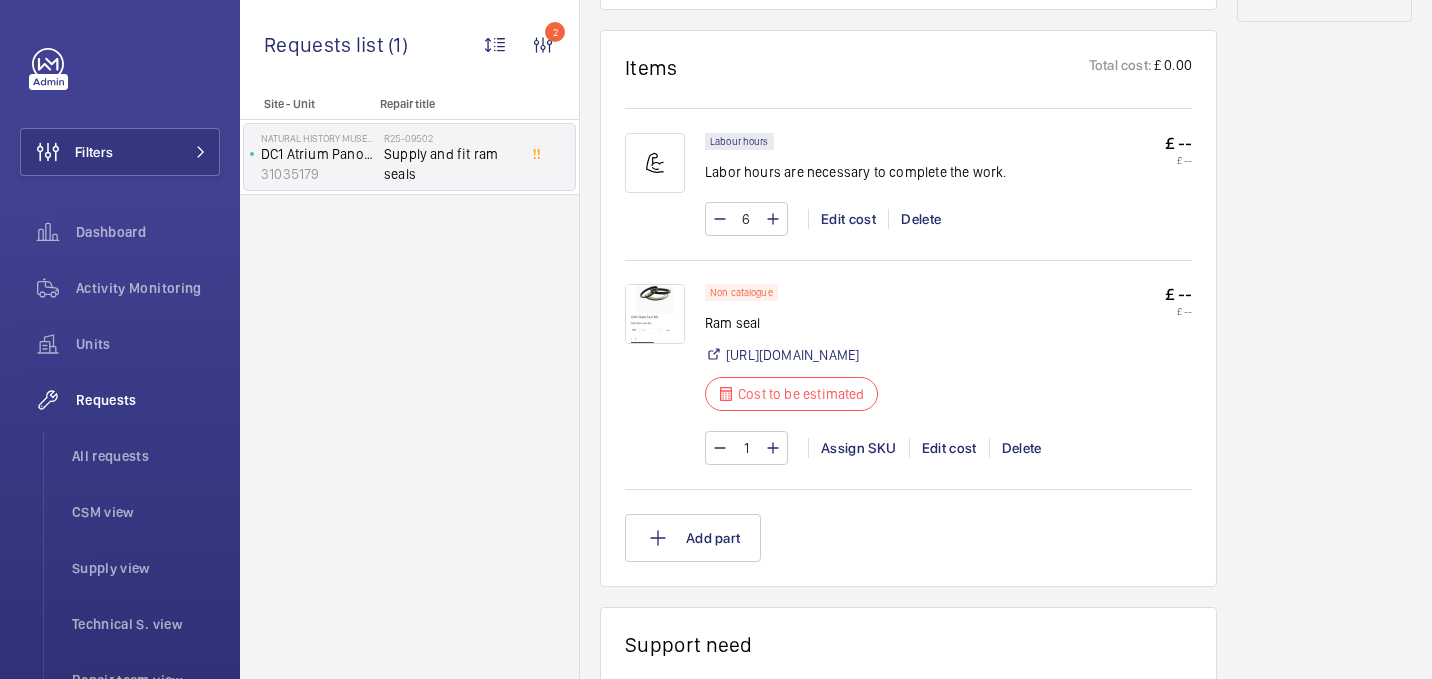 click 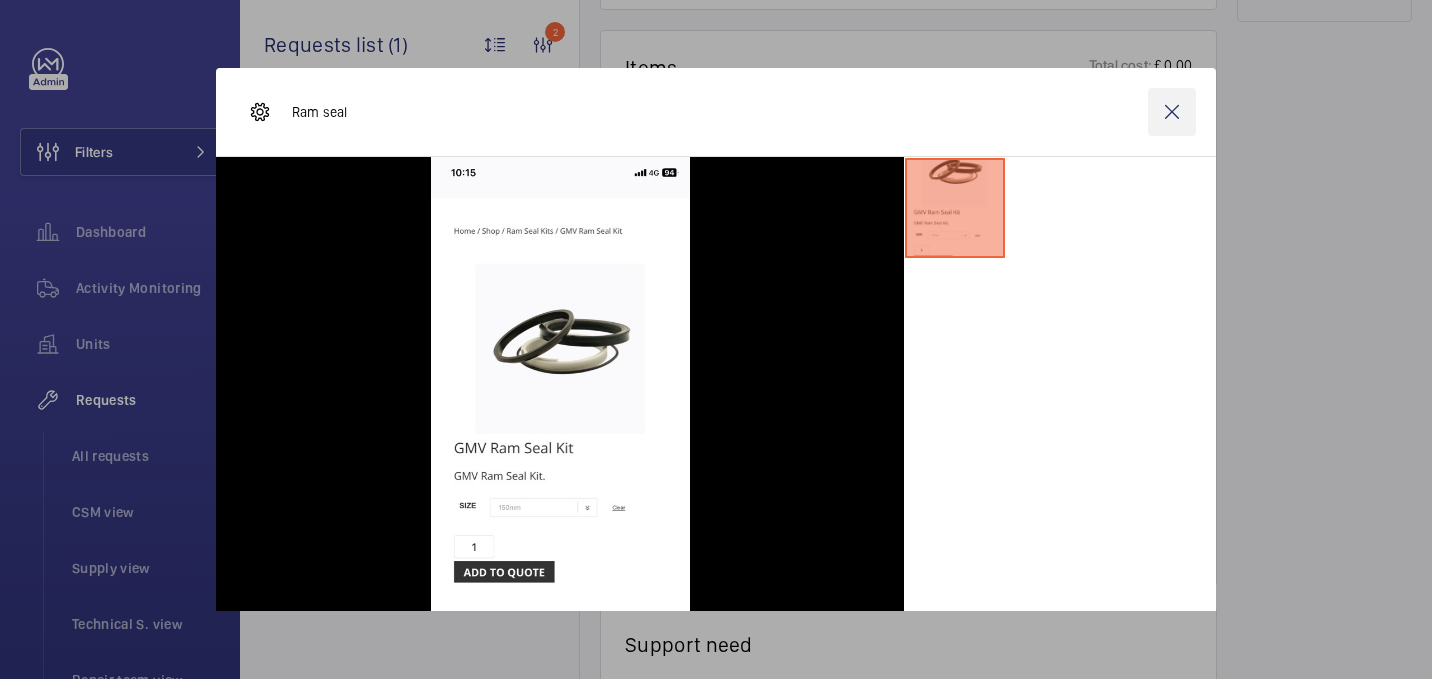 click at bounding box center [1172, 112] 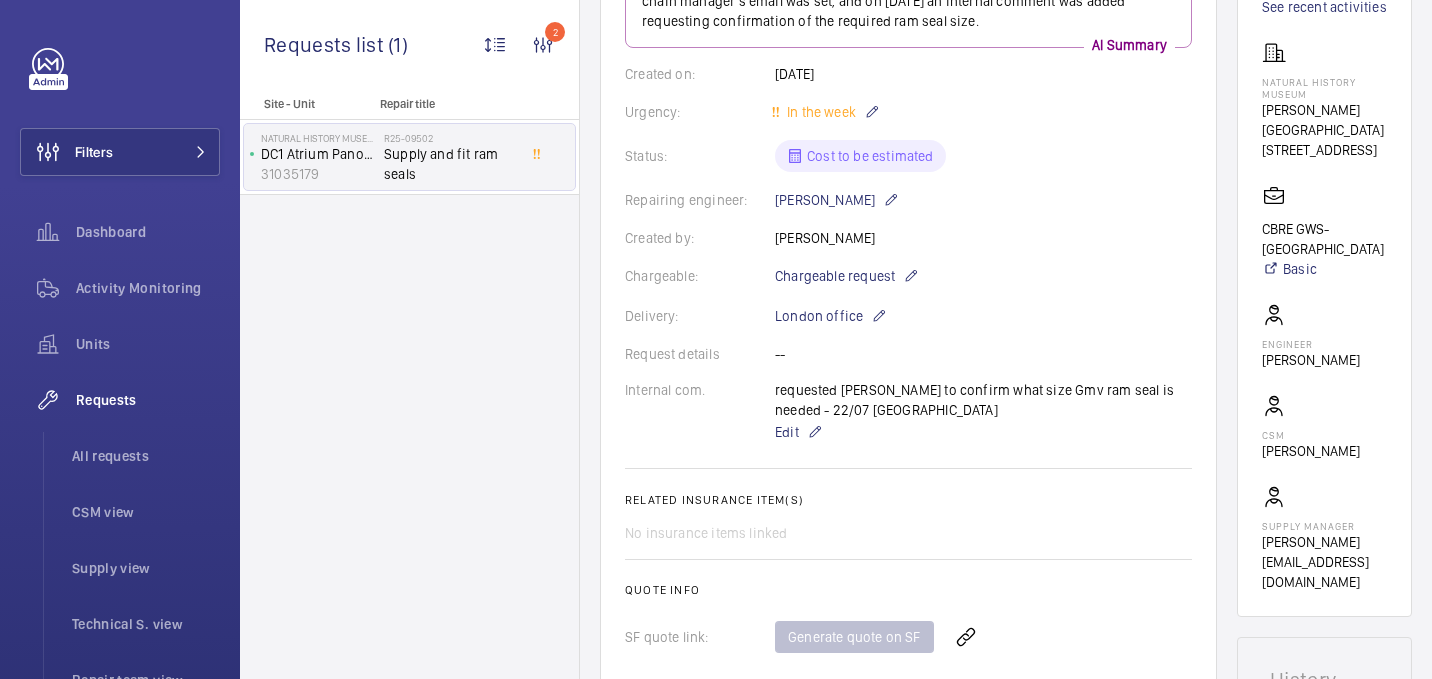 scroll, scrollTop: 1040, scrollLeft: 0, axis: vertical 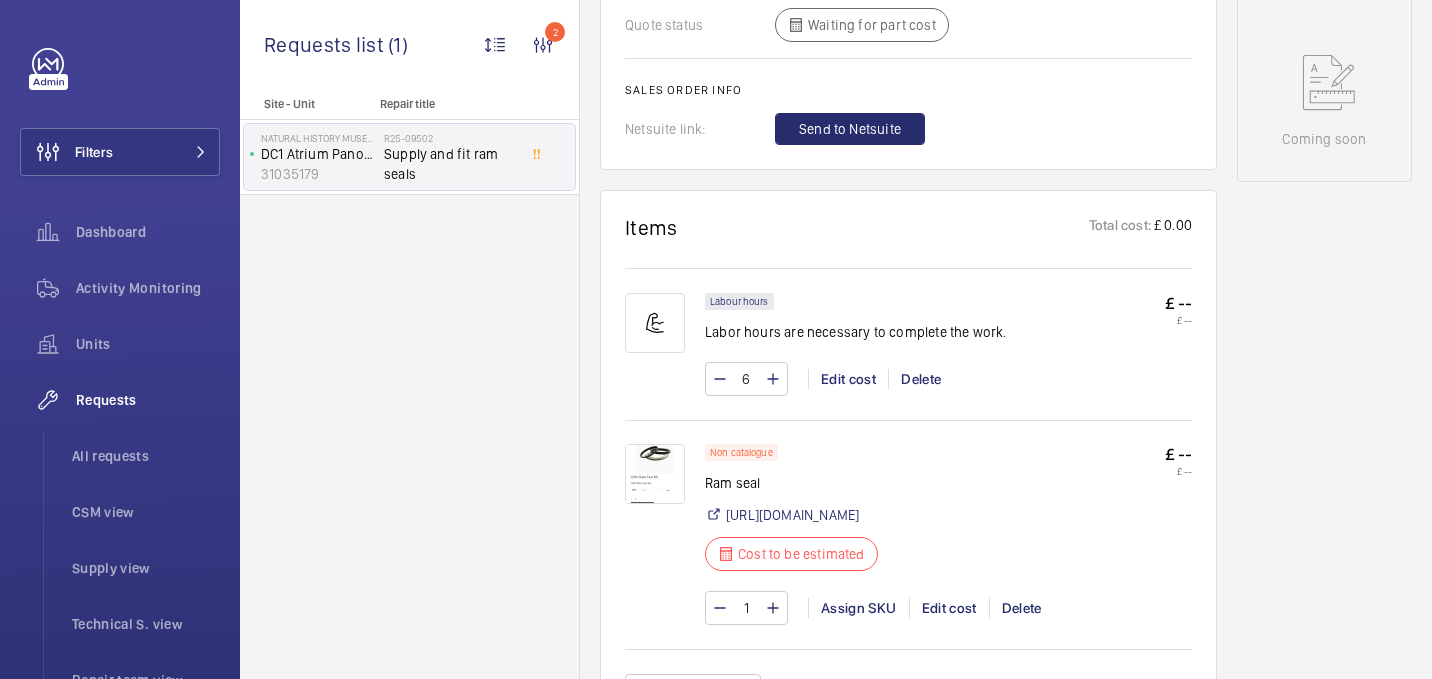 click 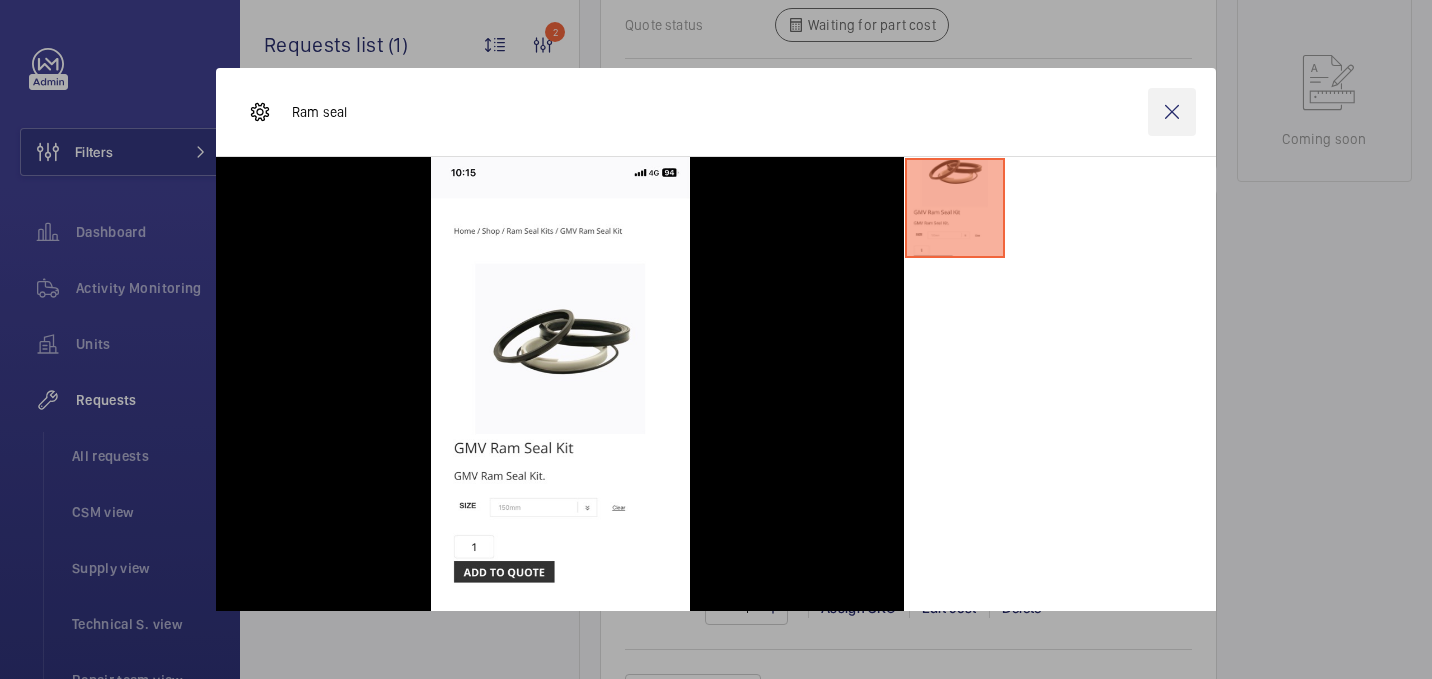click at bounding box center [1172, 112] 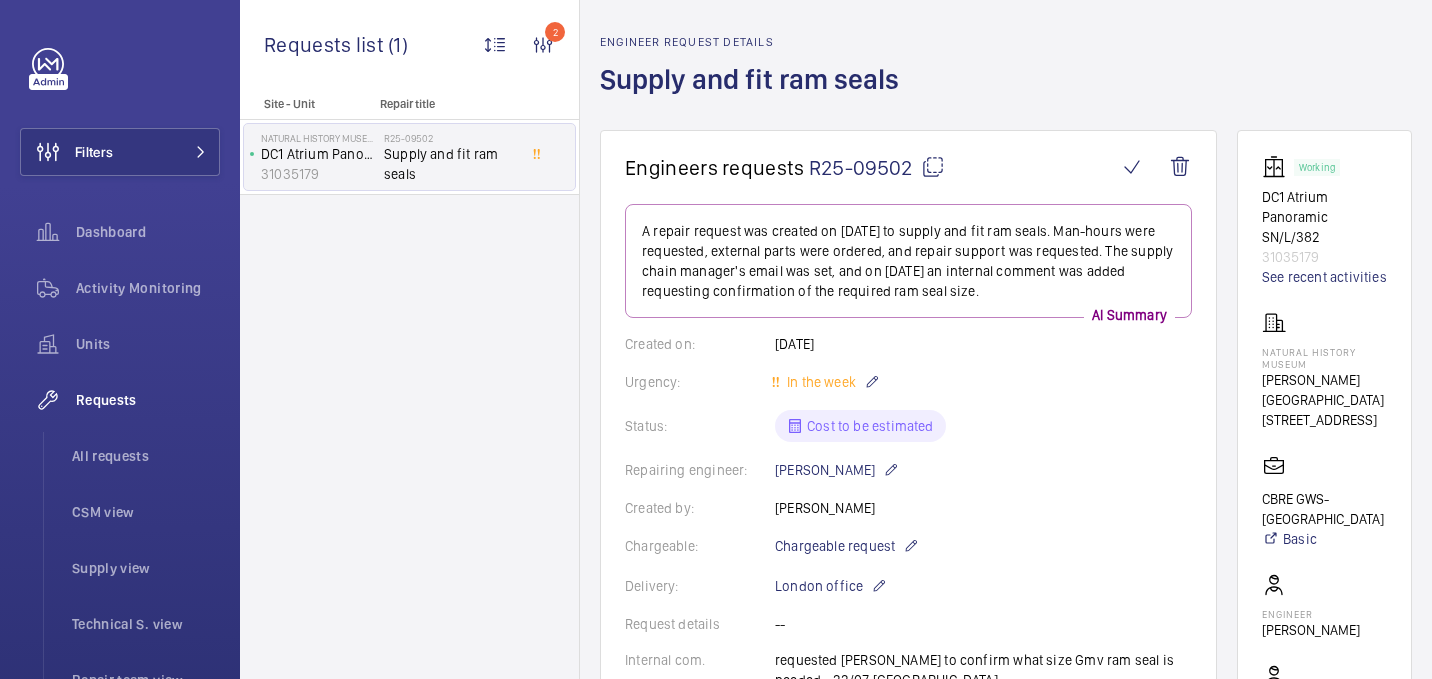 scroll, scrollTop: 0, scrollLeft: 0, axis: both 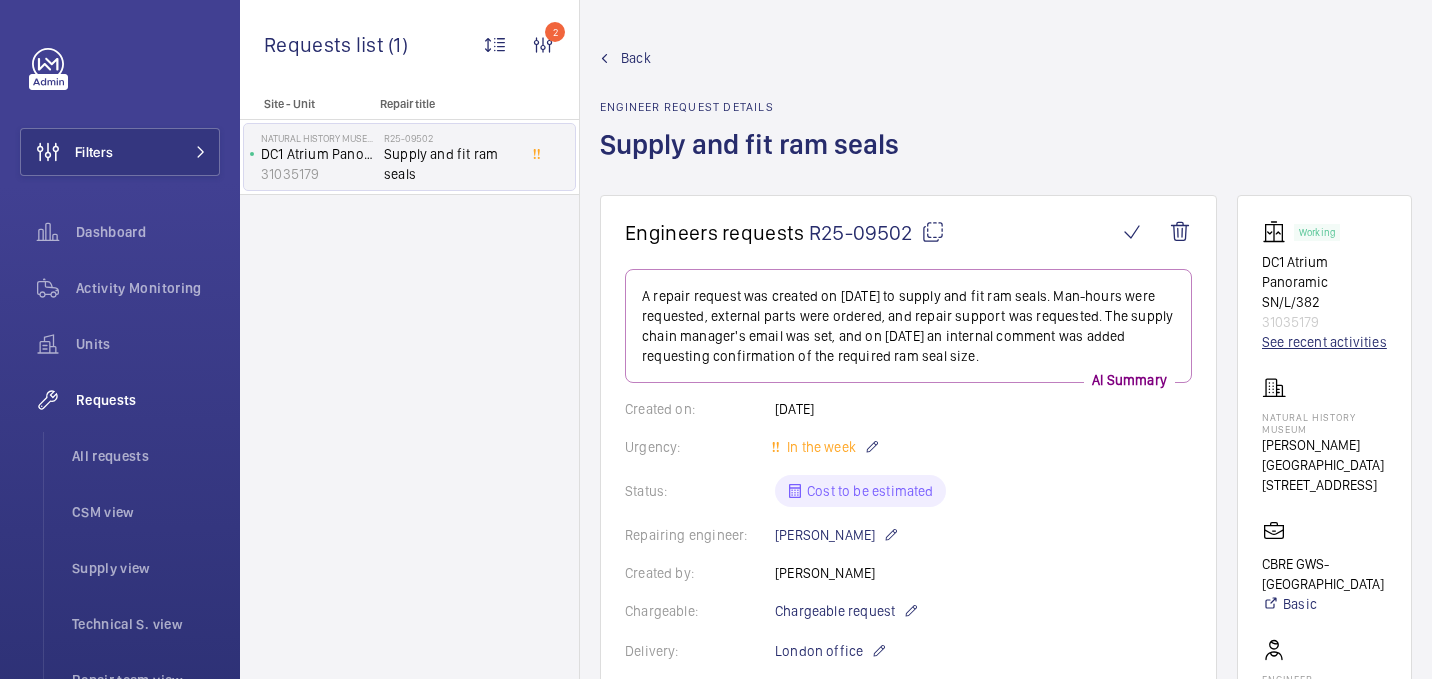 click on "See recent activities" 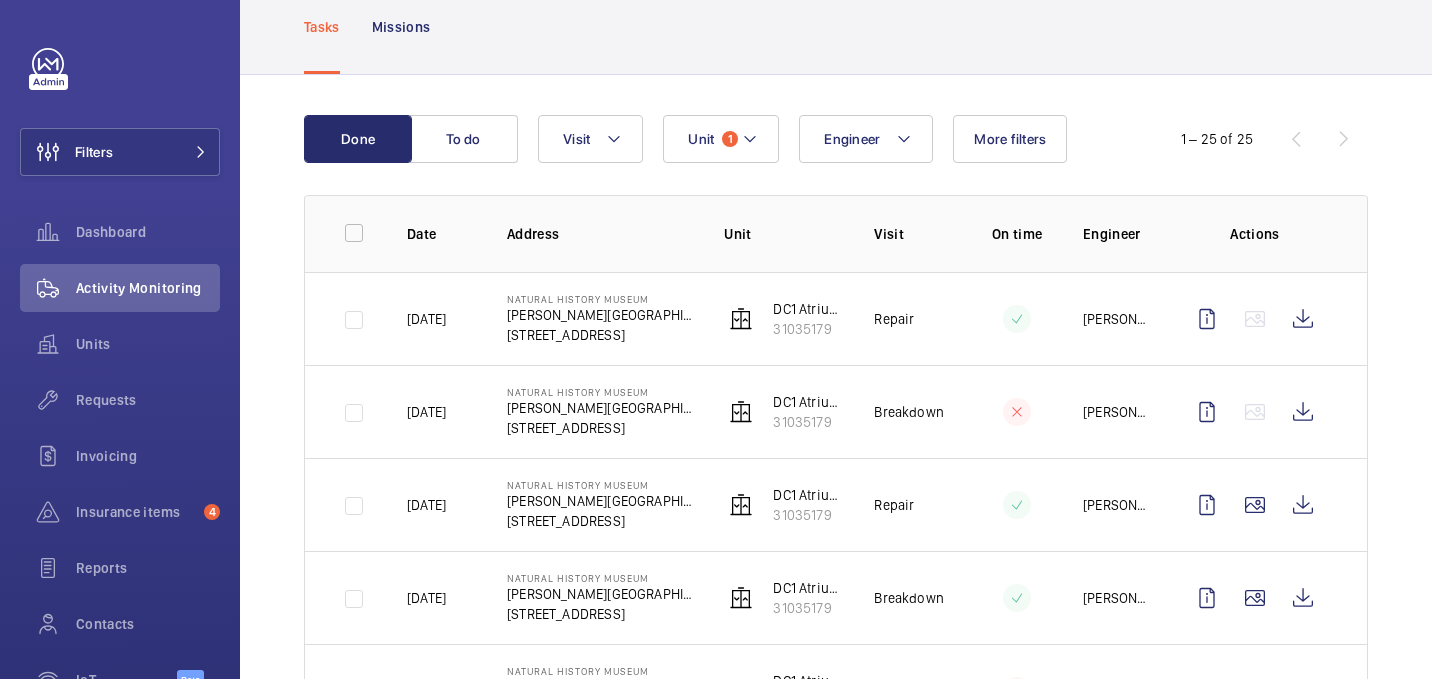 scroll, scrollTop: 143, scrollLeft: 0, axis: vertical 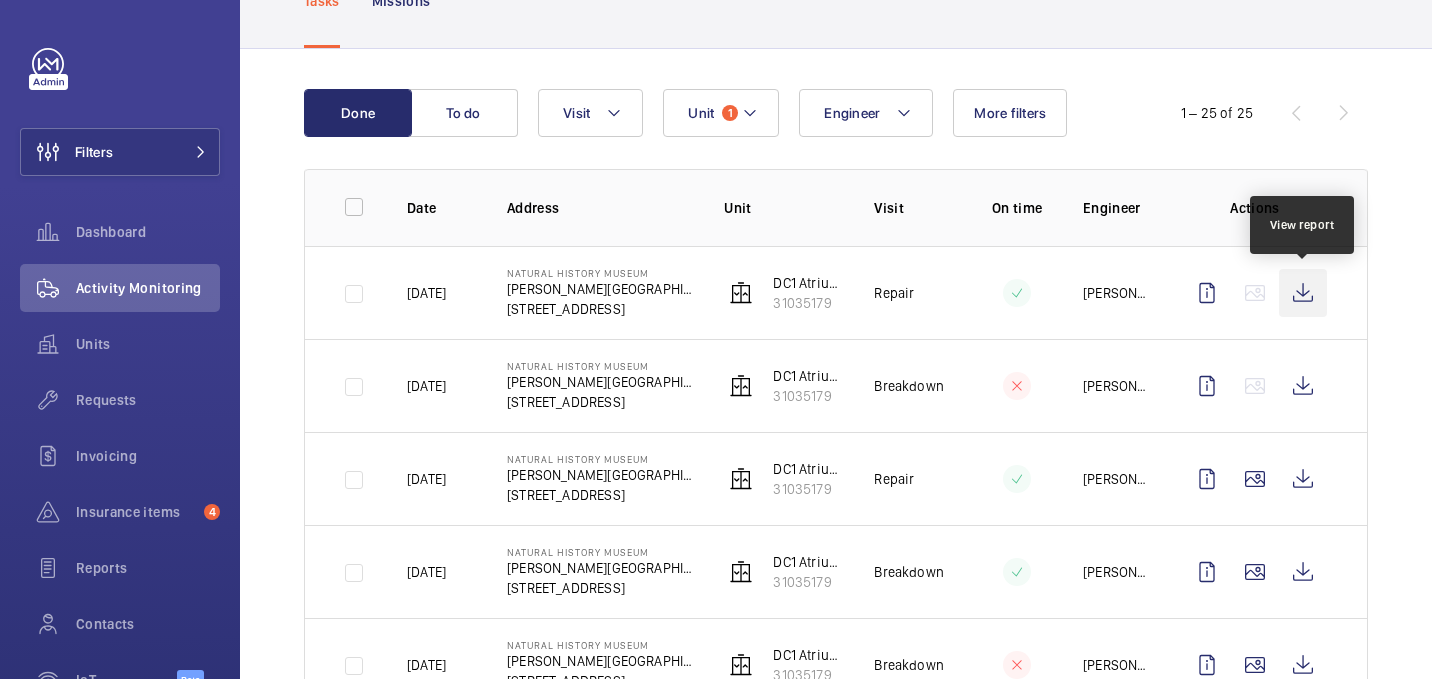 click 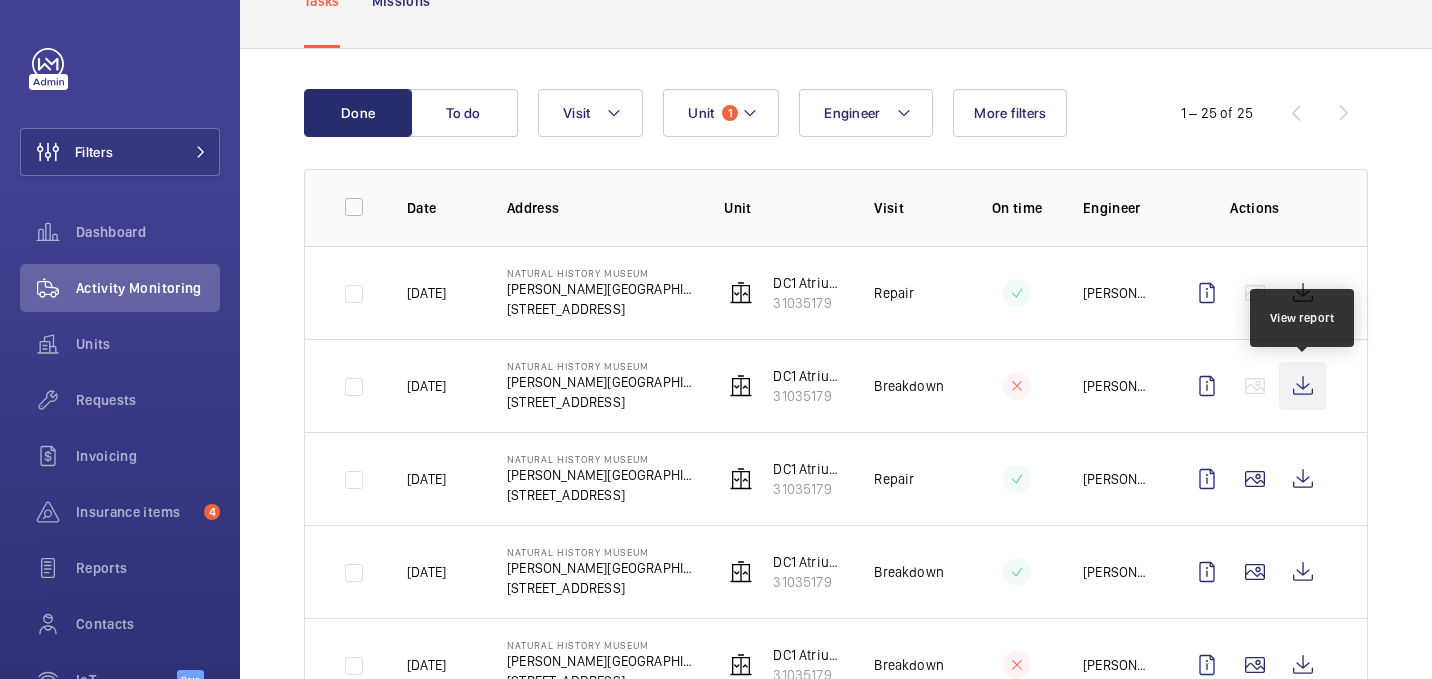 click 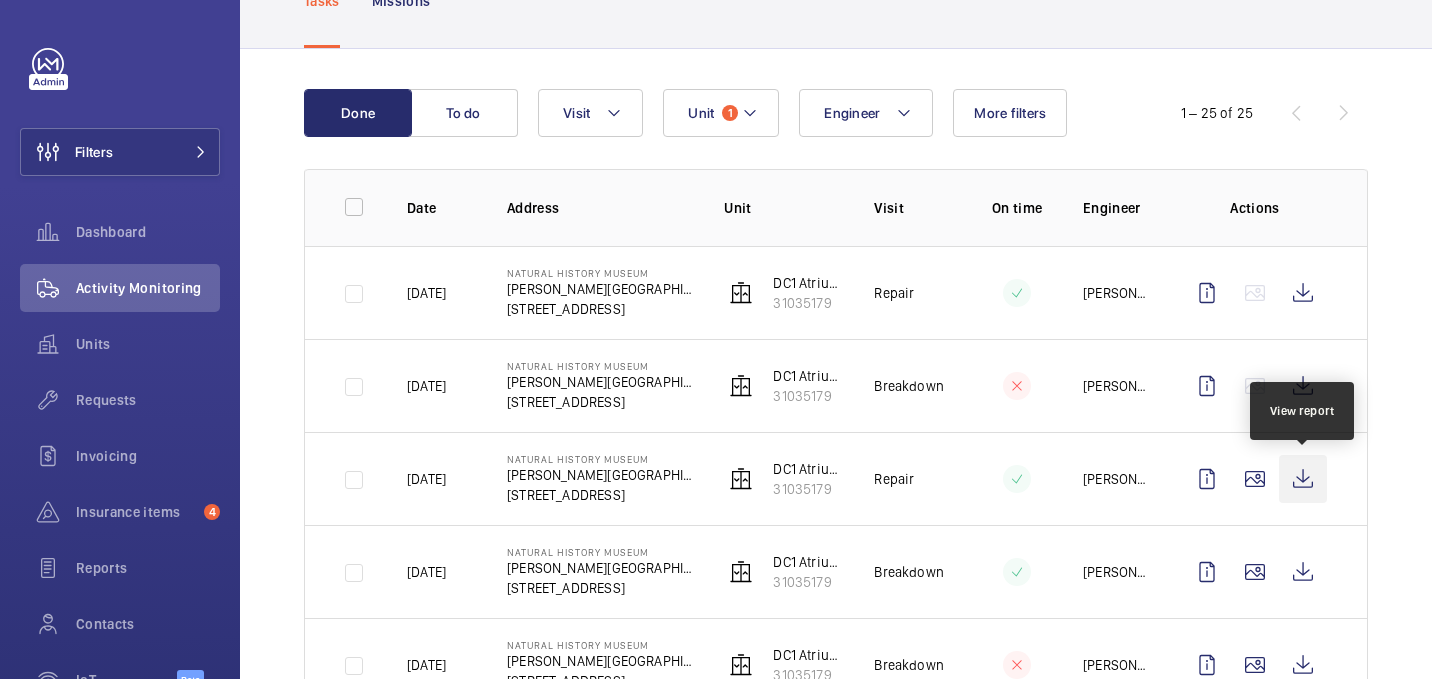 click 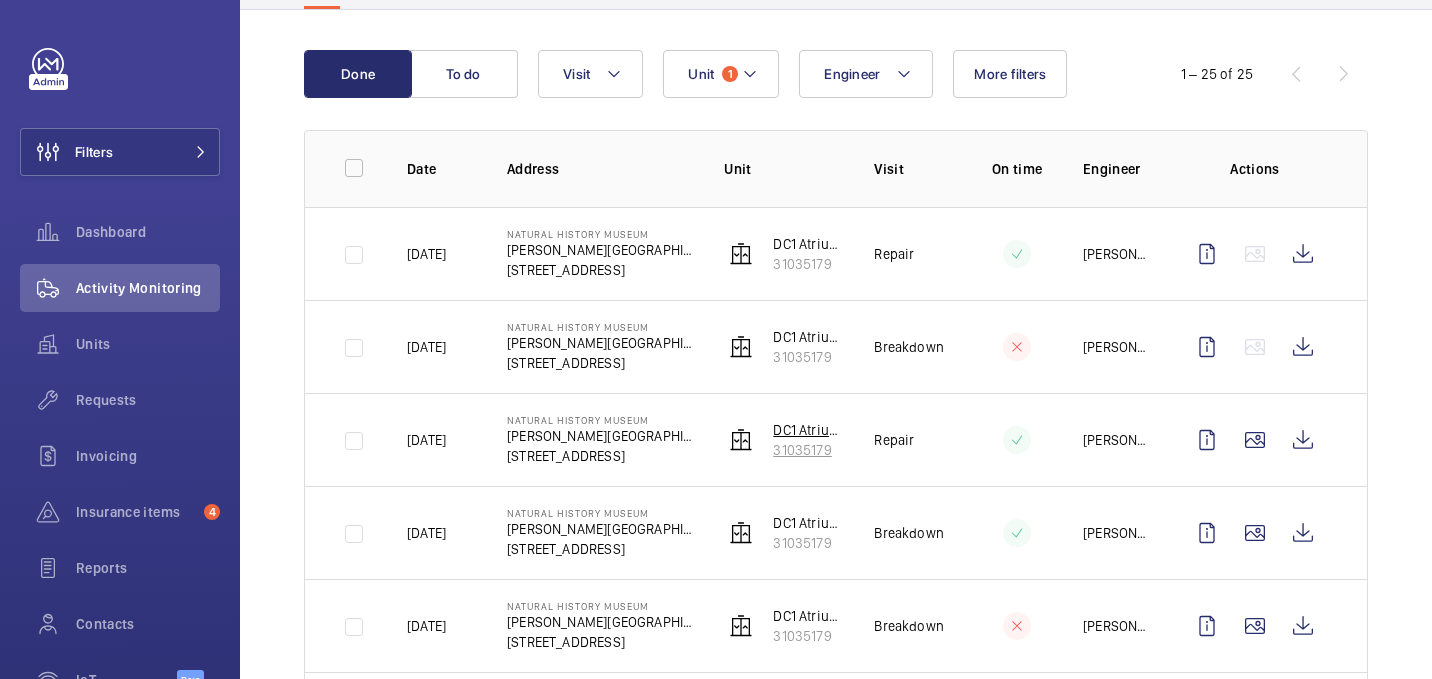 scroll, scrollTop: 0, scrollLeft: 0, axis: both 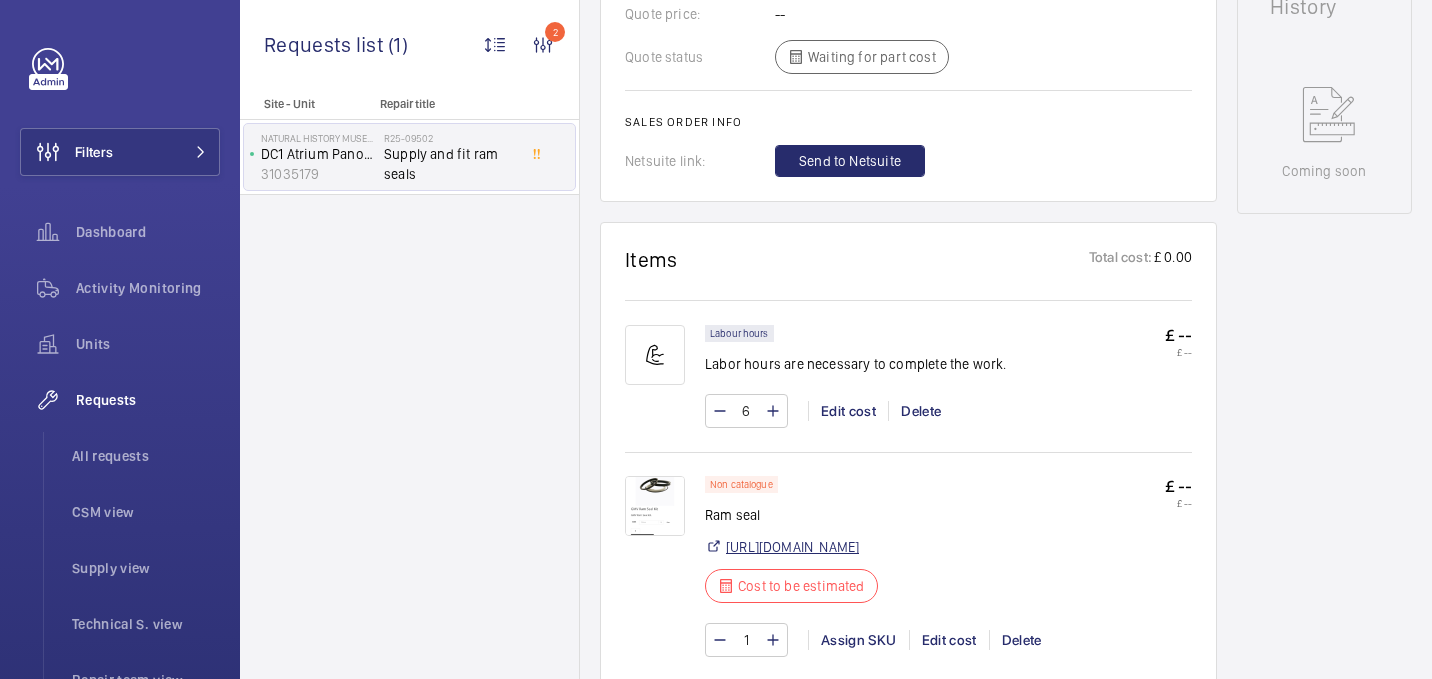 click on "[URL][DOMAIN_NAME]" 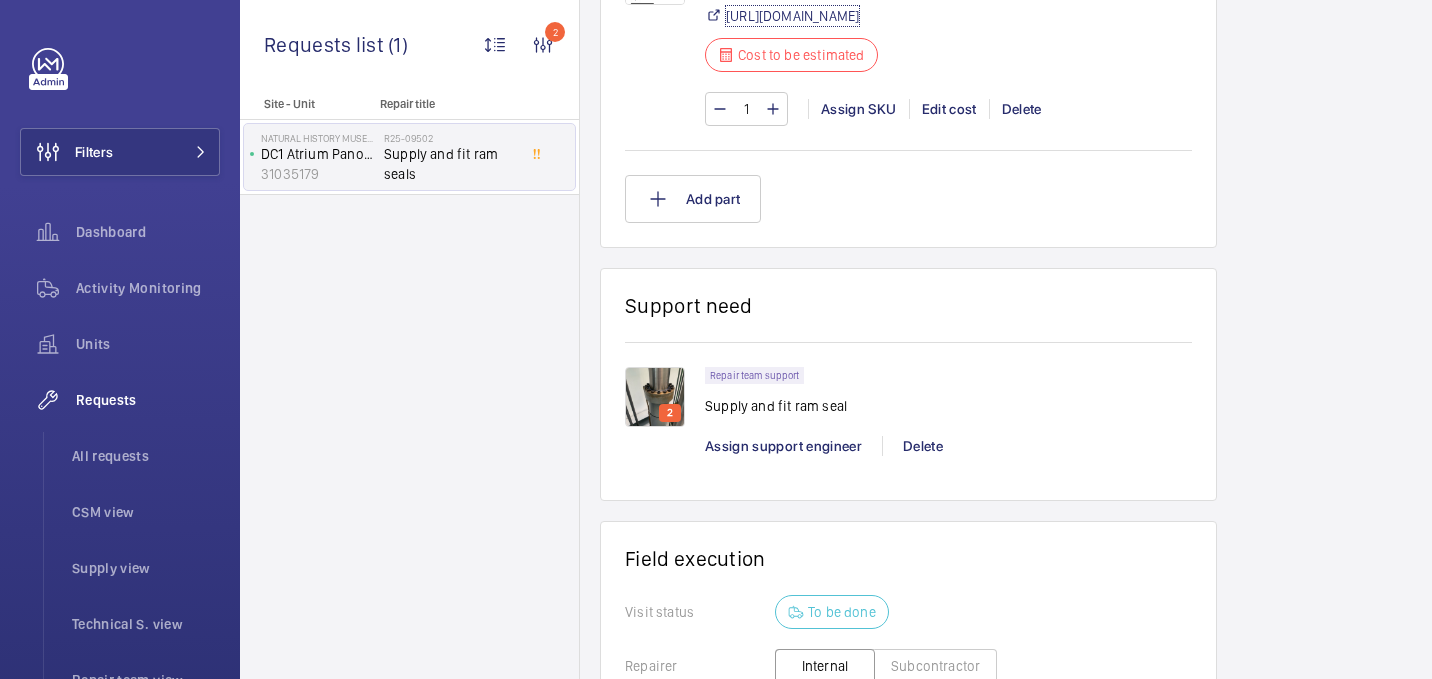 scroll, scrollTop: 1540, scrollLeft: 0, axis: vertical 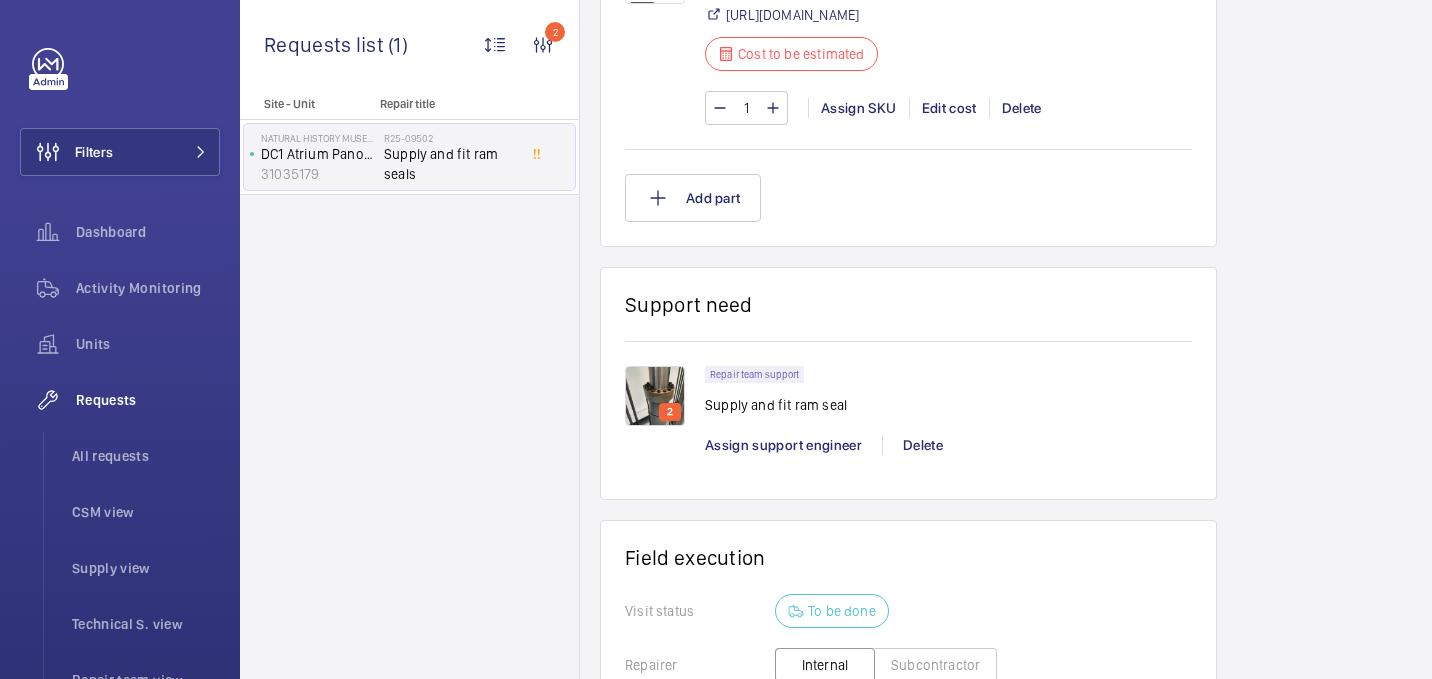 click 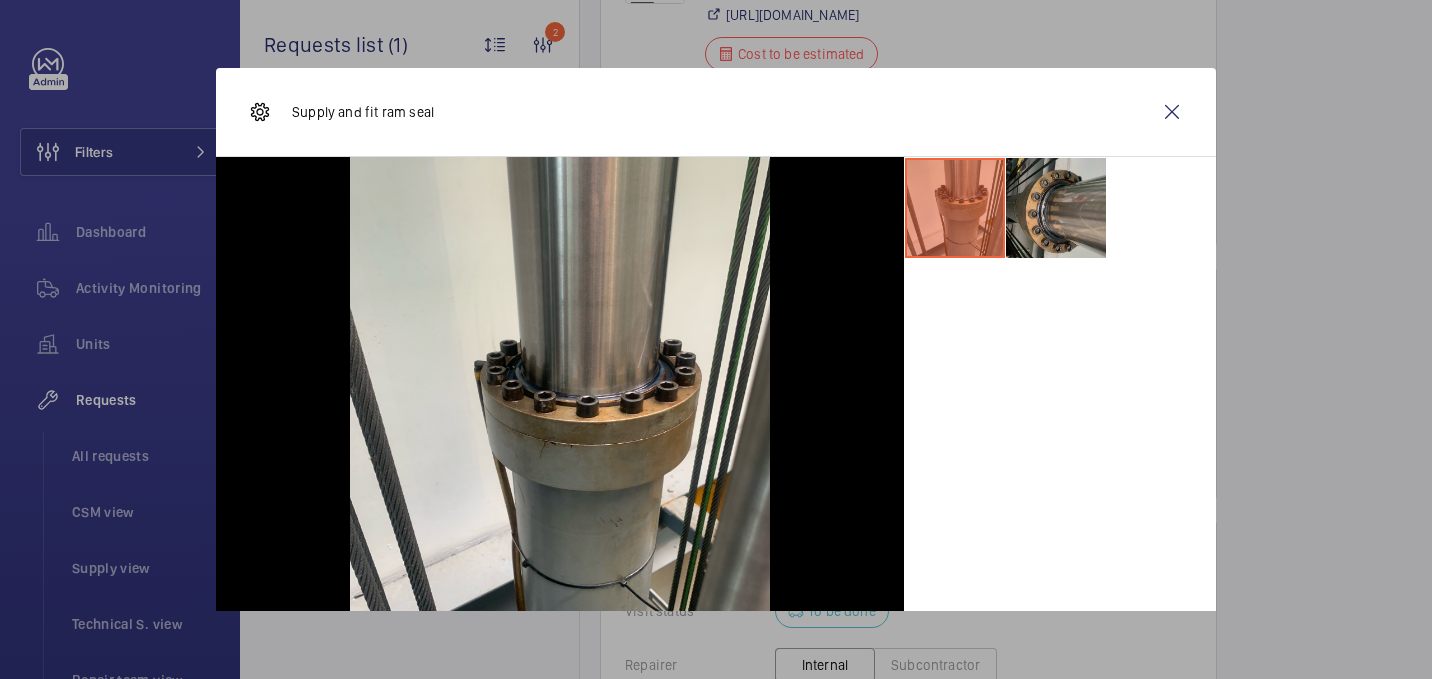 click at bounding box center [1056, 208] 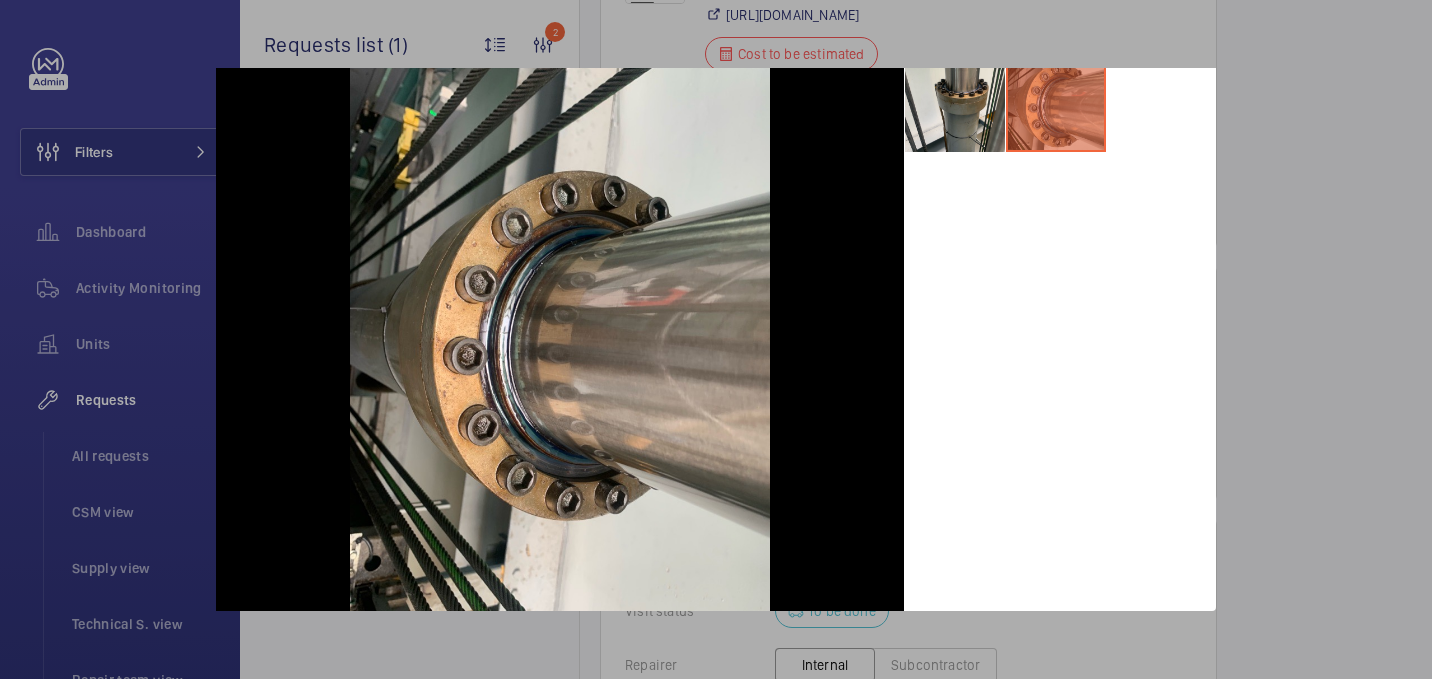 scroll, scrollTop: 0, scrollLeft: 0, axis: both 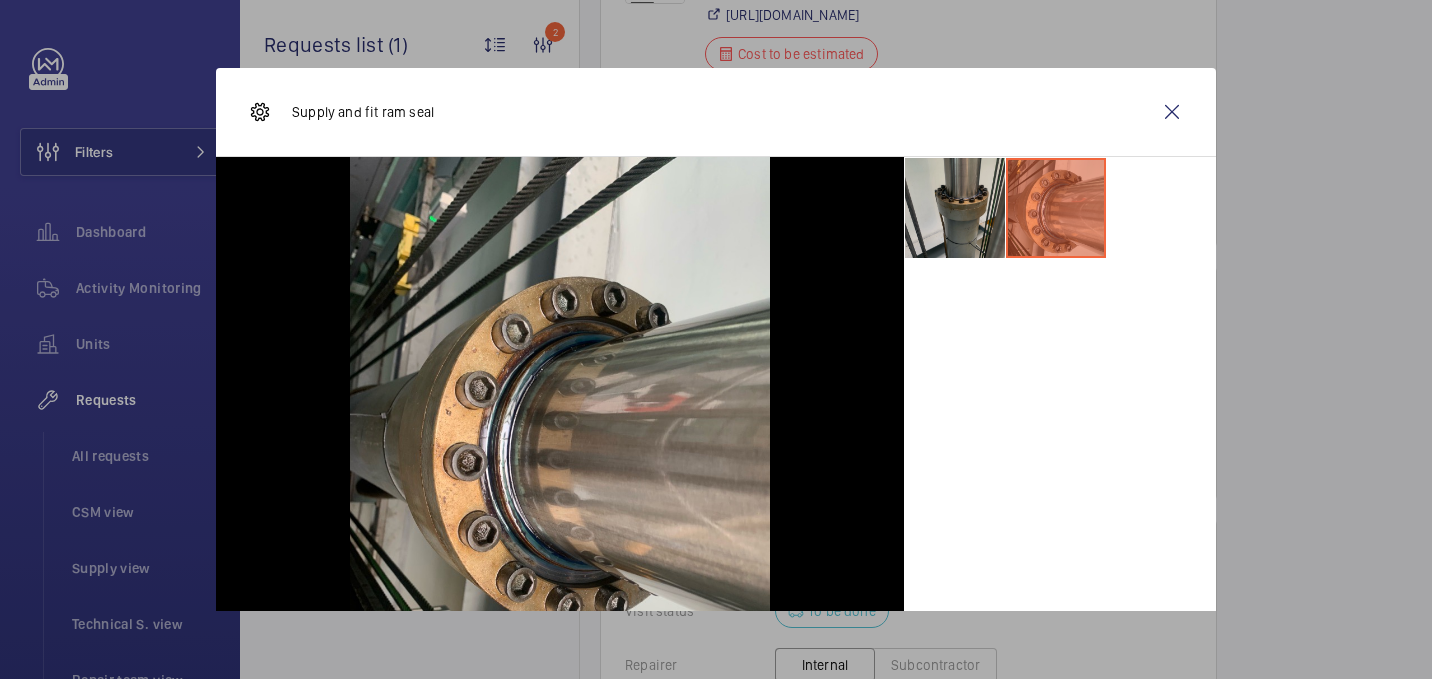 click at bounding box center [955, 208] 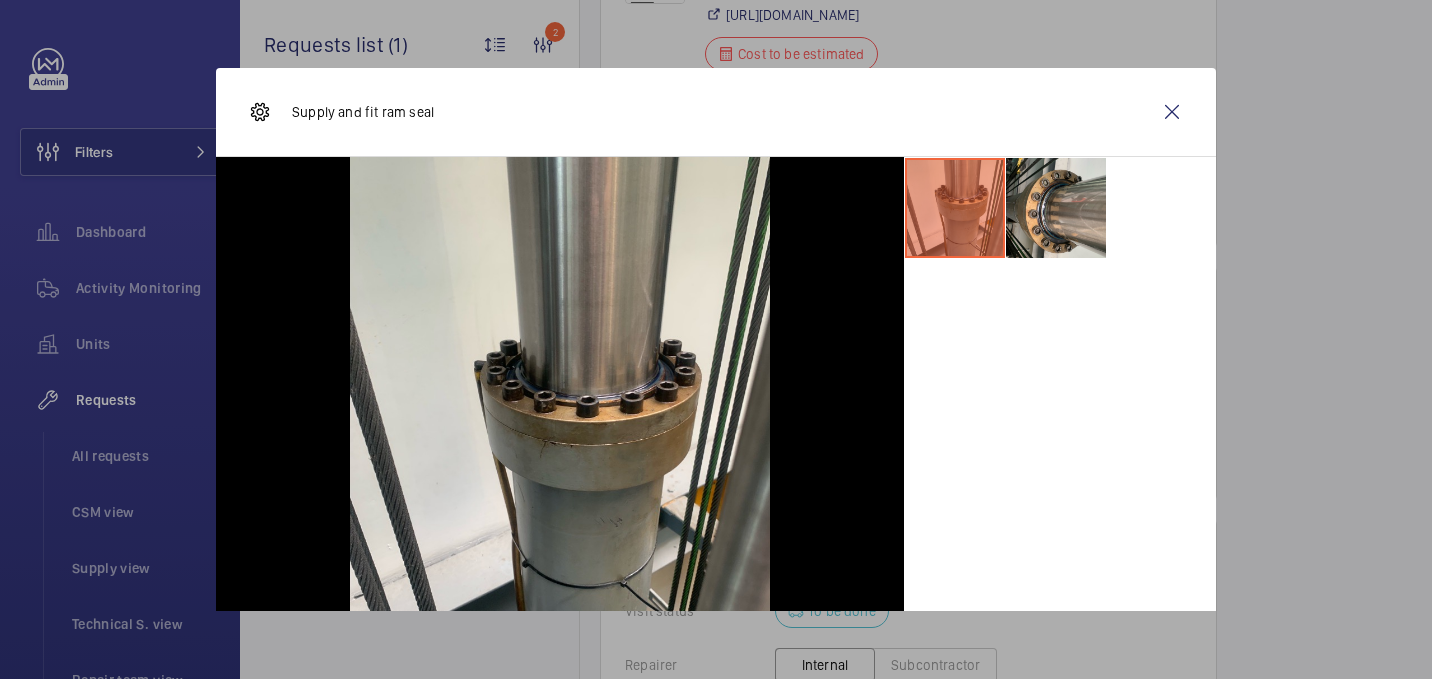 scroll, scrollTop: 106, scrollLeft: 0, axis: vertical 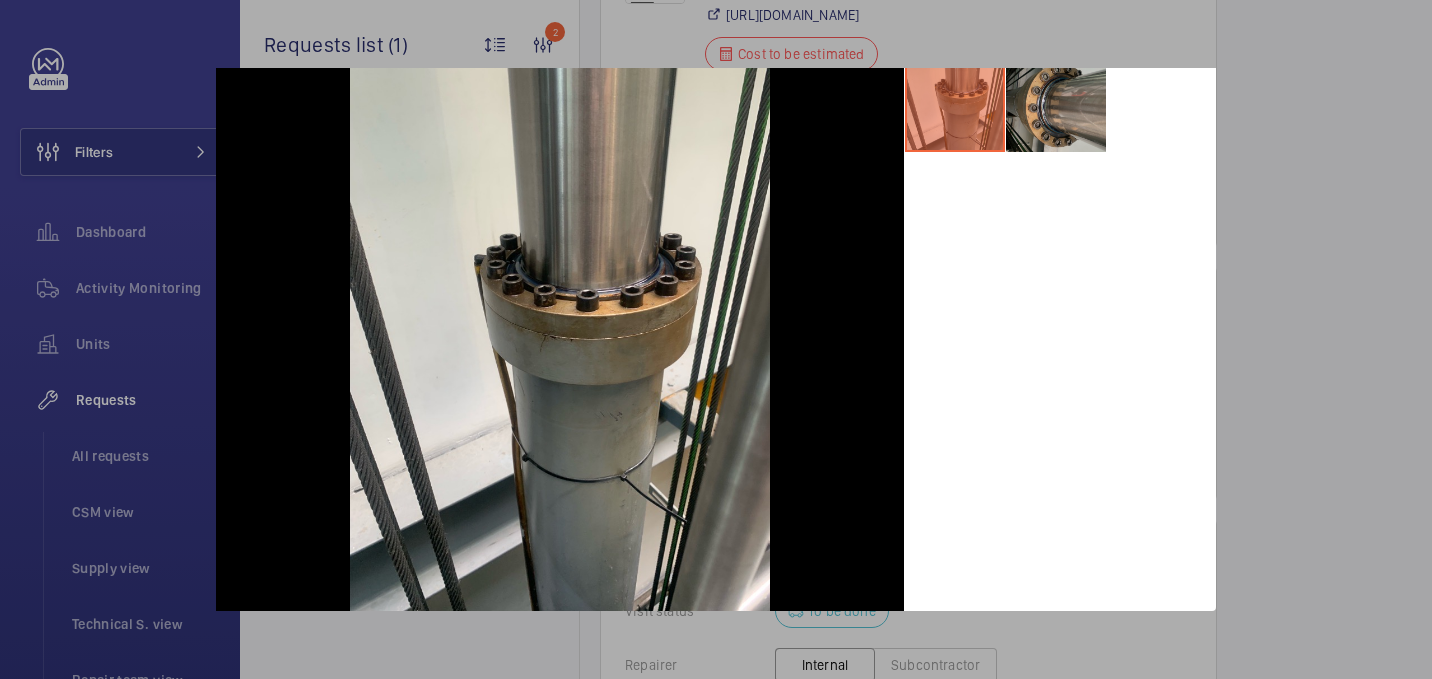 click at bounding box center (1056, 102) 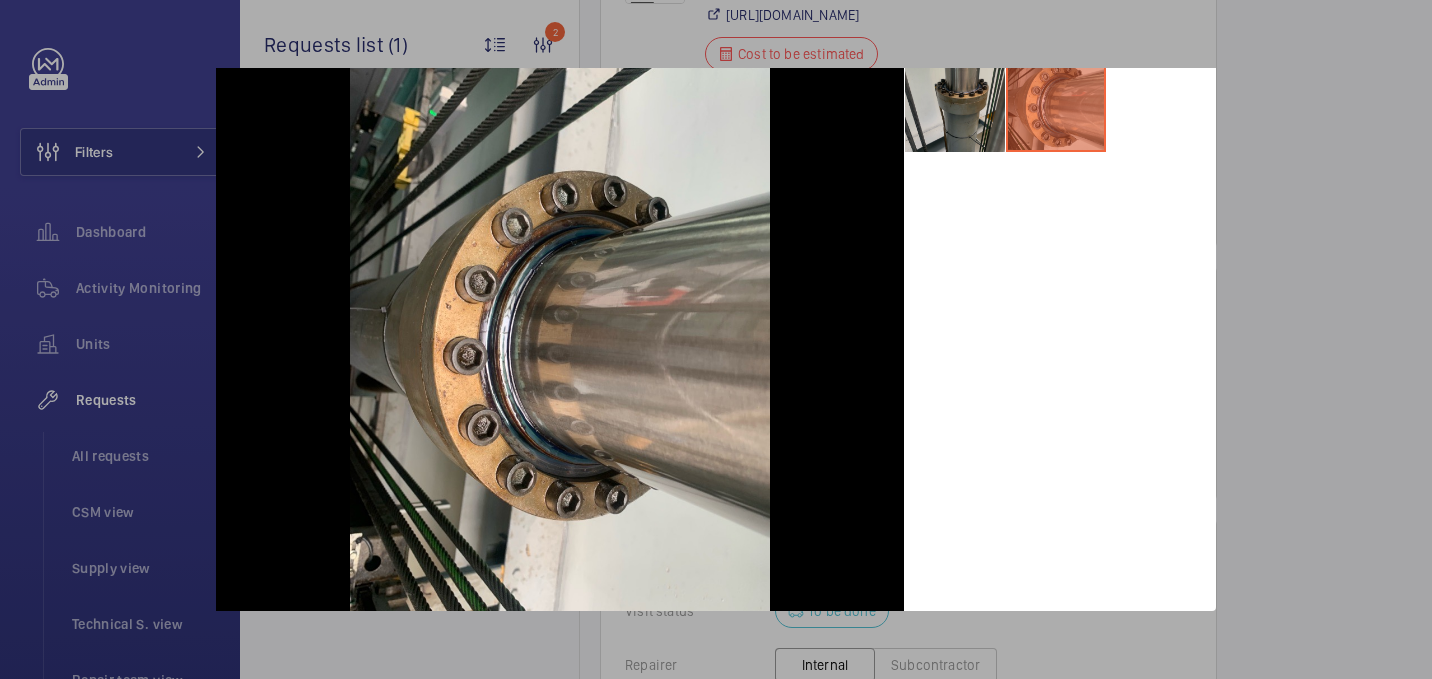 click at bounding box center [955, 102] 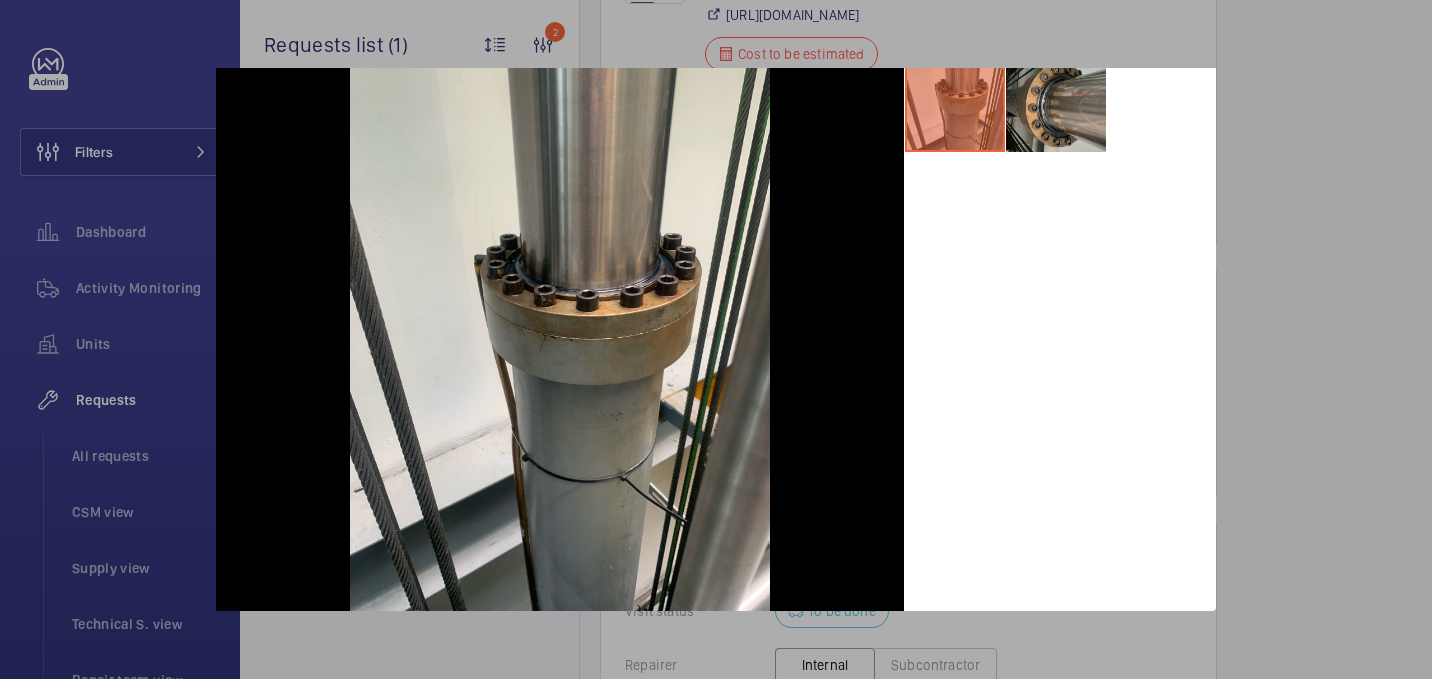 scroll, scrollTop: 0, scrollLeft: 0, axis: both 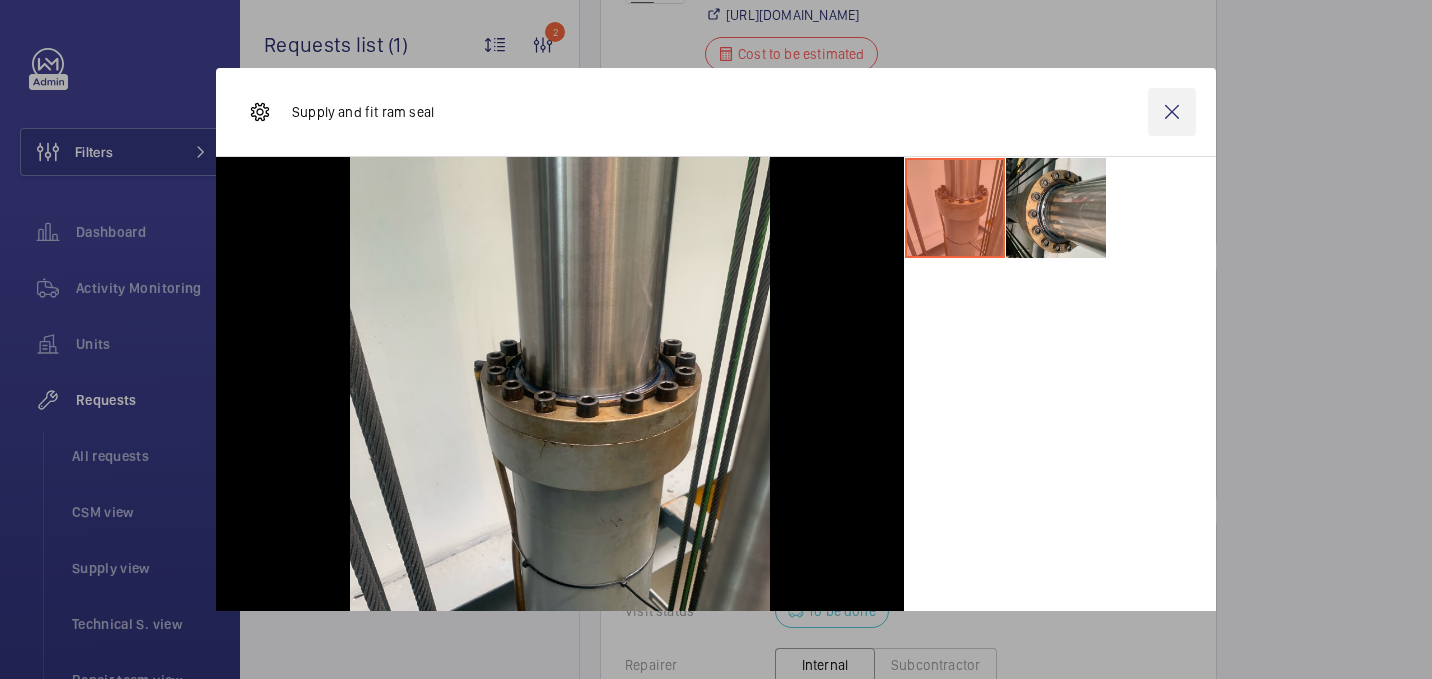 click at bounding box center (1172, 112) 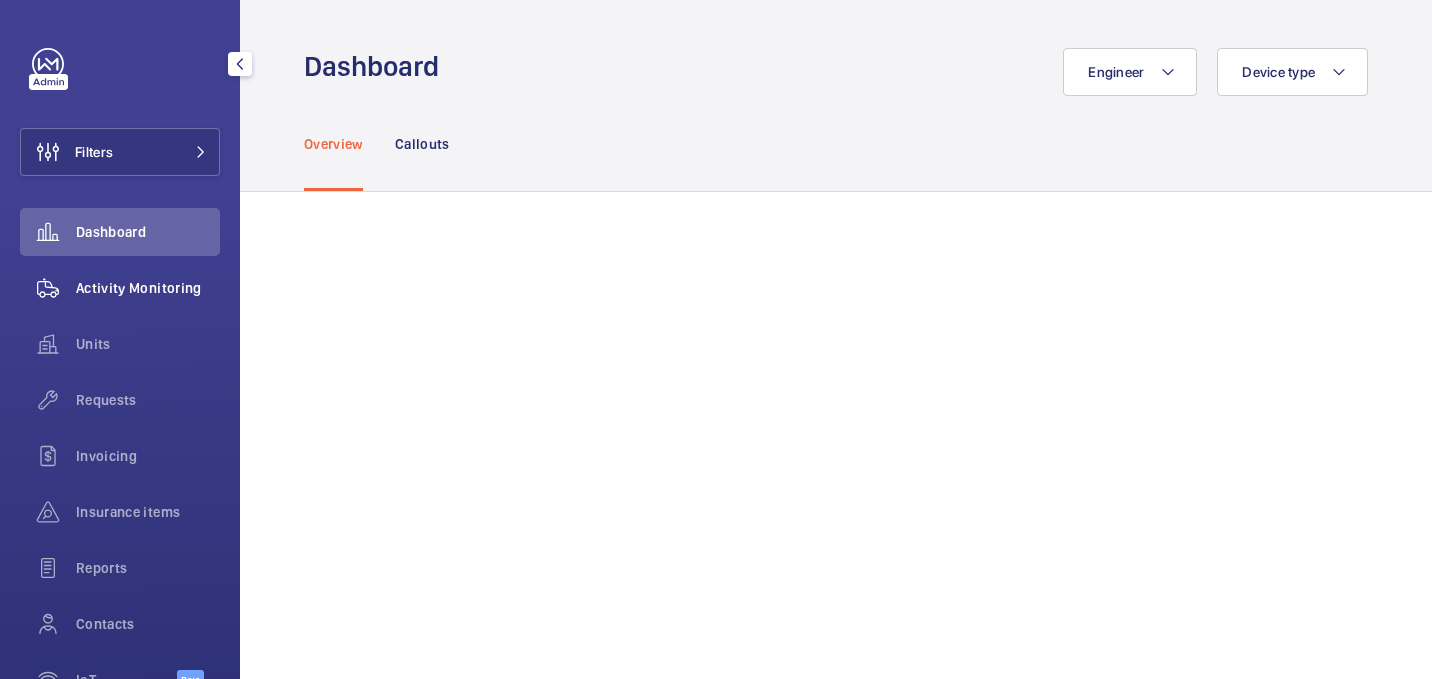 scroll, scrollTop: 0, scrollLeft: 0, axis: both 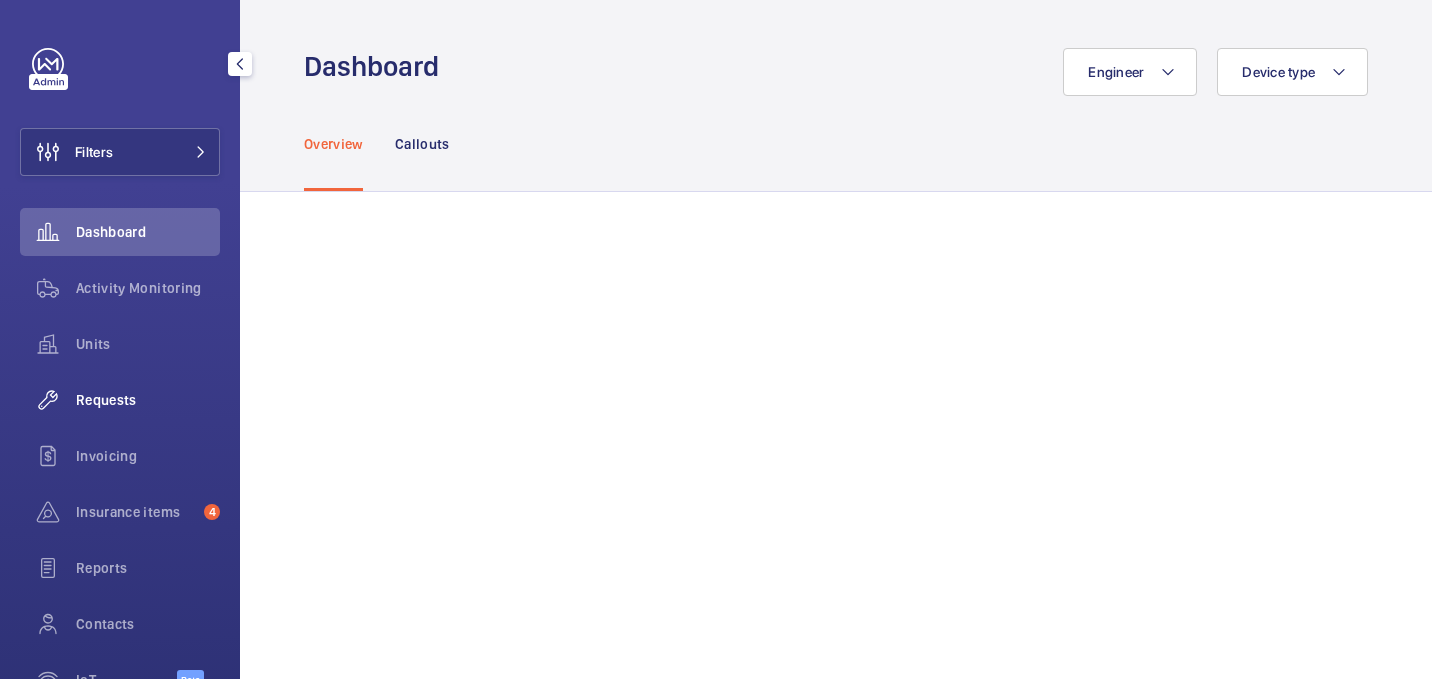 click on "Requests" 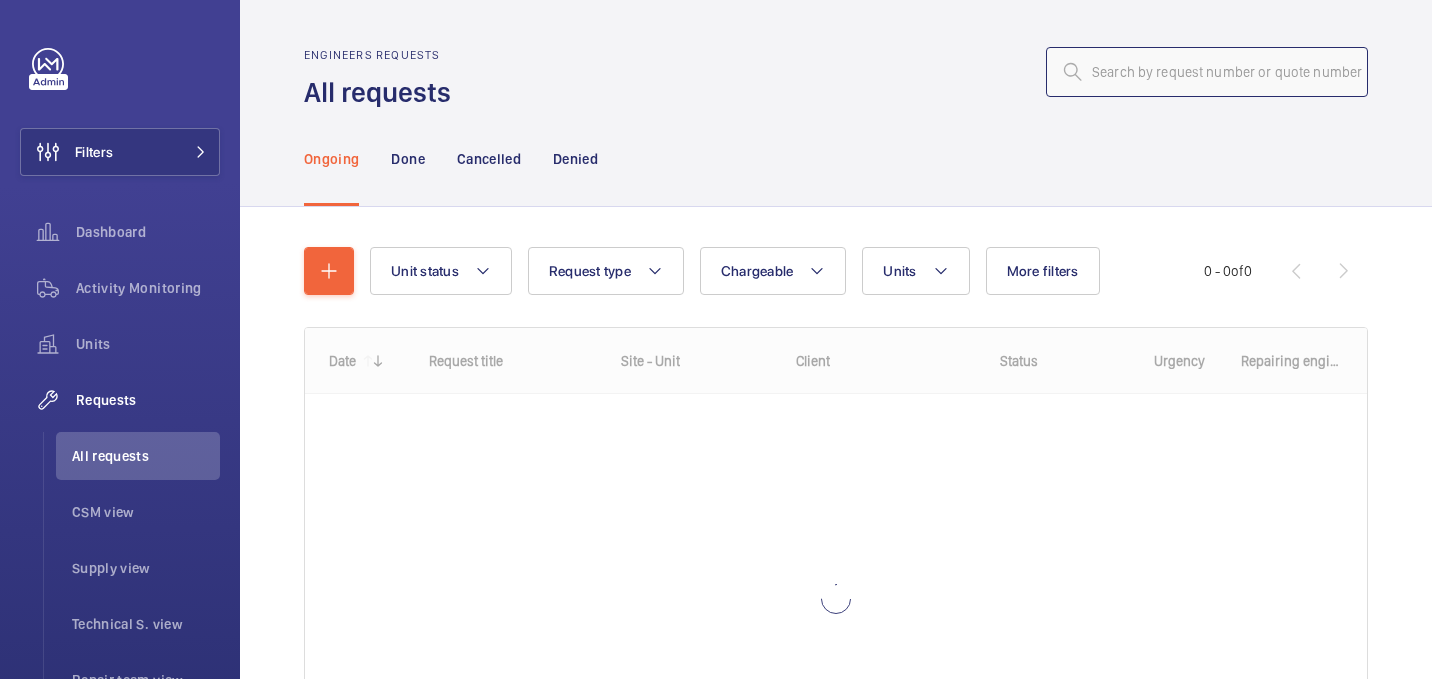 click 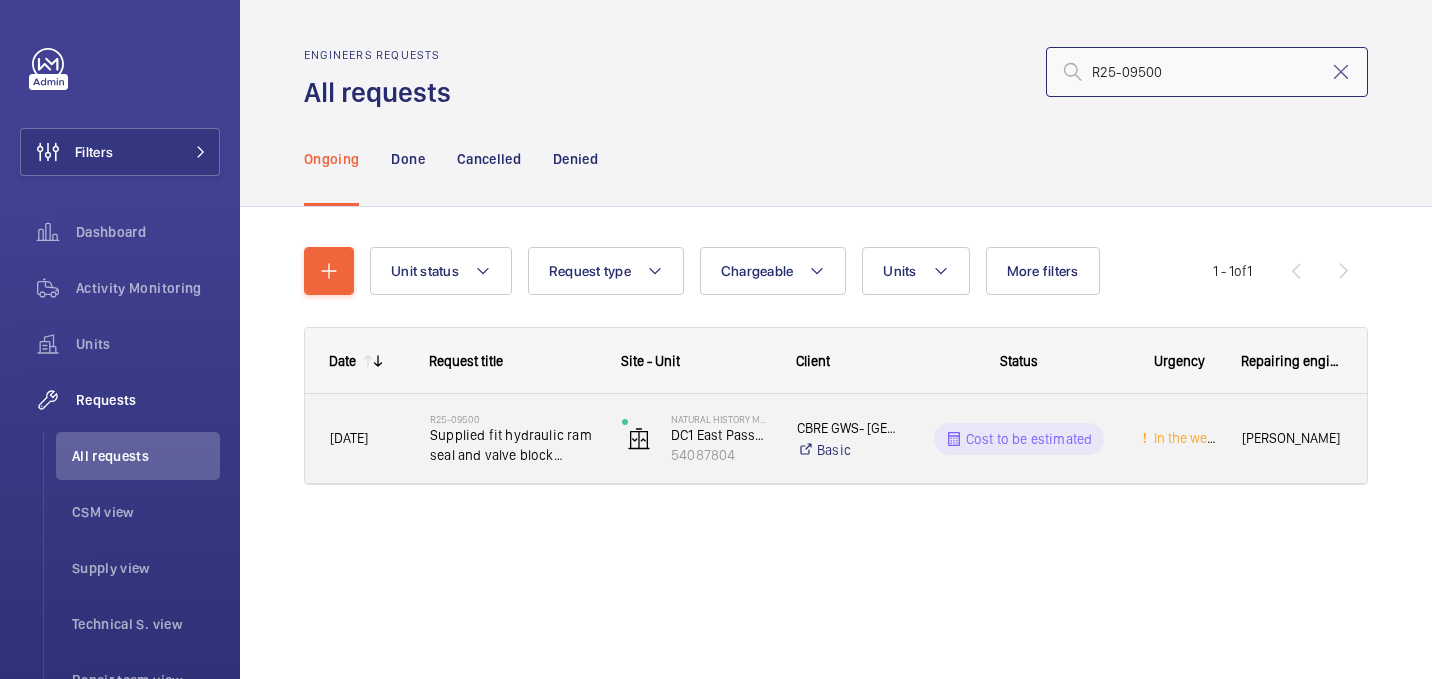 type on "R25-09500" 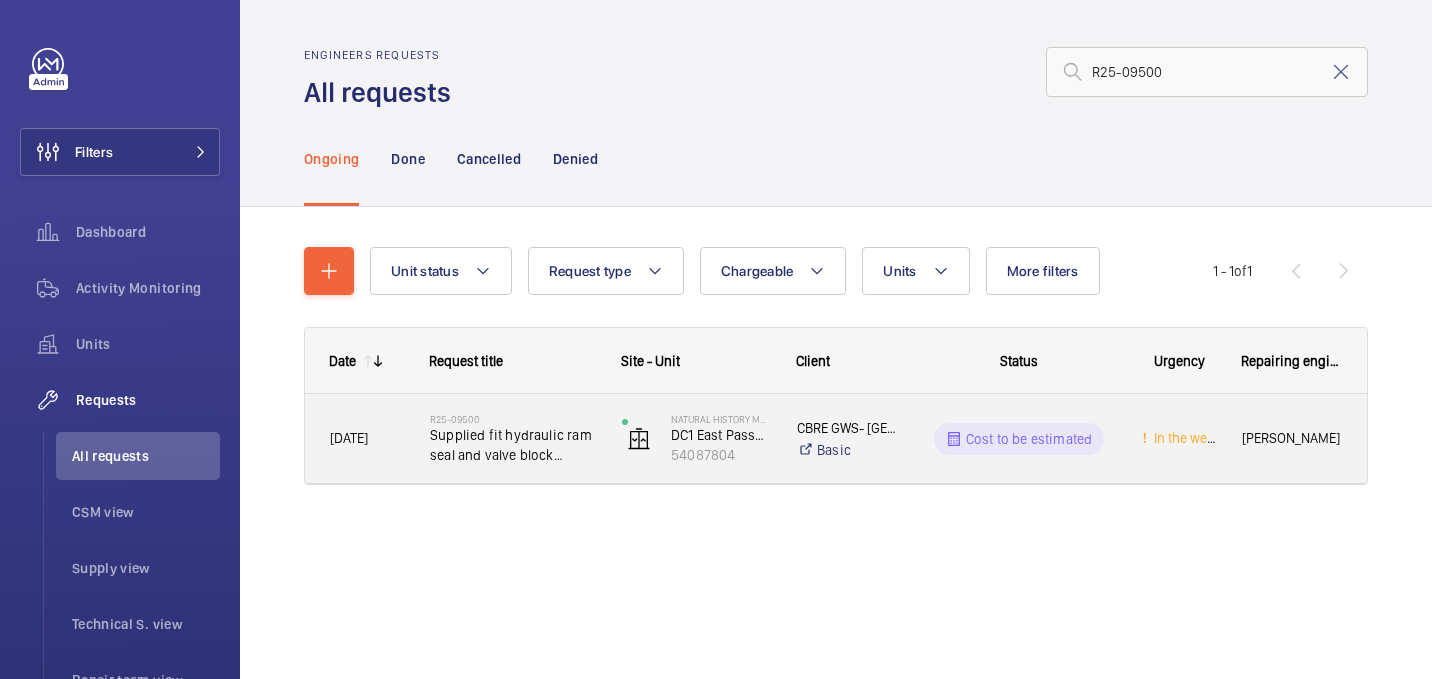 click on "Supplied fit hydraulic ram seal and valve block overhaul" 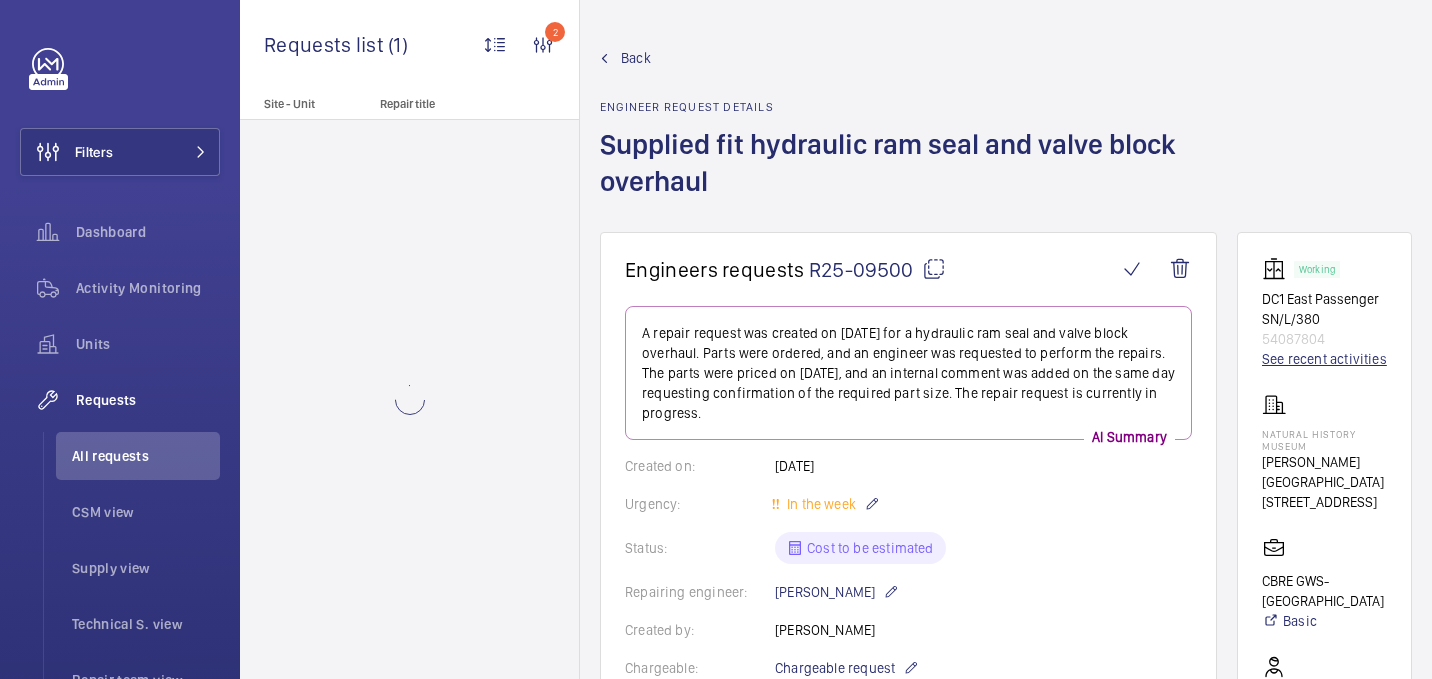 click on "See recent activities" 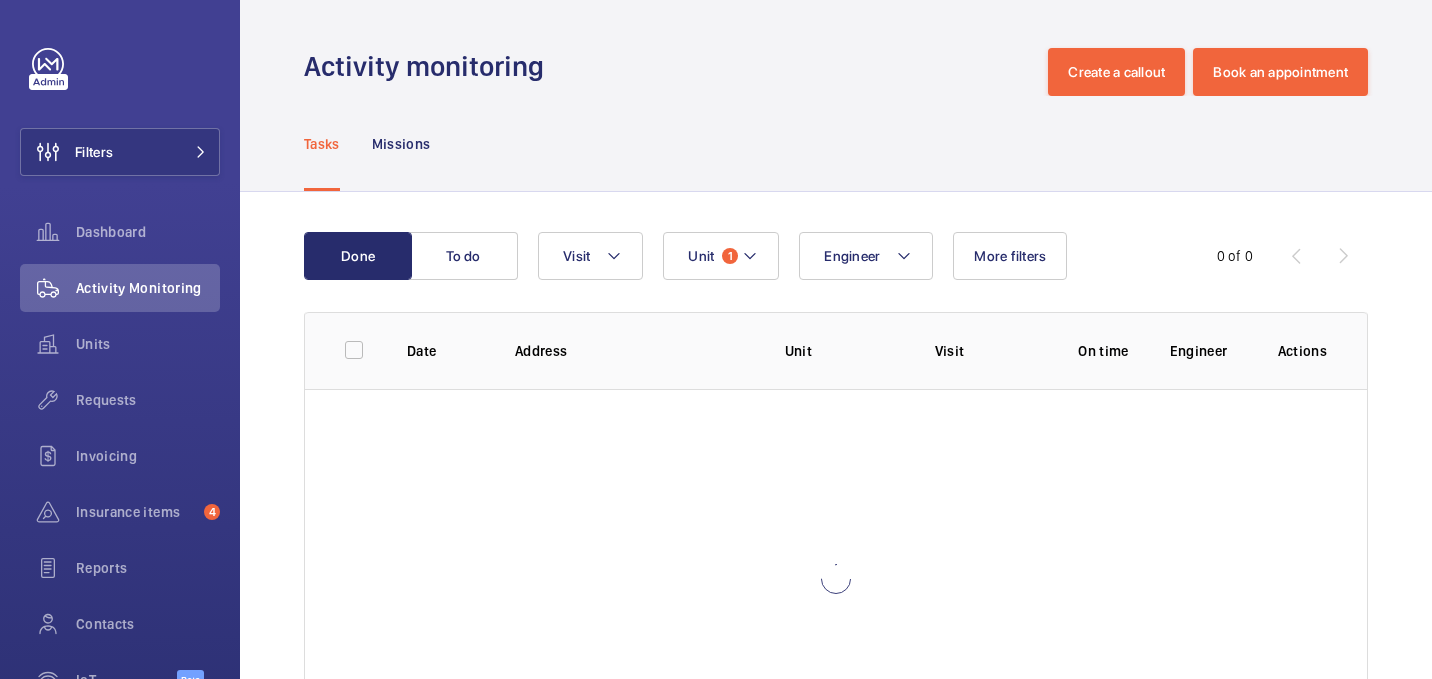 scroll, scrollTop: 138, scrollLeft: 0, axis: vertical 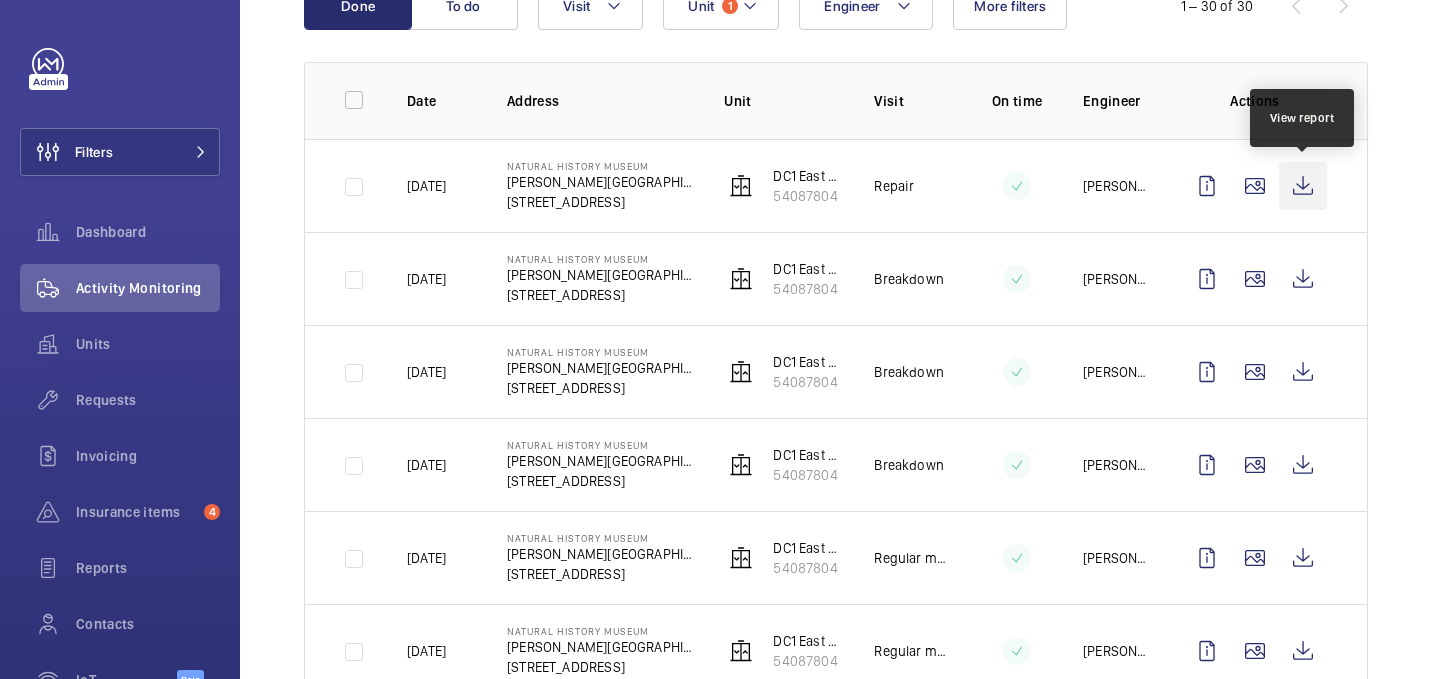 click 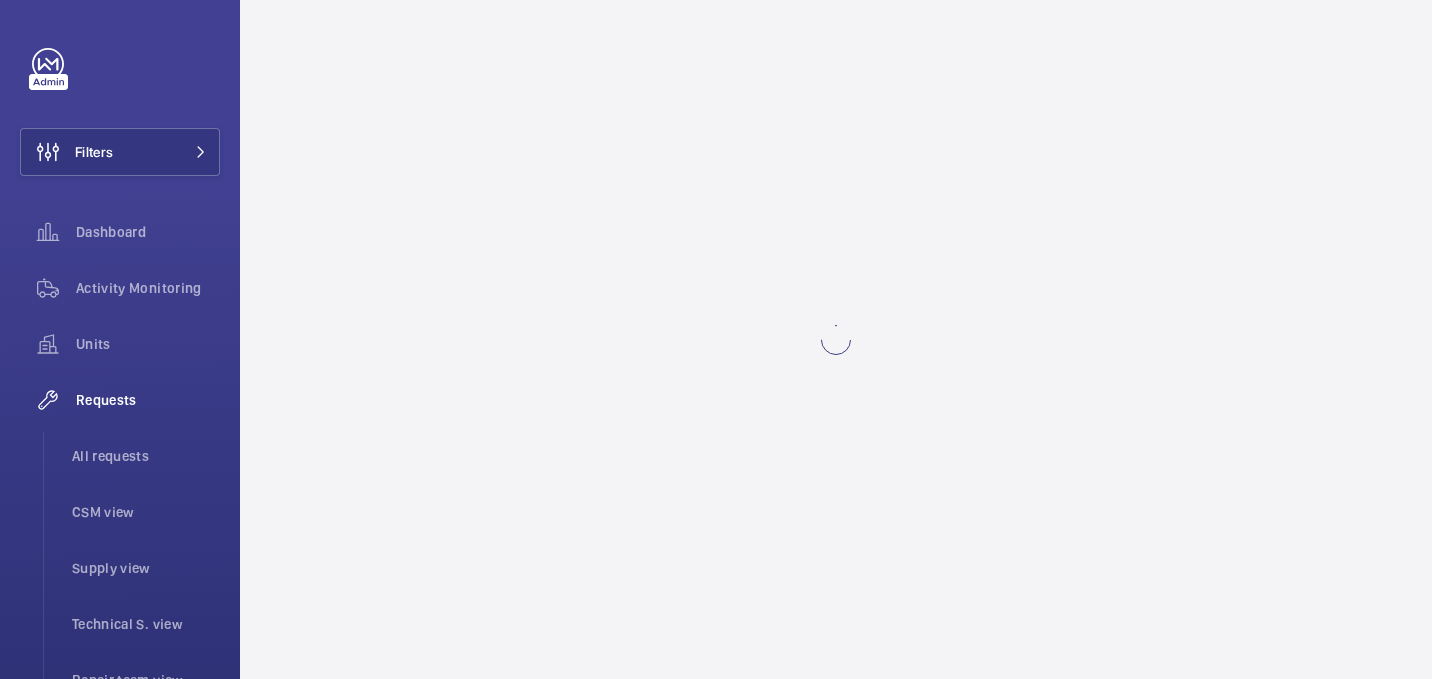 scroll, scrollTop: 0, scrollLeft: 0, axis: both 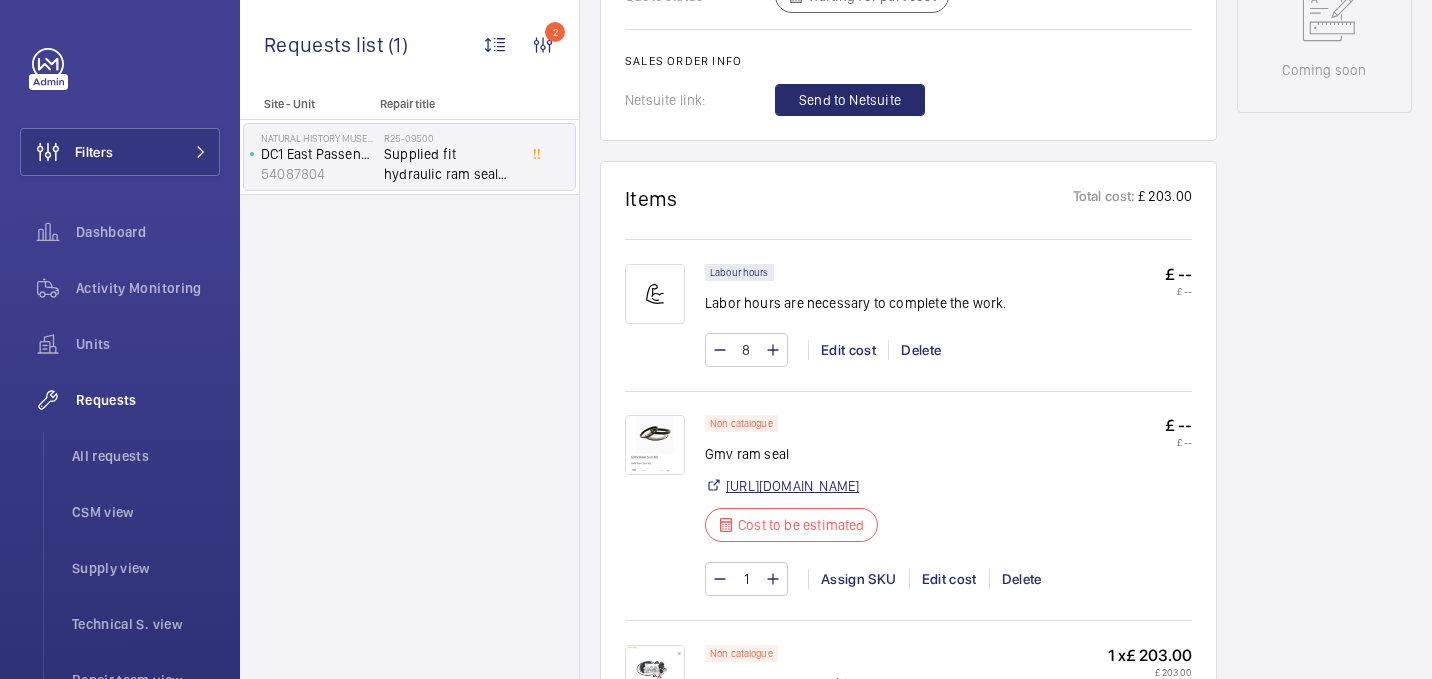 click on "[URL][DOMAIN_NAME]" 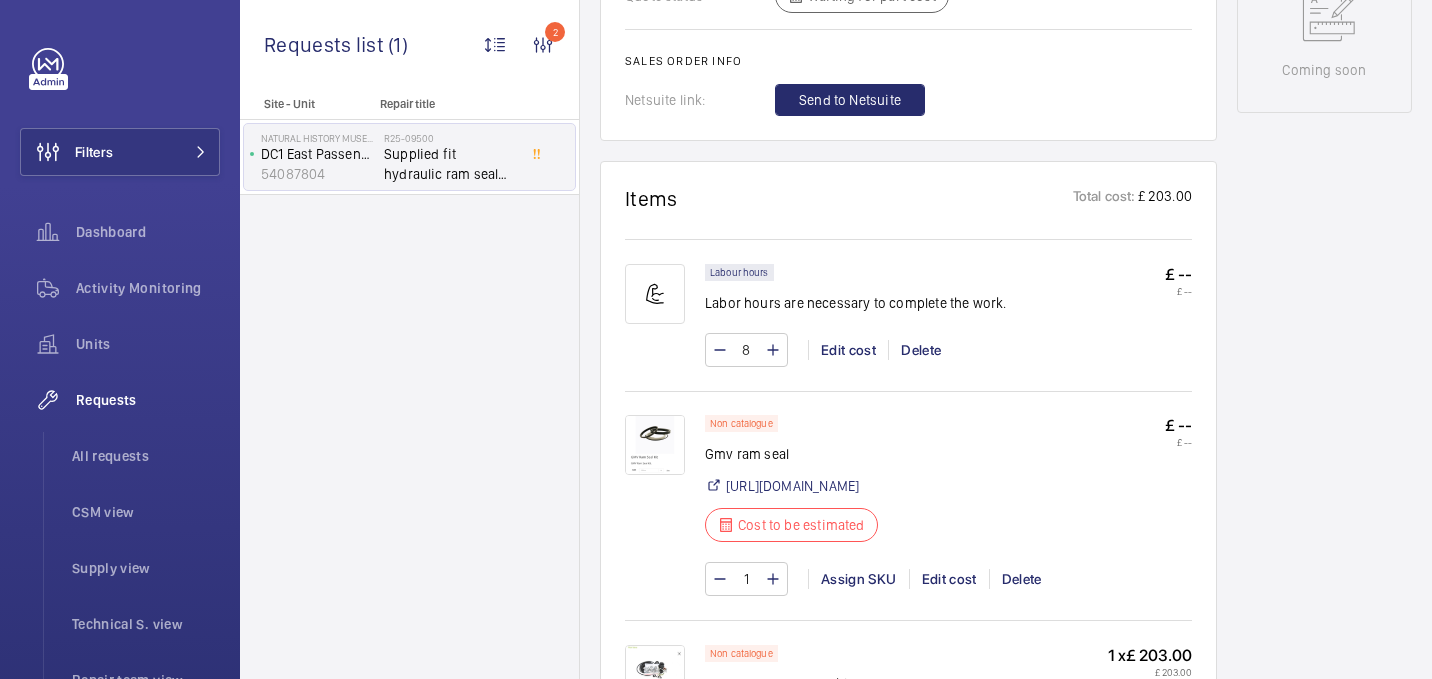 click on "Gmv ram seal" 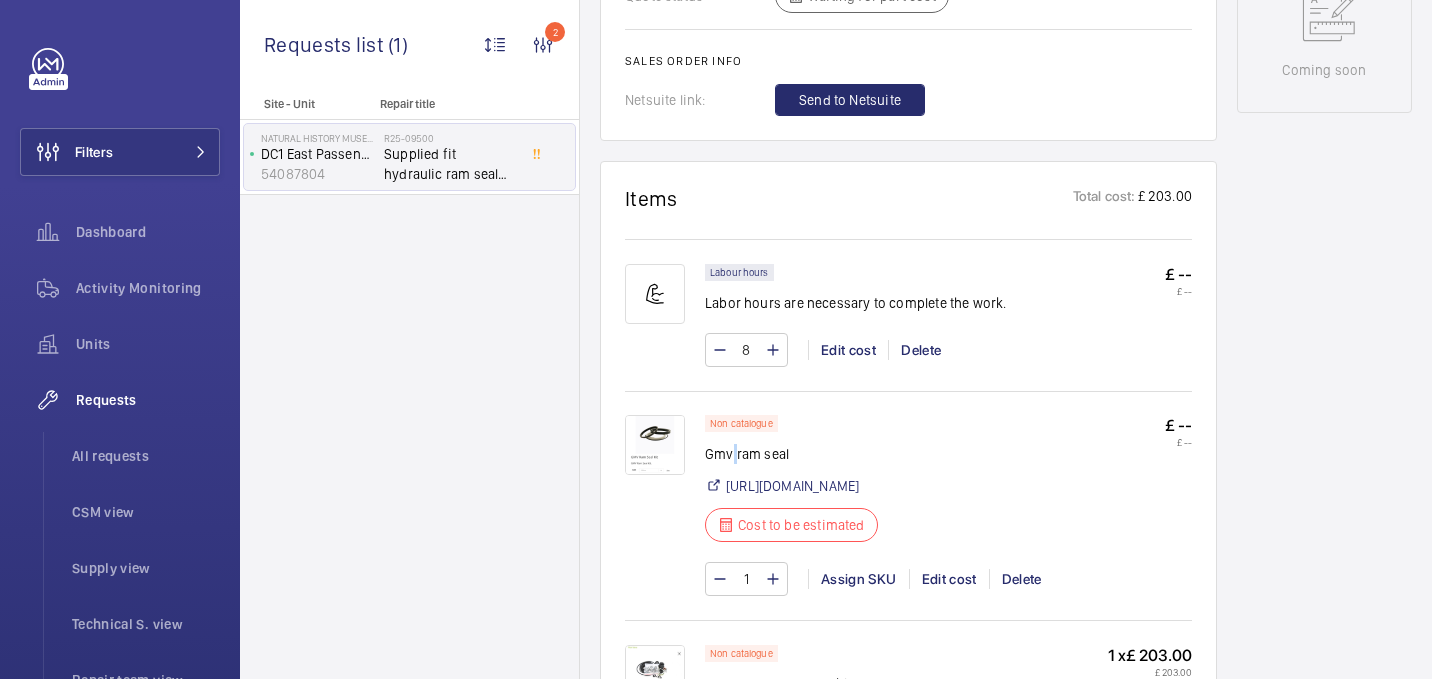 click on "Gmv ram seal" 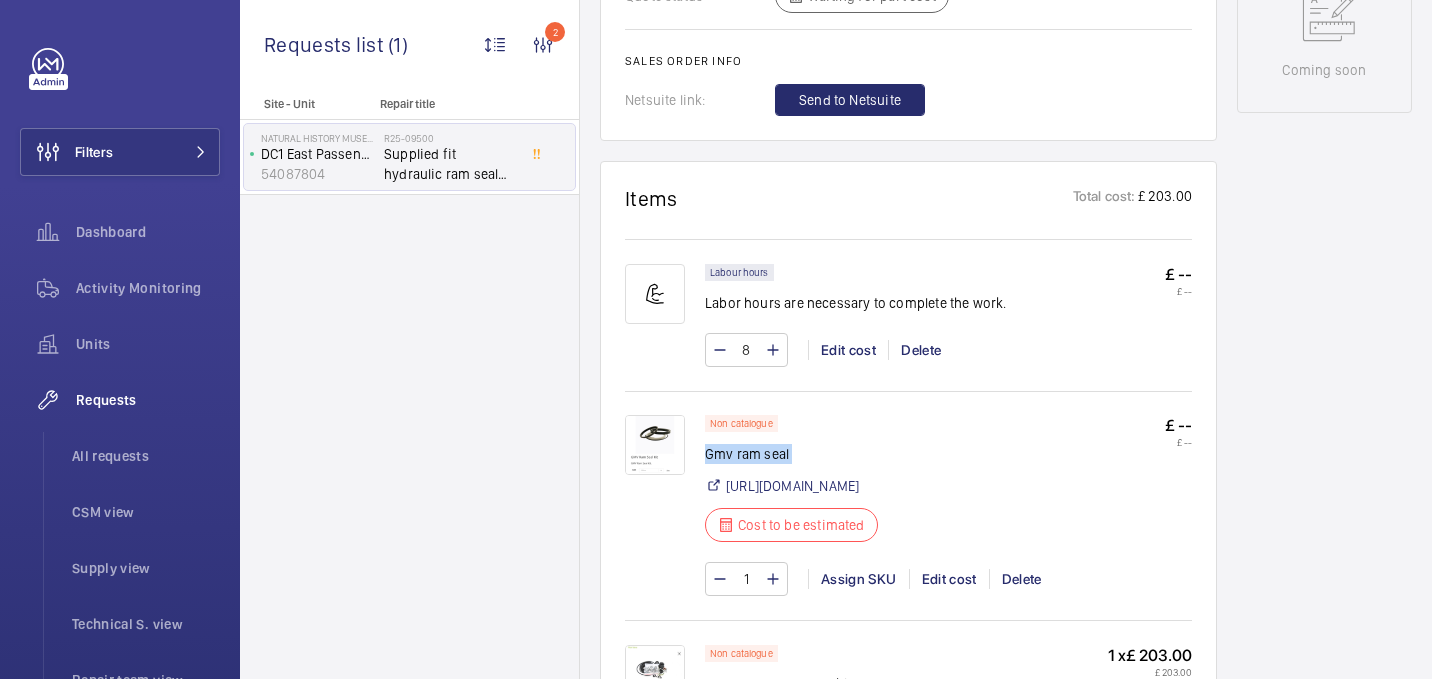 click on "Gmv ram seal" 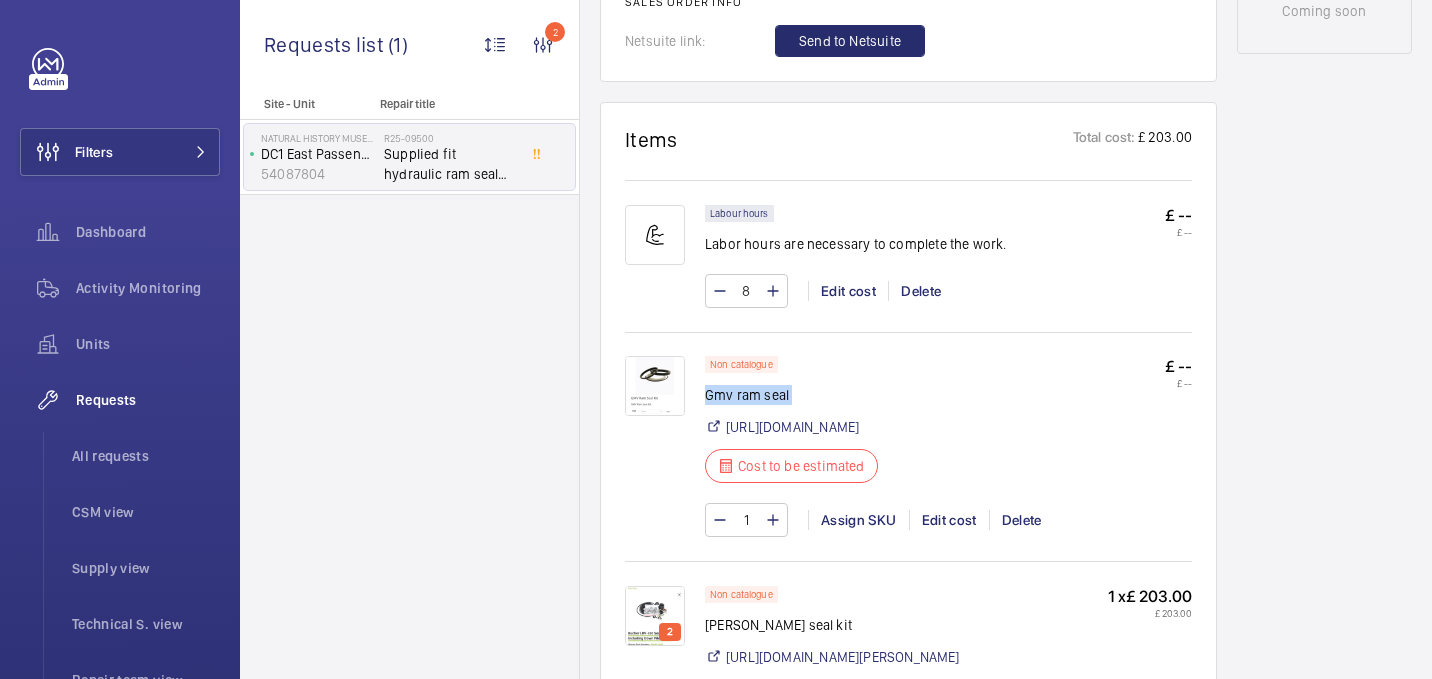 scroll, scrollTop: 1187, scrollLeft: 0, axis: vertical 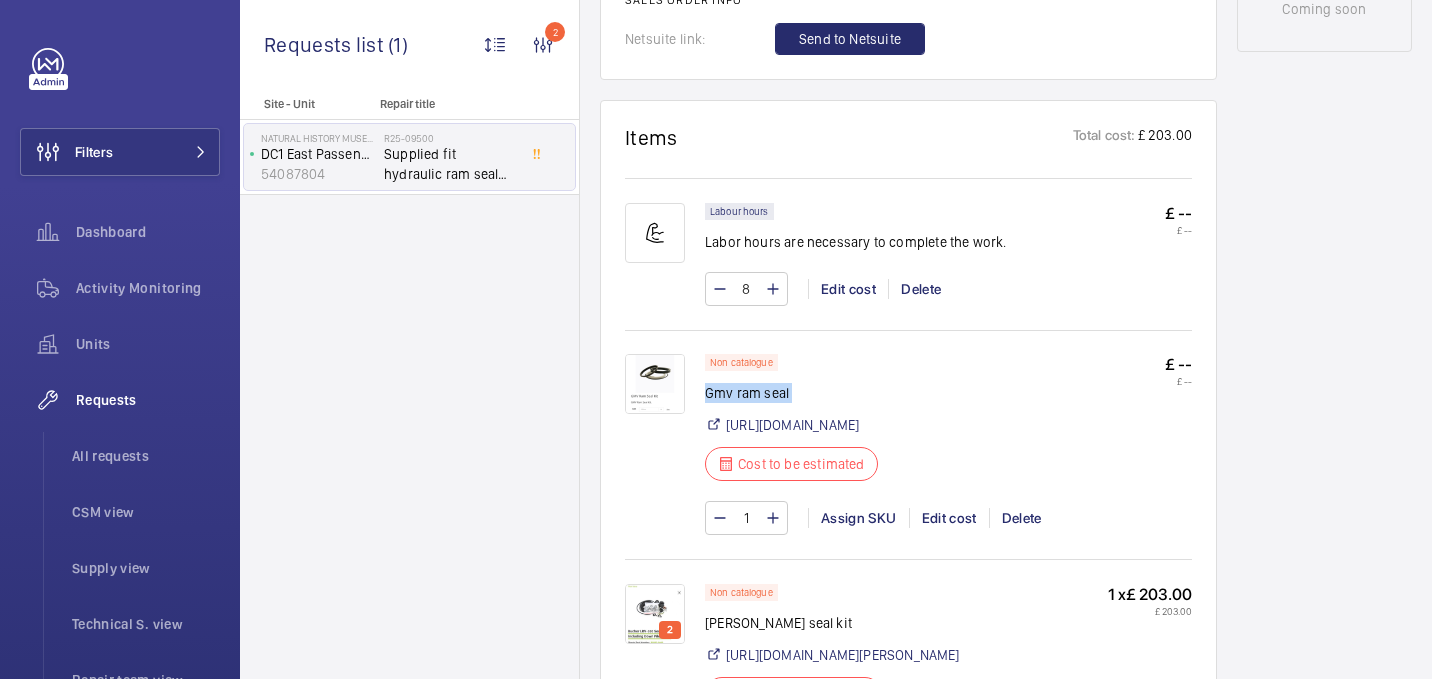 copy on "Gmv ram seal" 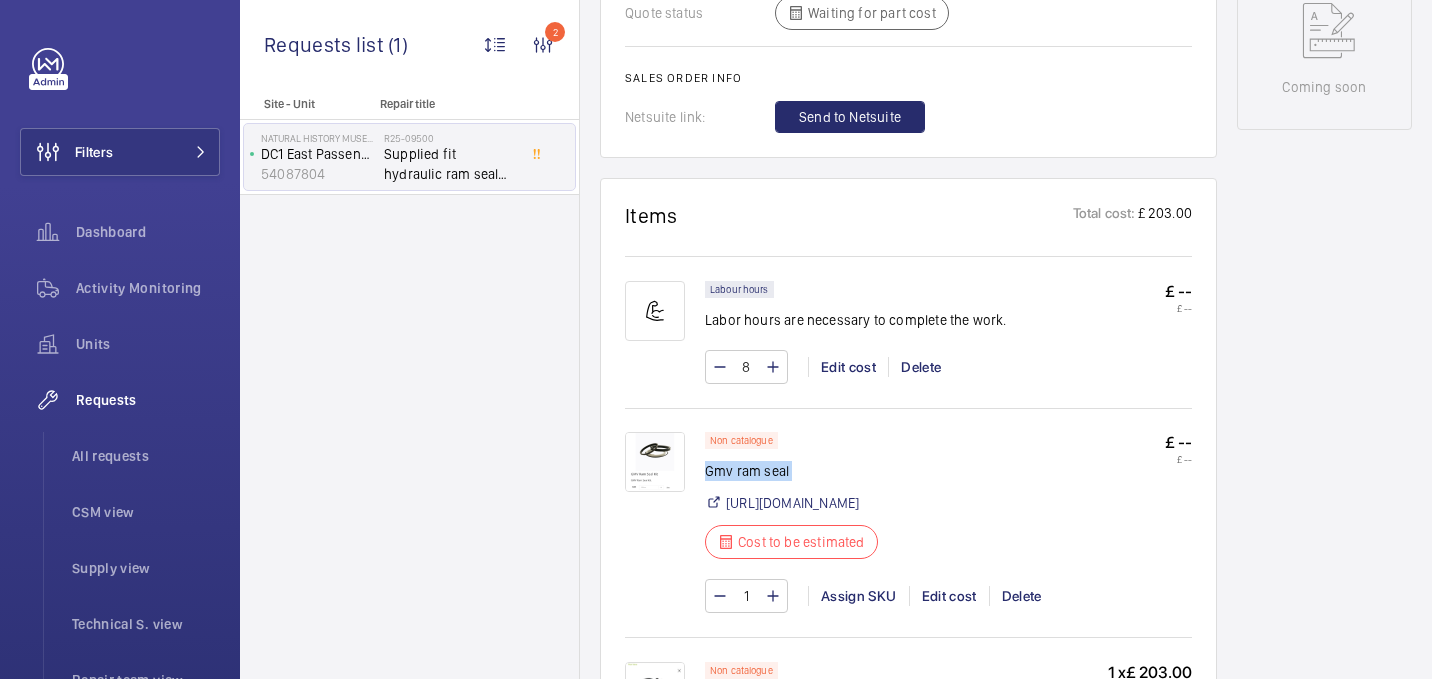 scroll, scrollTop: 0, scrollLeft: 0, axis: both 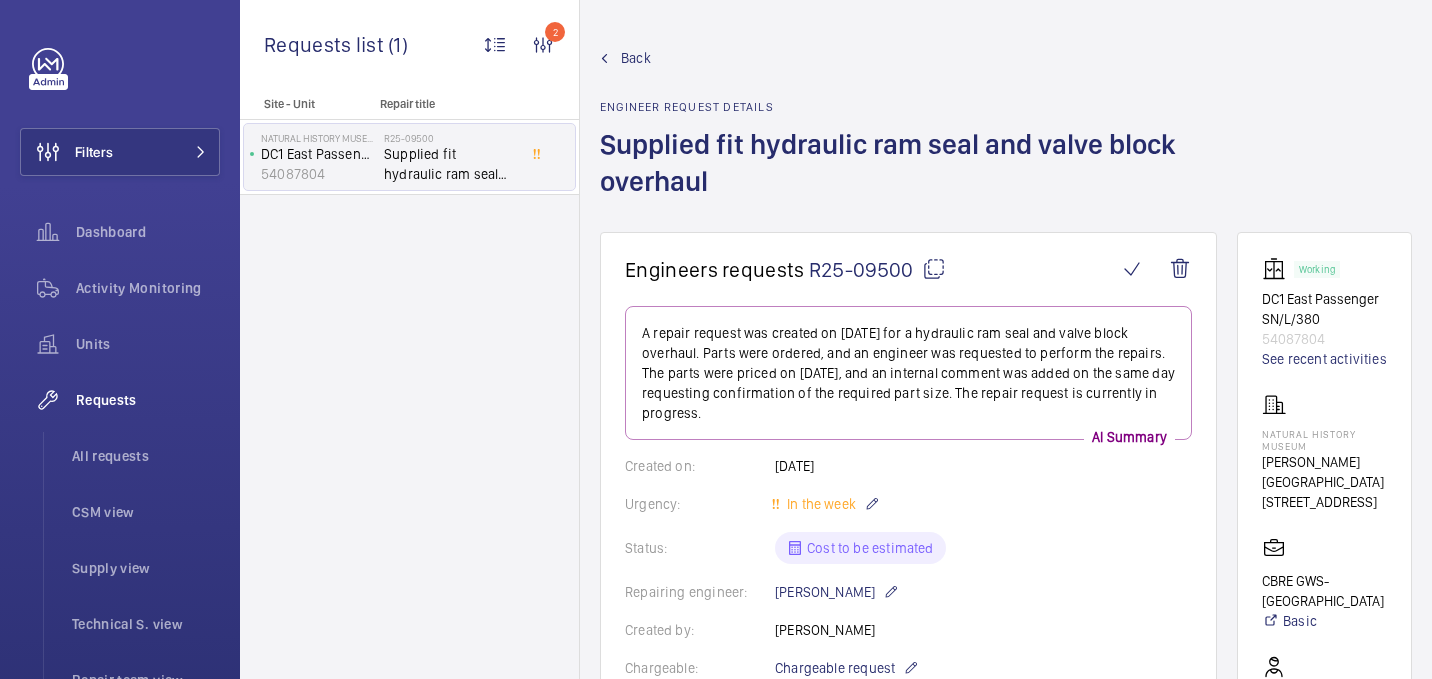 click 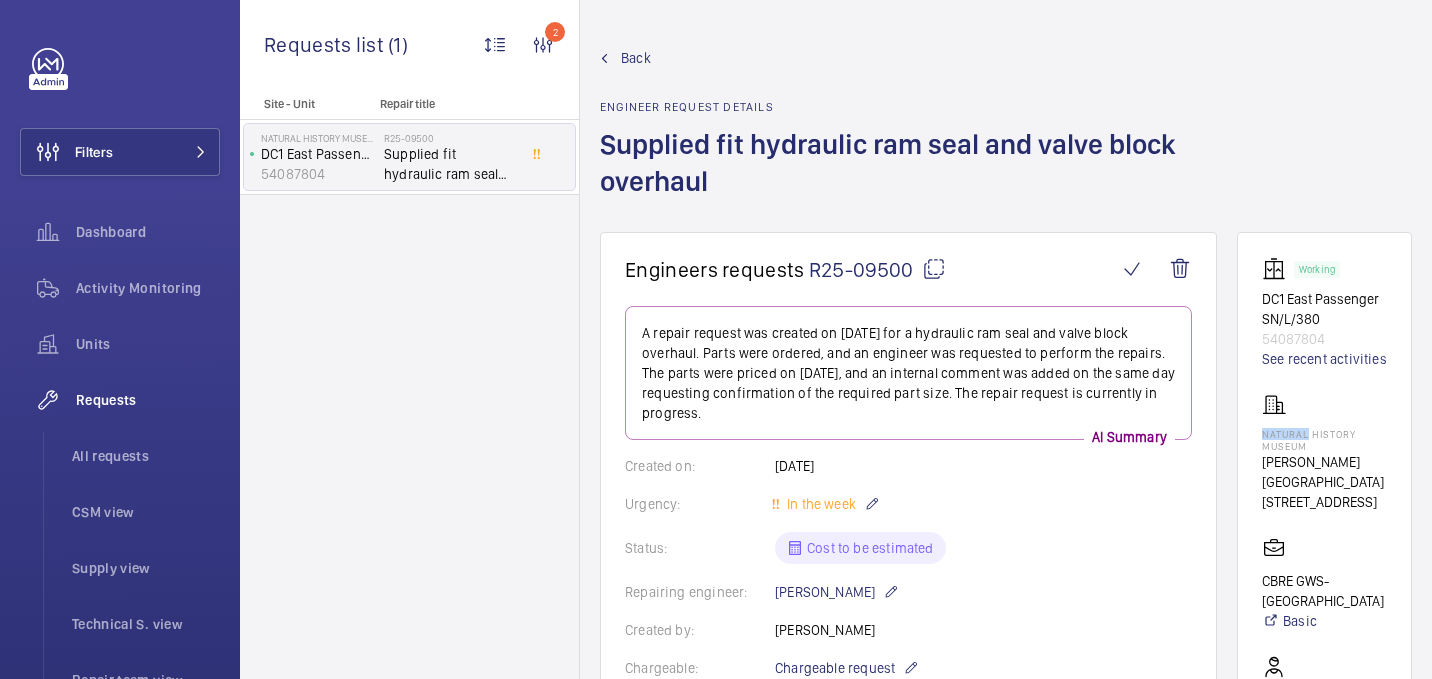 click on "Natural History Museum" 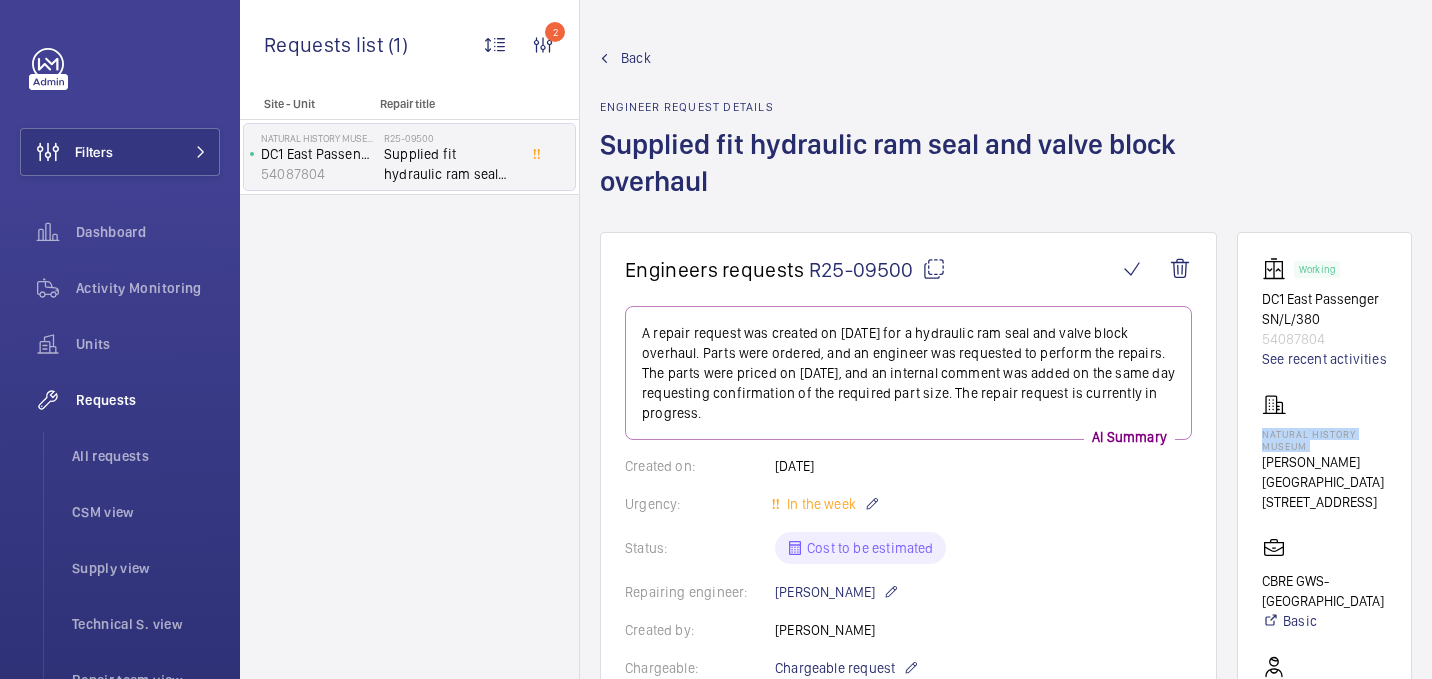 click on "Natural History Museum" 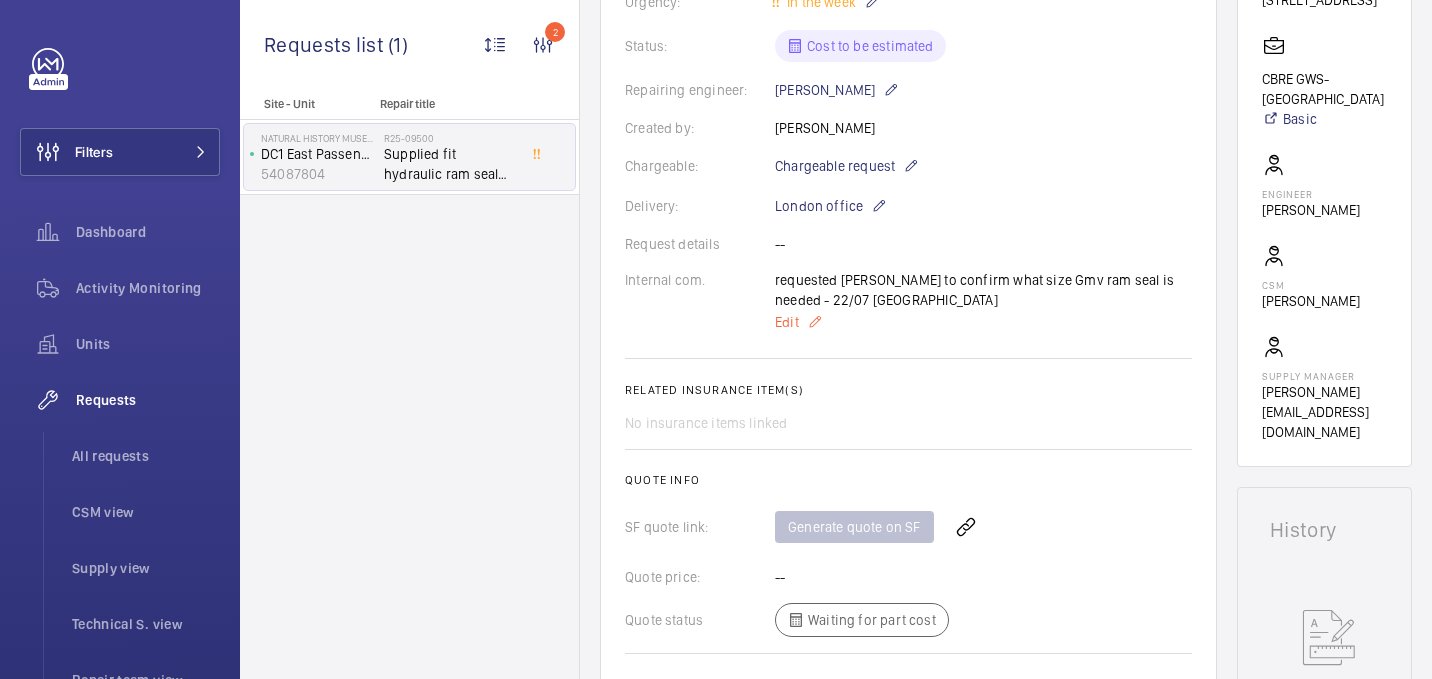 click on "Edit" 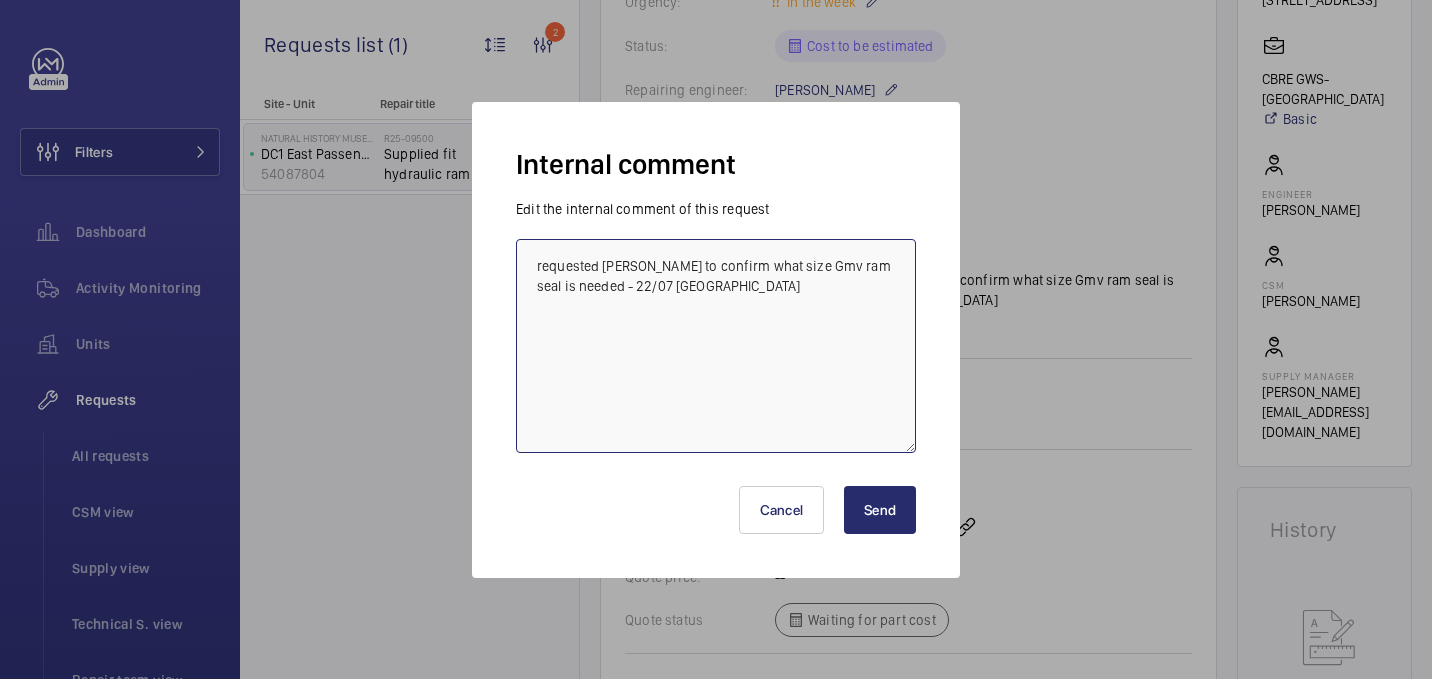 drag, startPoint x: 681, startPoint y: 293, endPoint x: 503, endPoint y: 255, distance: 182.01099 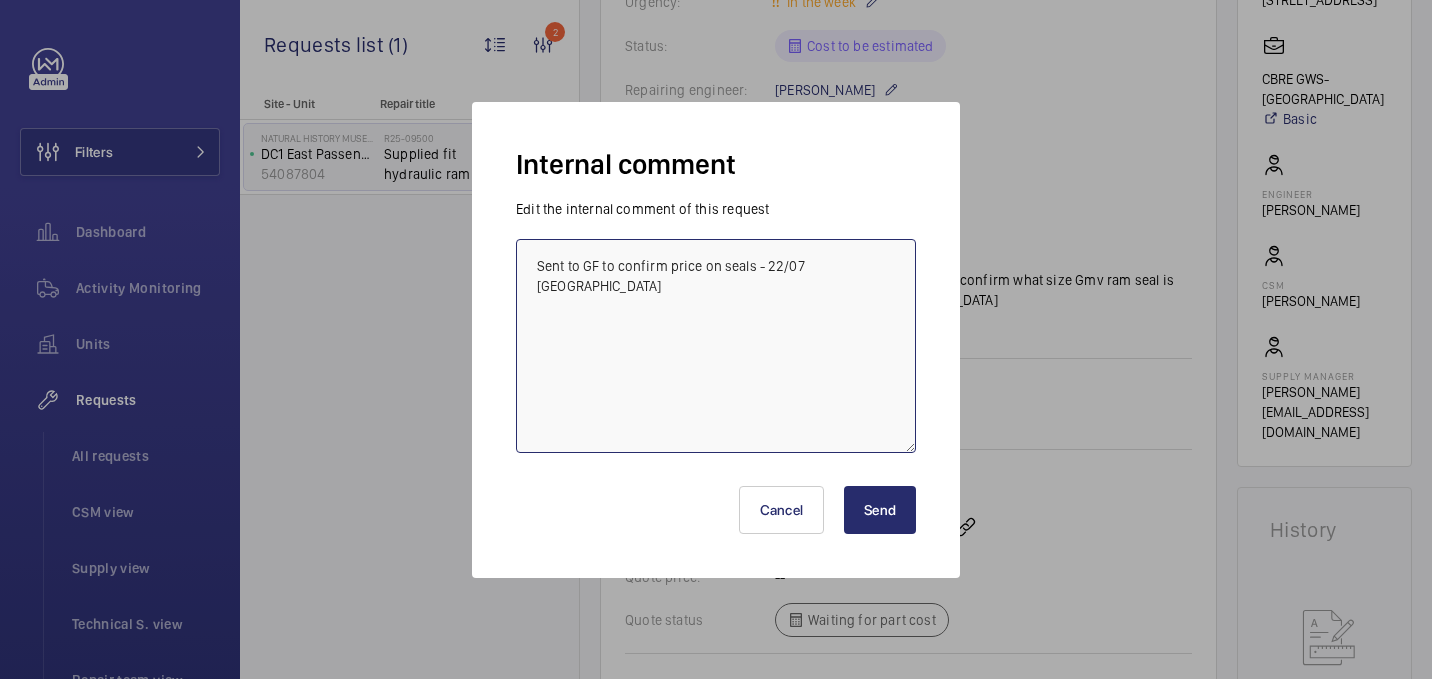 type on "Sent to GF to confirm price on seals - 22/07 [GEOGRAPHIC_DATA]" 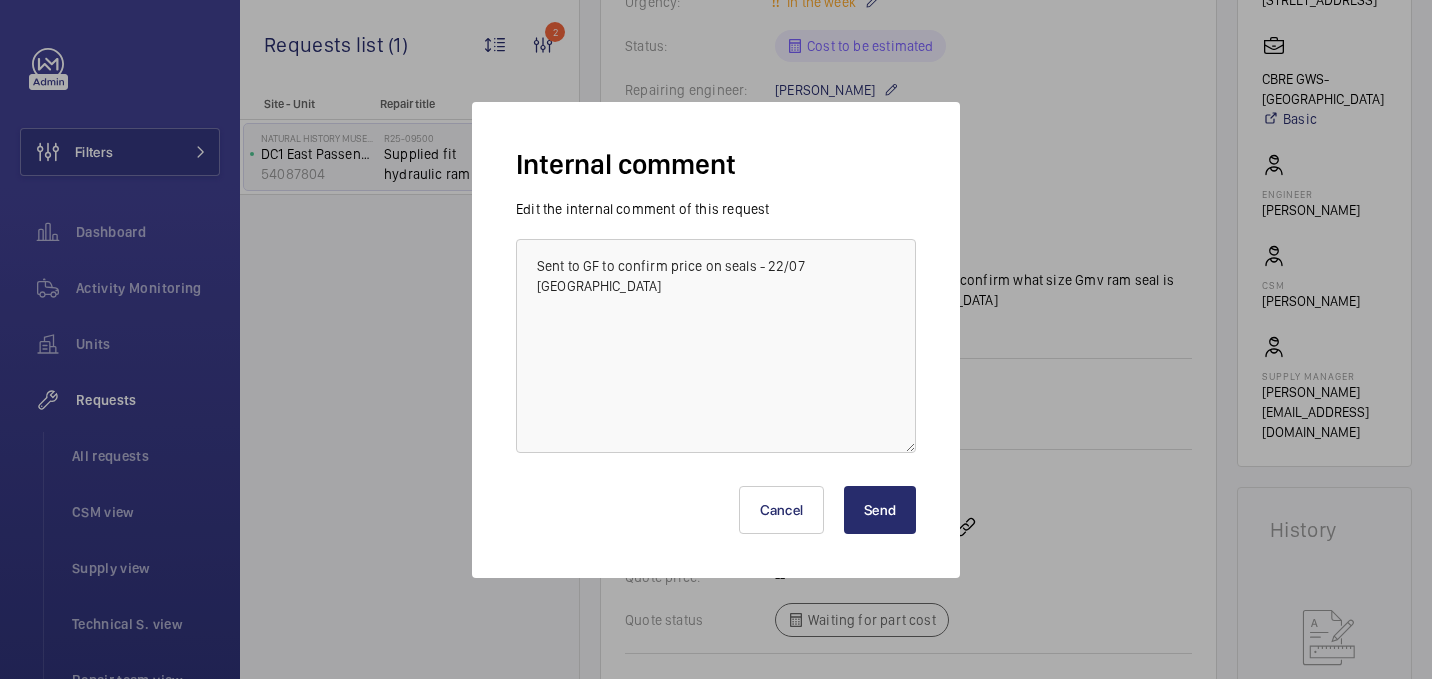 click on "Send" at bounding box center (880, 510) 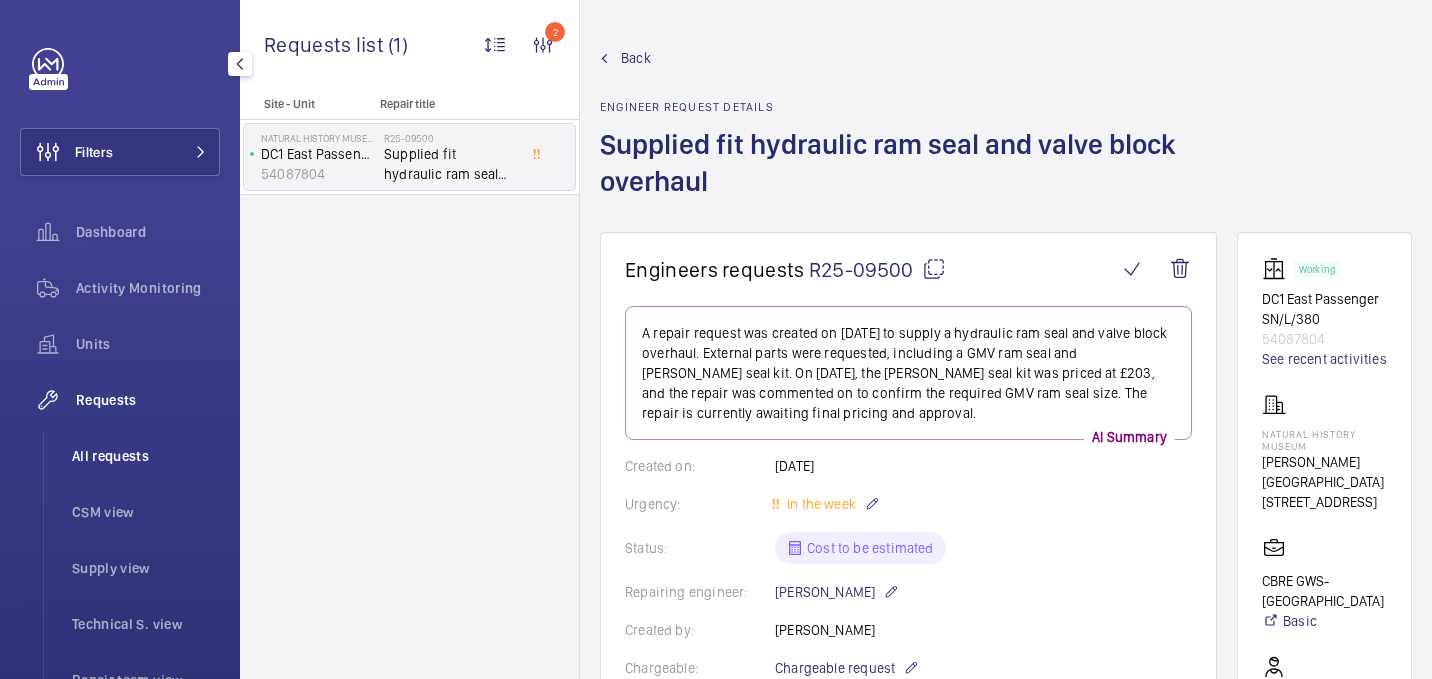 click on "All requests" 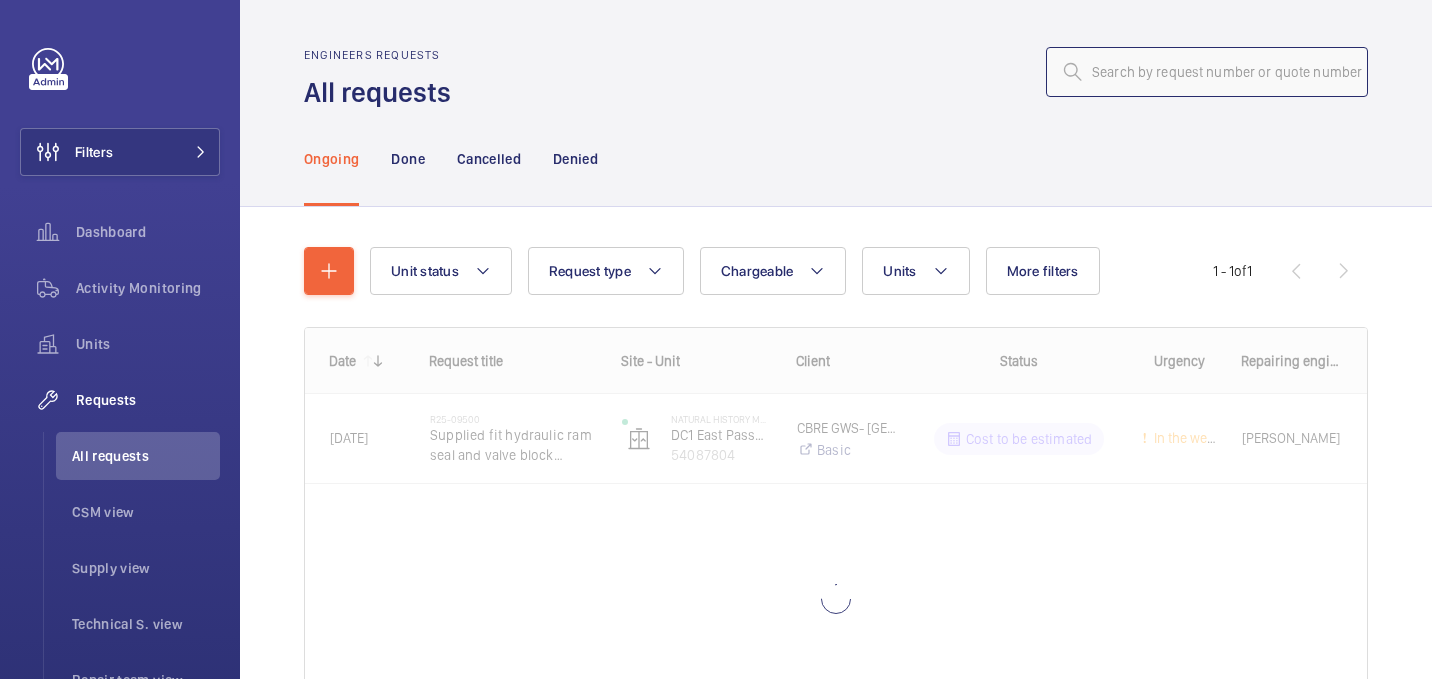 click 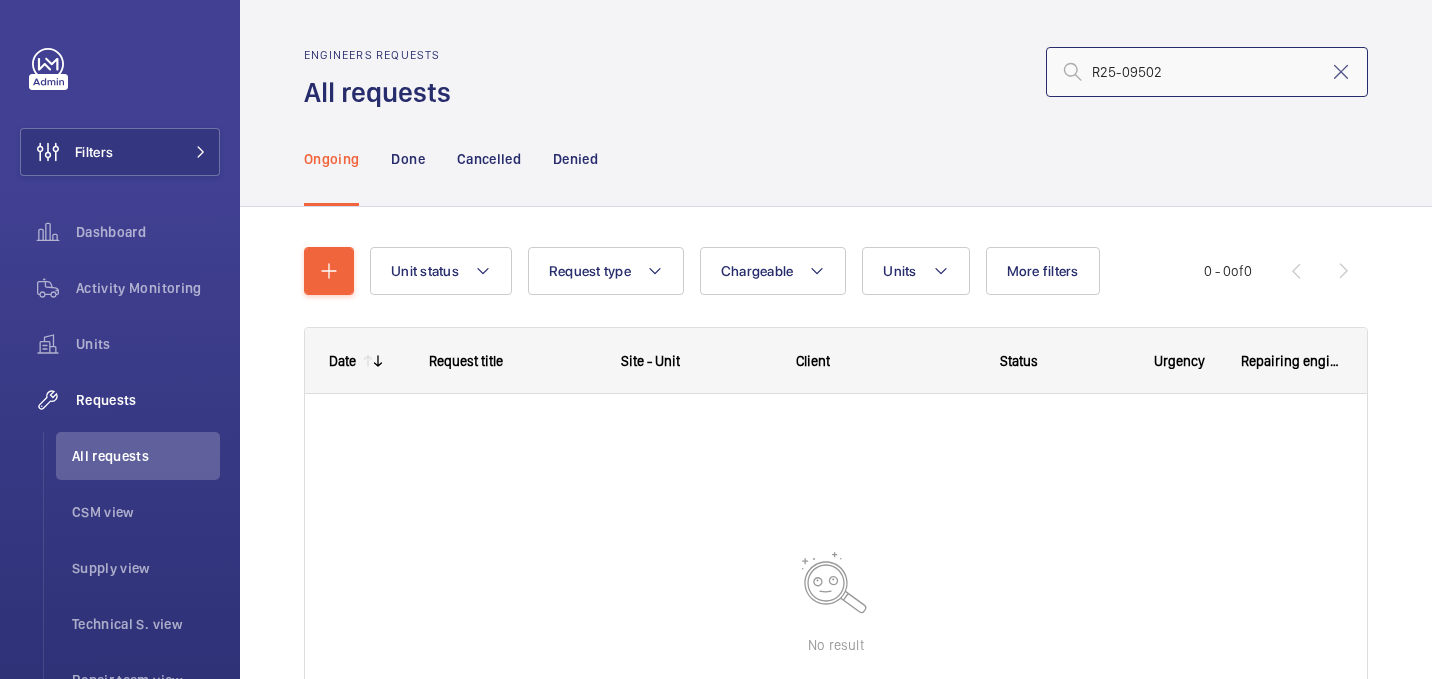 click on "R25-09502" 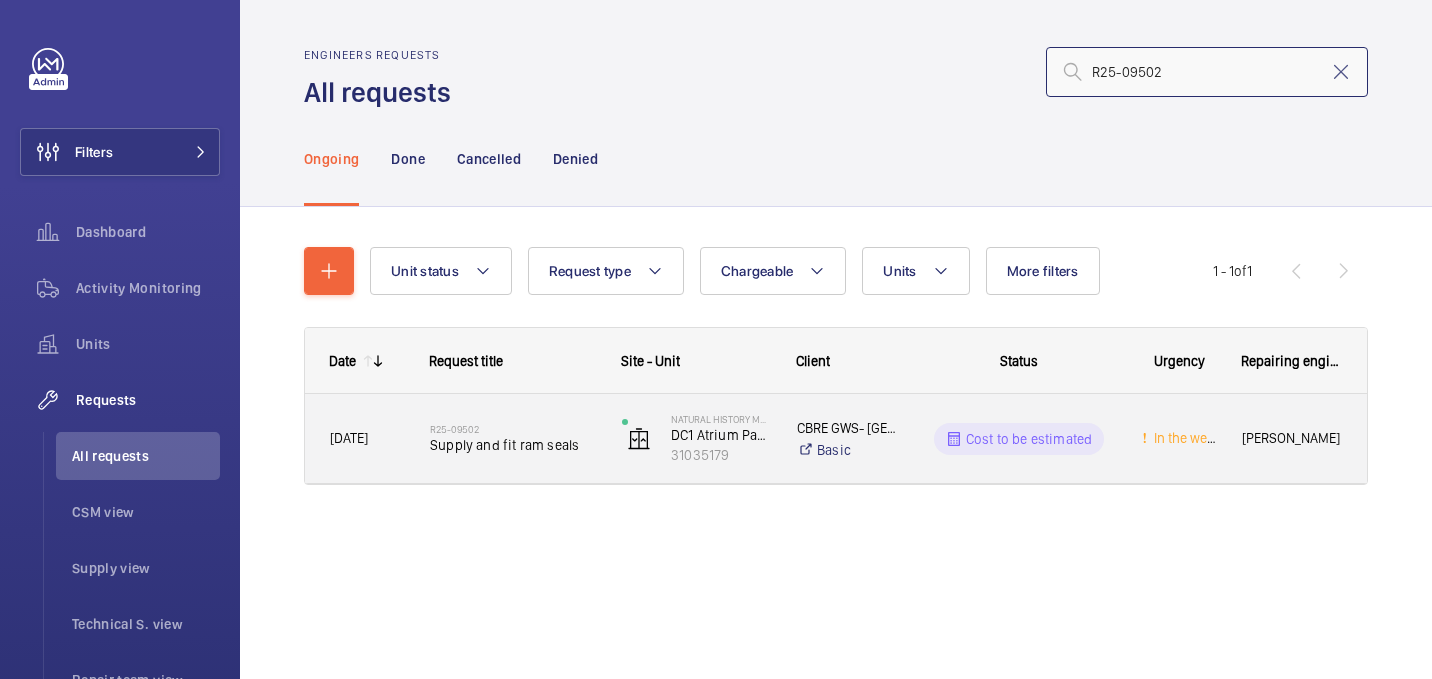 type on "R25-09502" 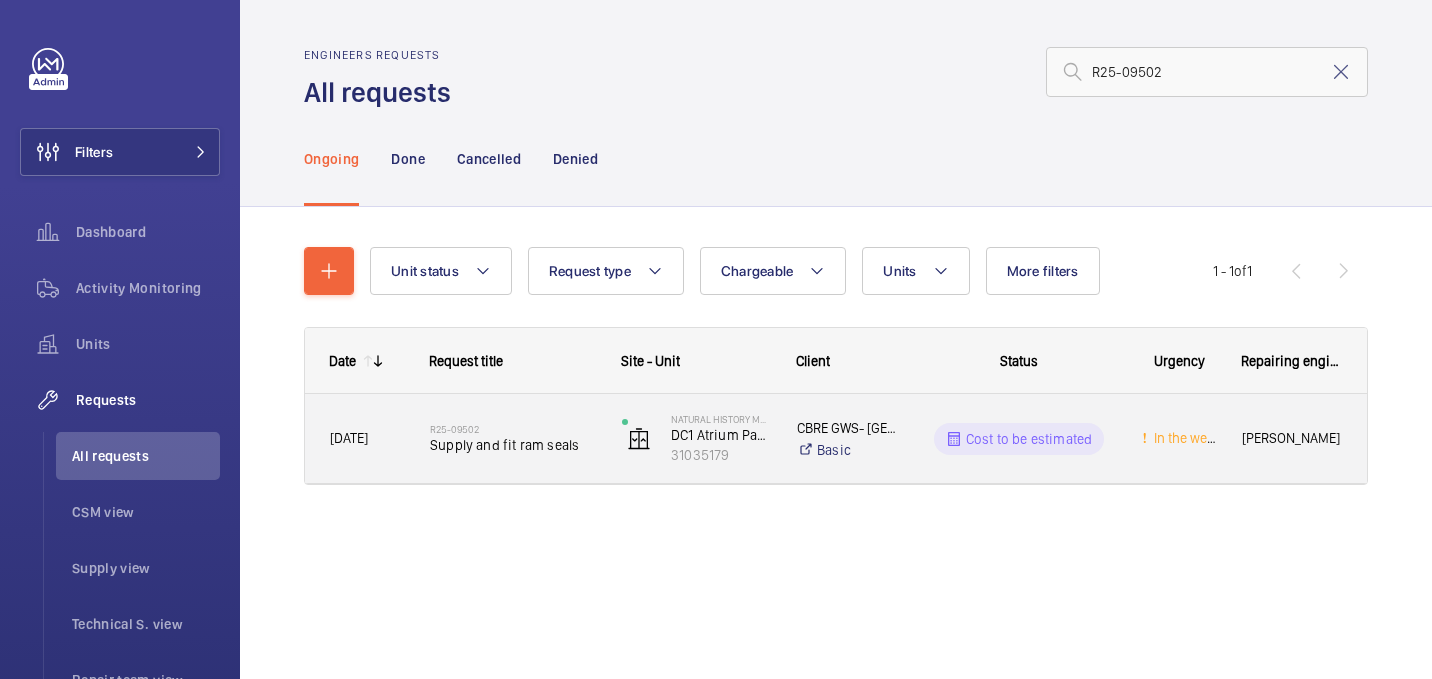 click on "R25-09502" 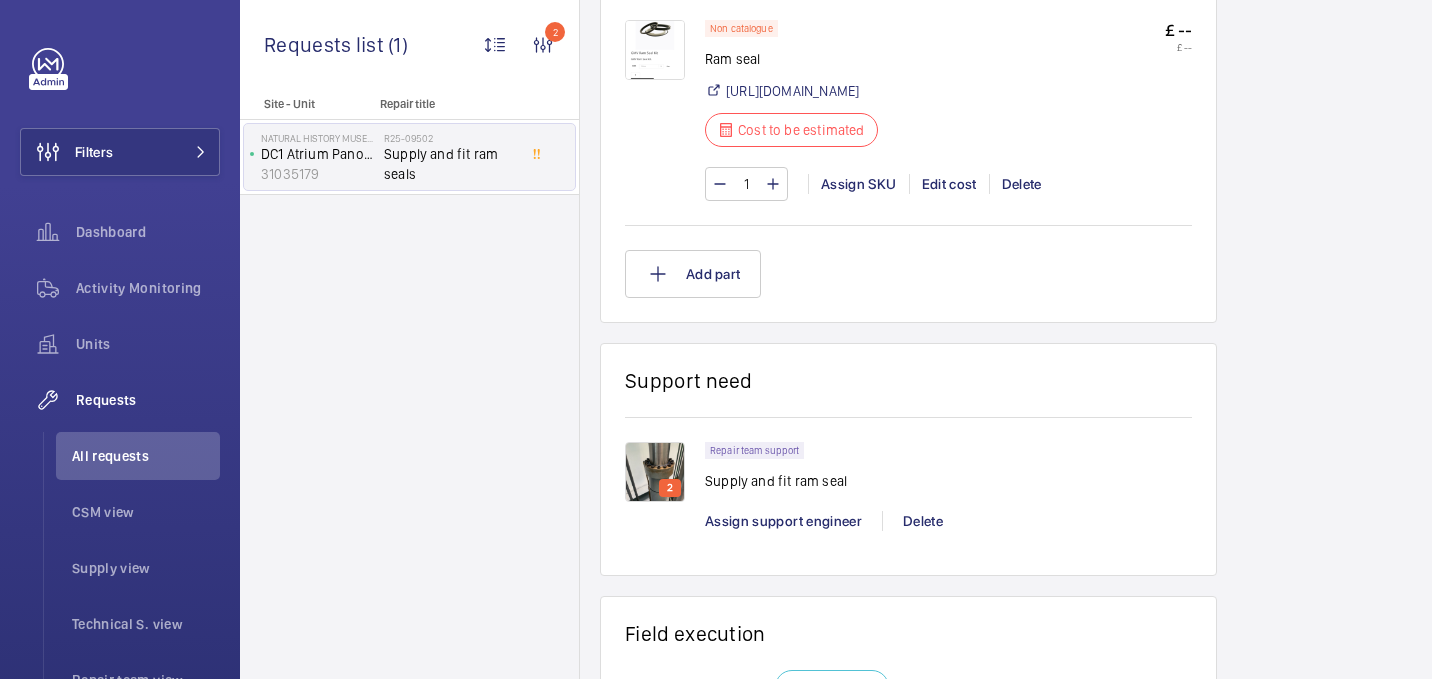 scroll, scrollTop: 0, scrollLeft: 0, axis: both 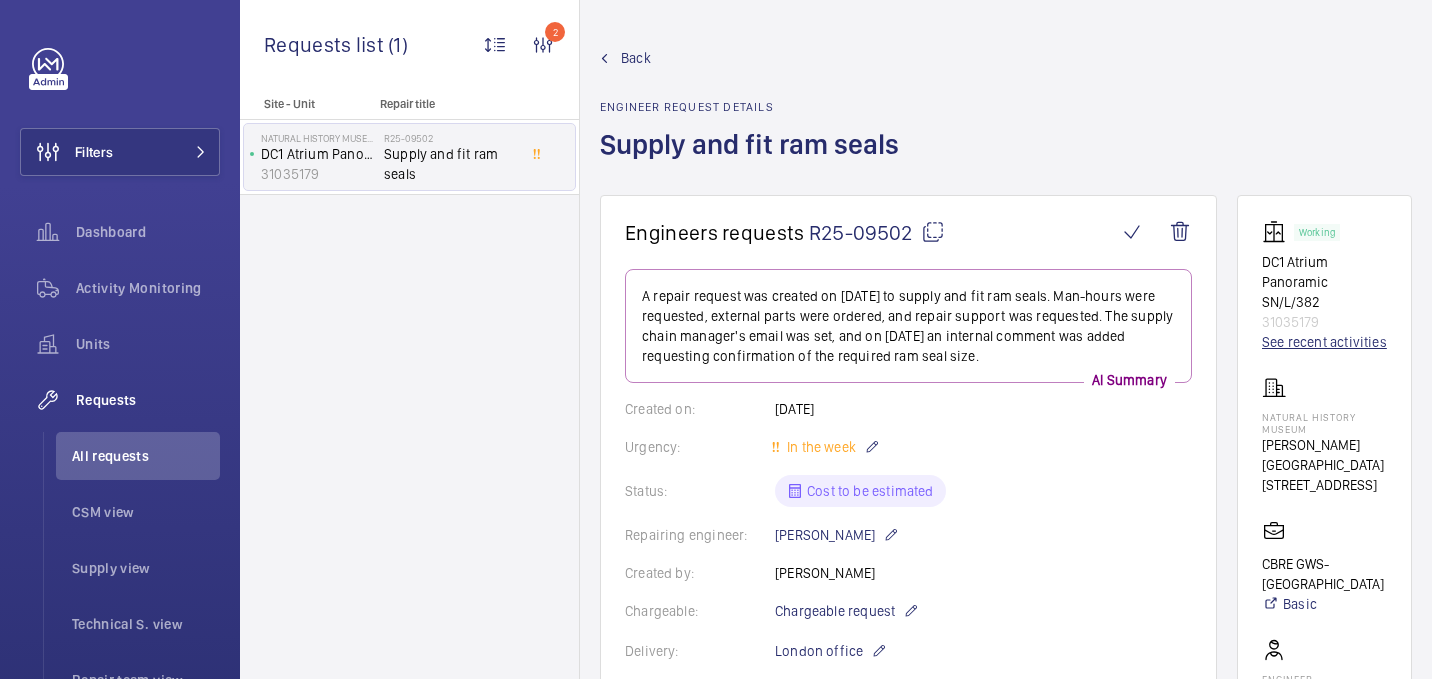 click on "See recent activities" 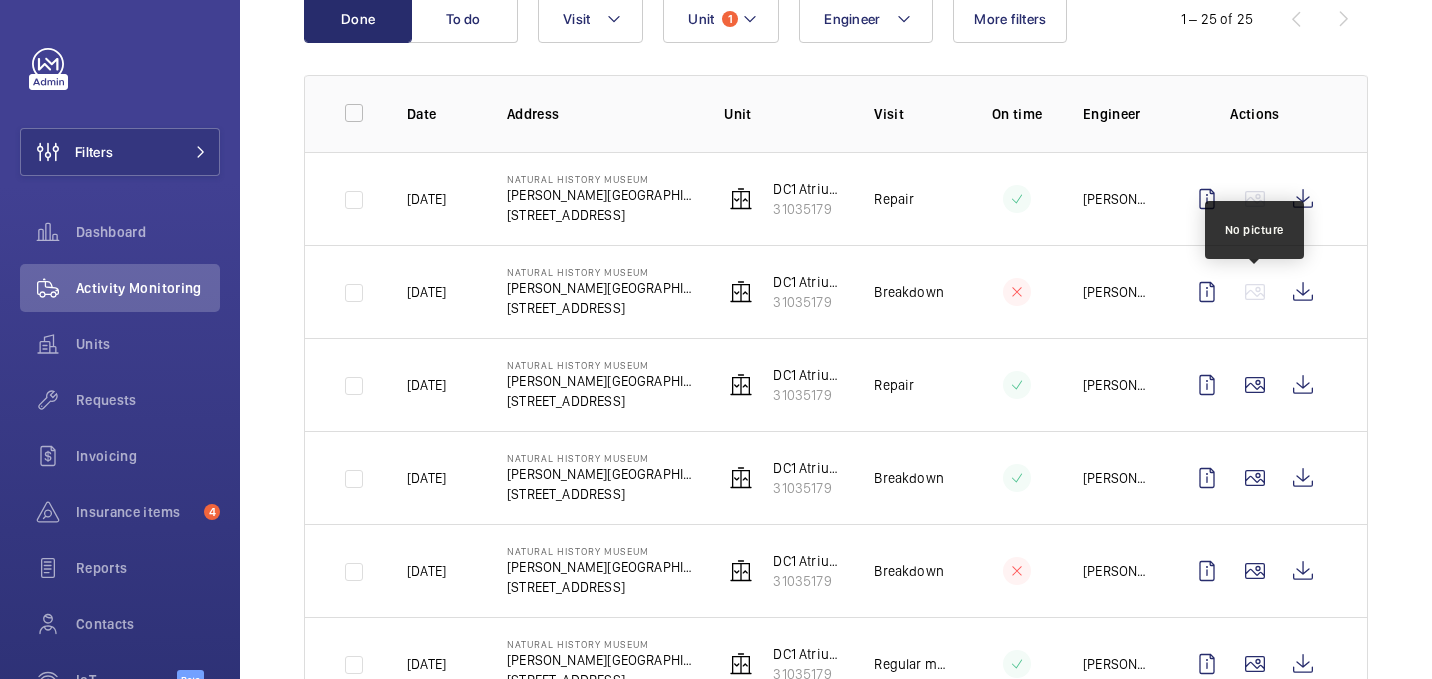 scroll, scrollTop: 238, scrollLeft: 0, axis: vertical 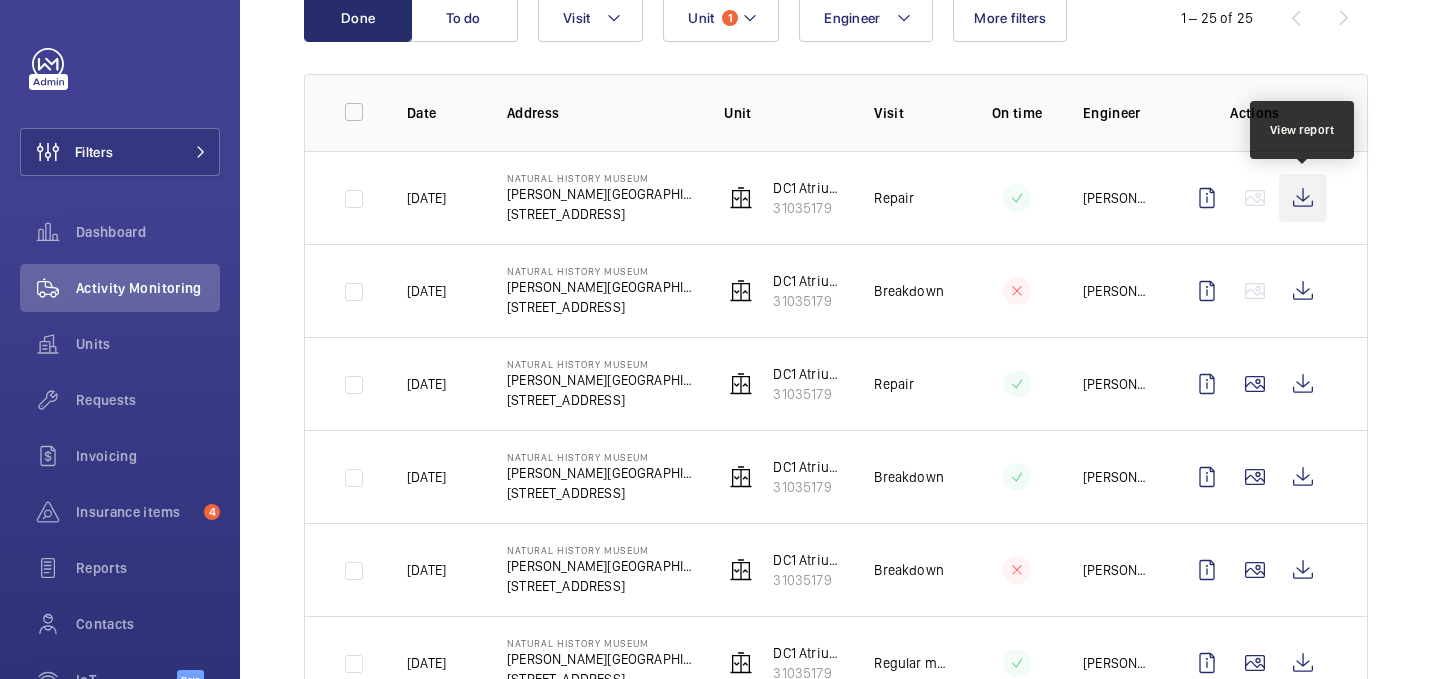 click 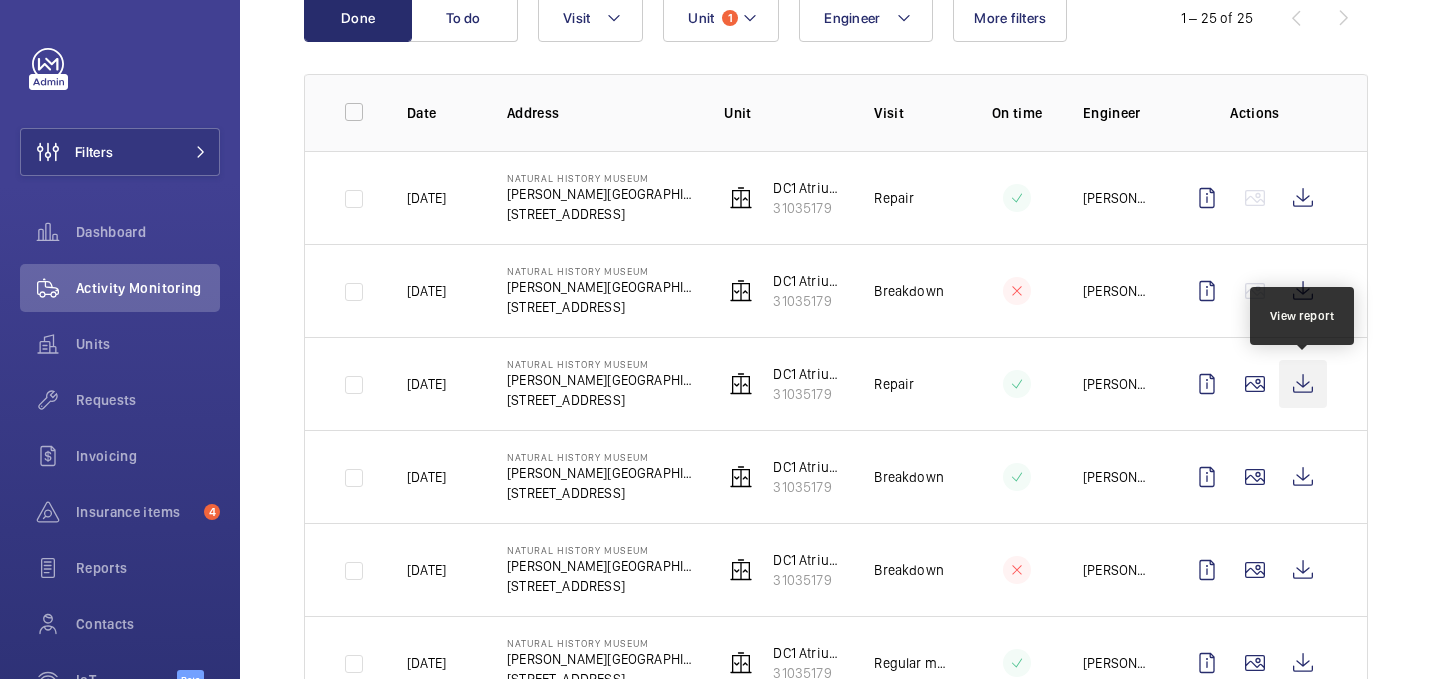 click 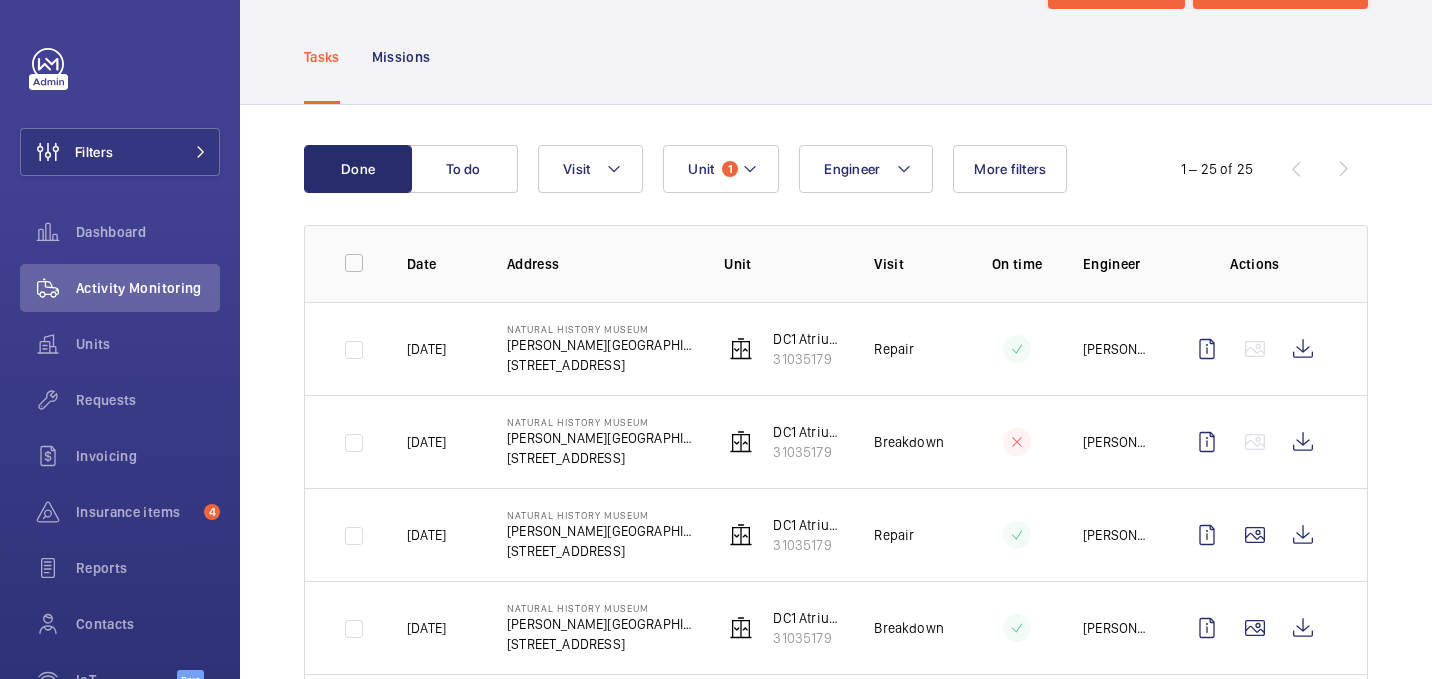 scroll, scrollTop: 0, scrollLeft: 0, axis: both 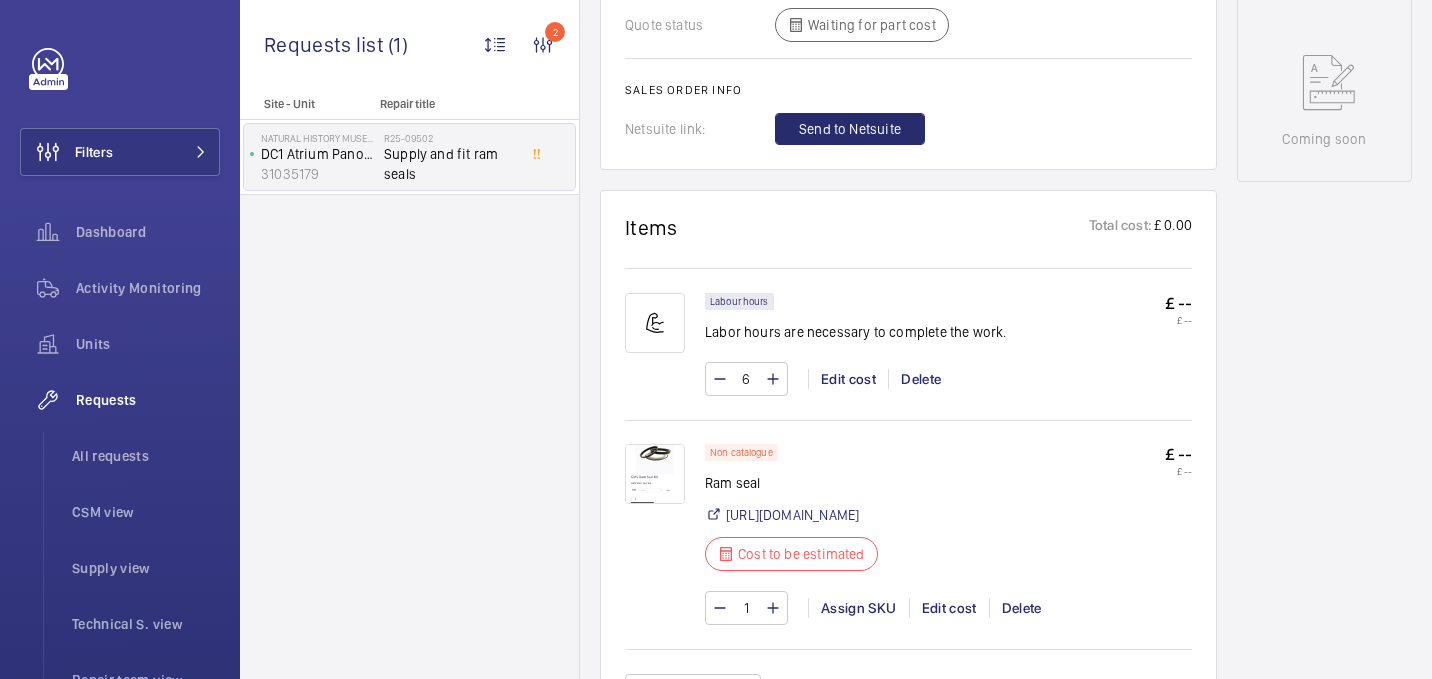 click on "Ram seal" 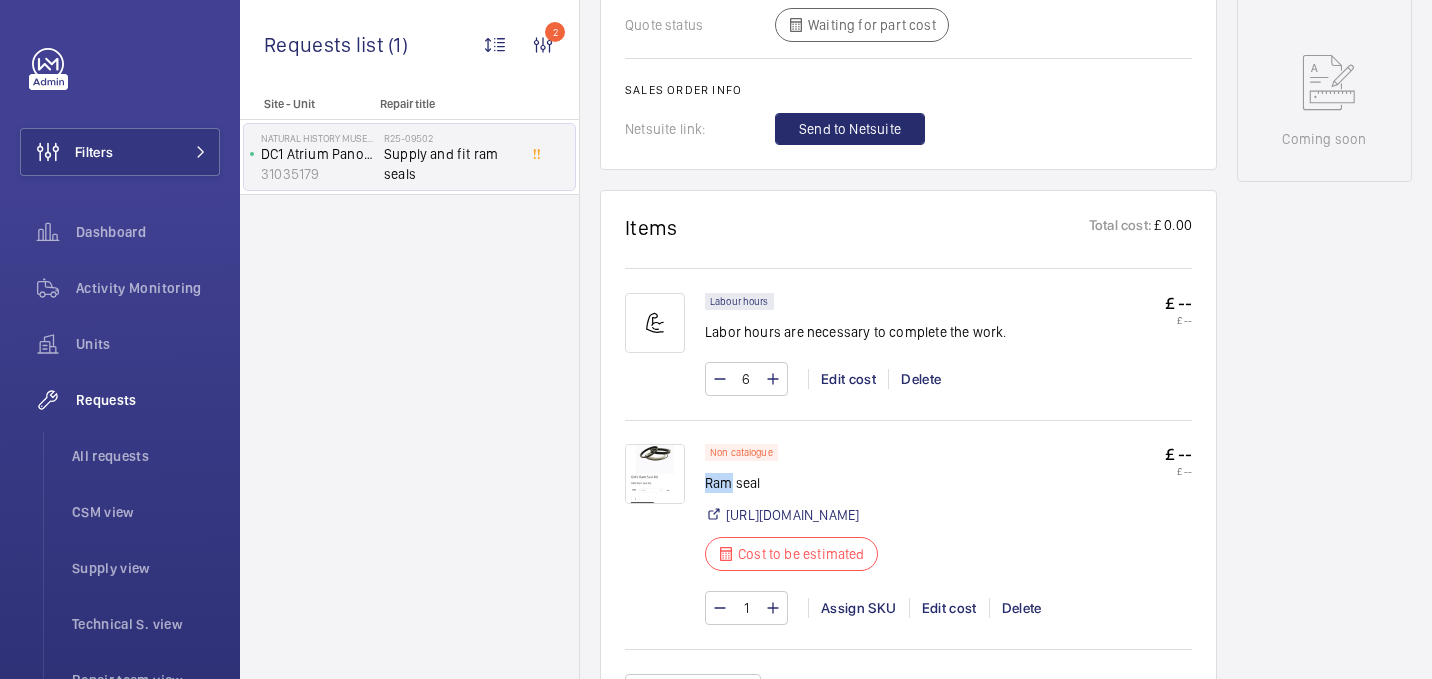 click on "Ram seal" 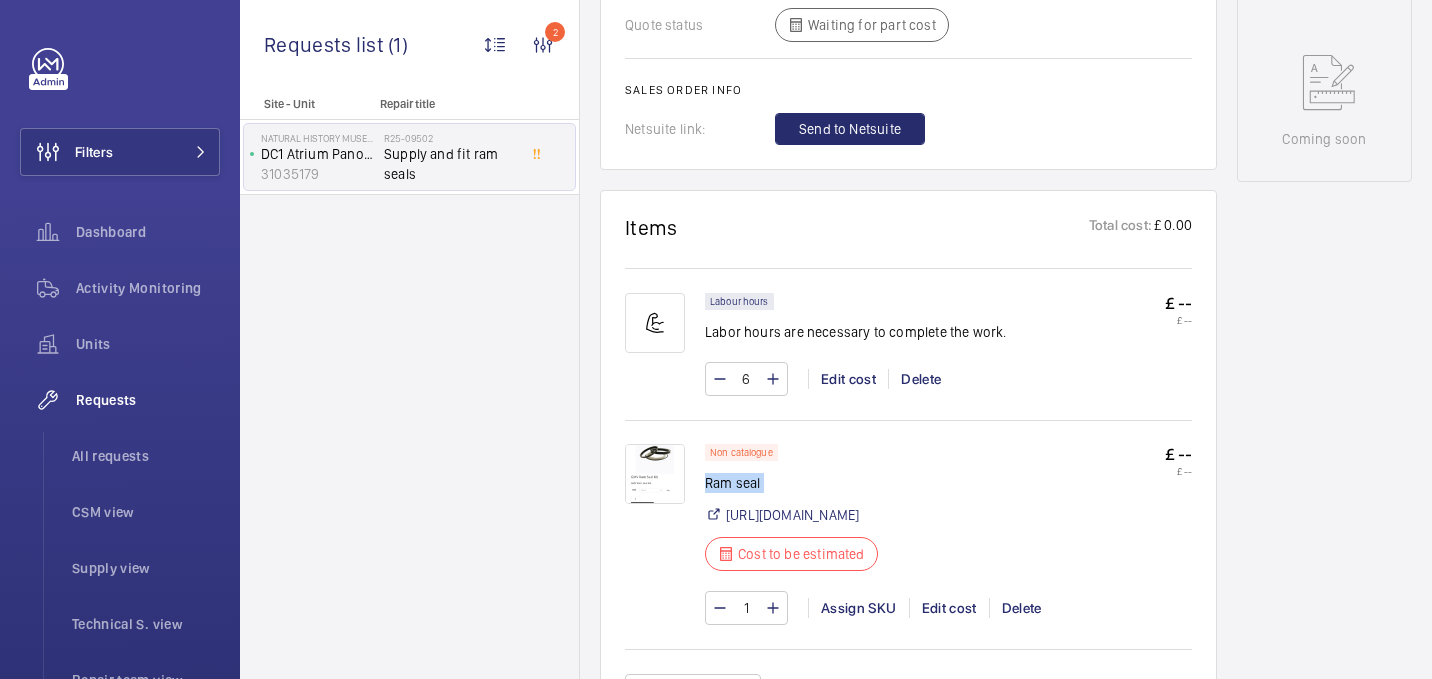 click on "Ram seal" 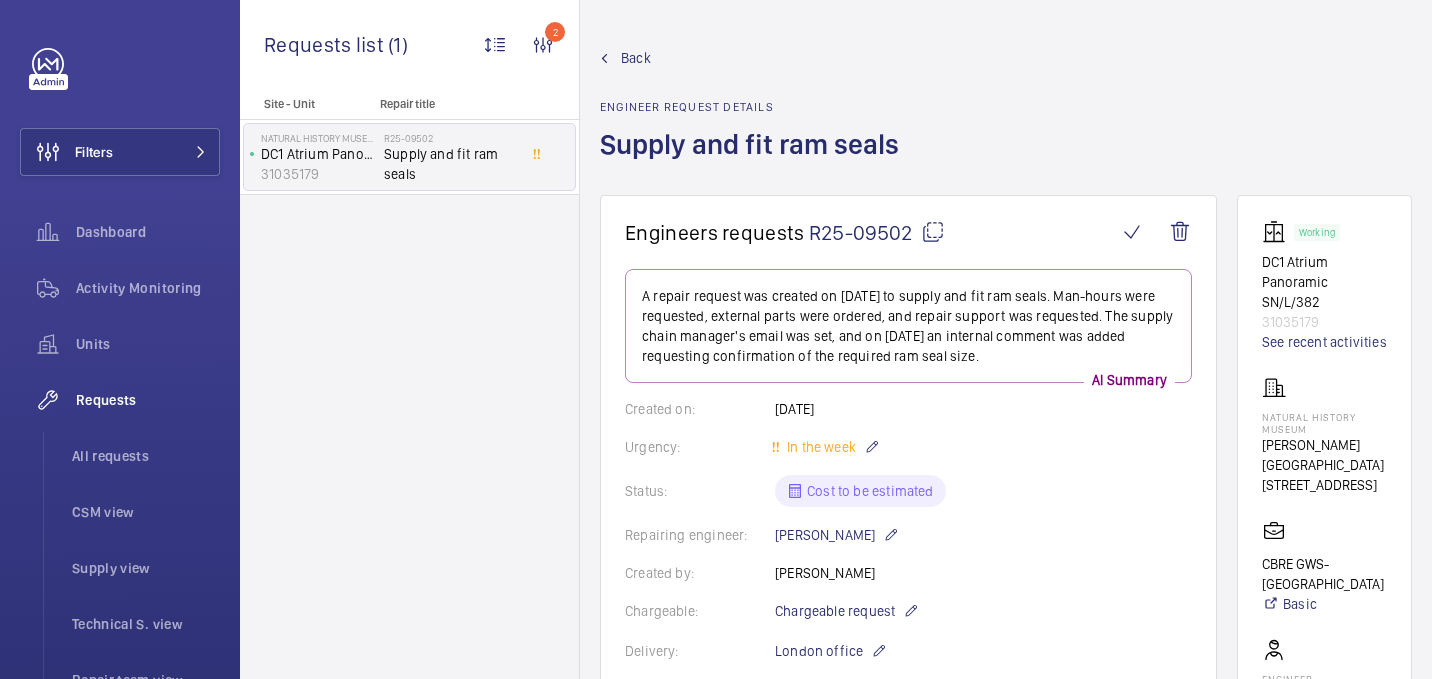 click 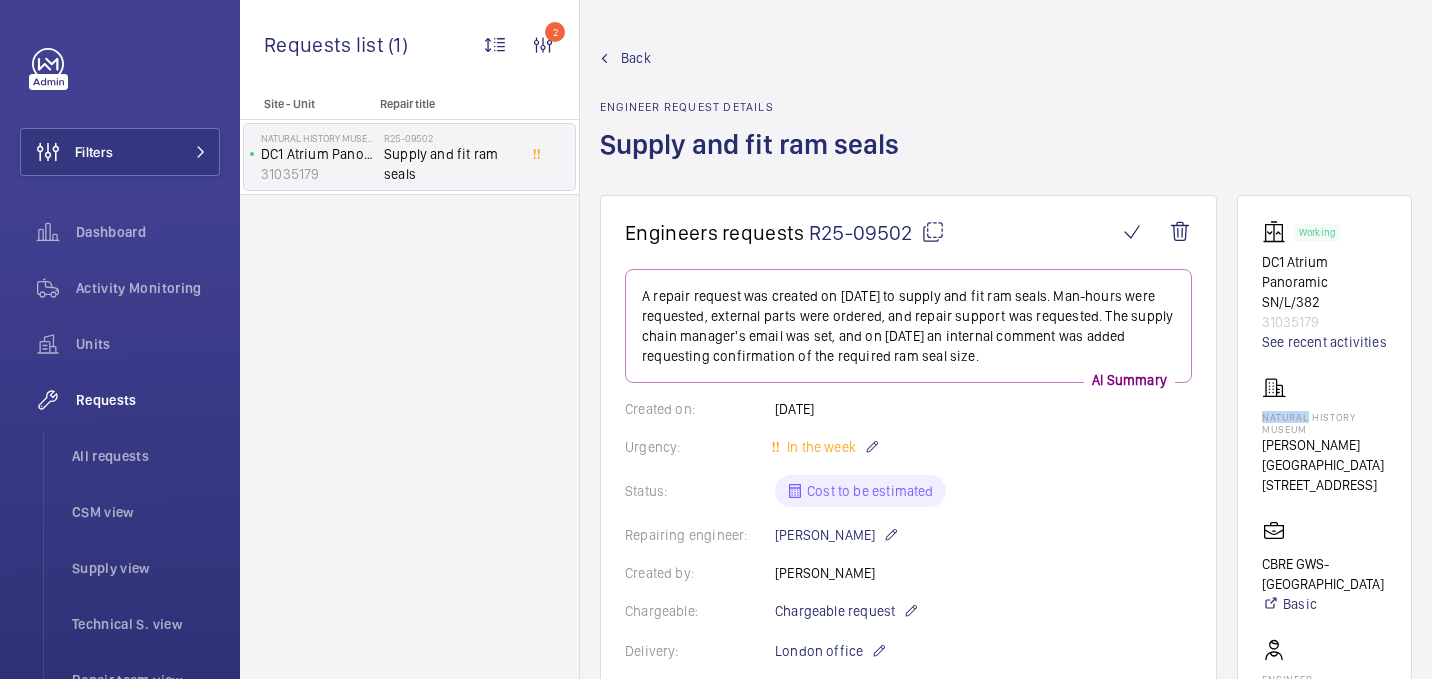 click on "Natural History Museum Cromwell Road  SW7 5BD LONDON" 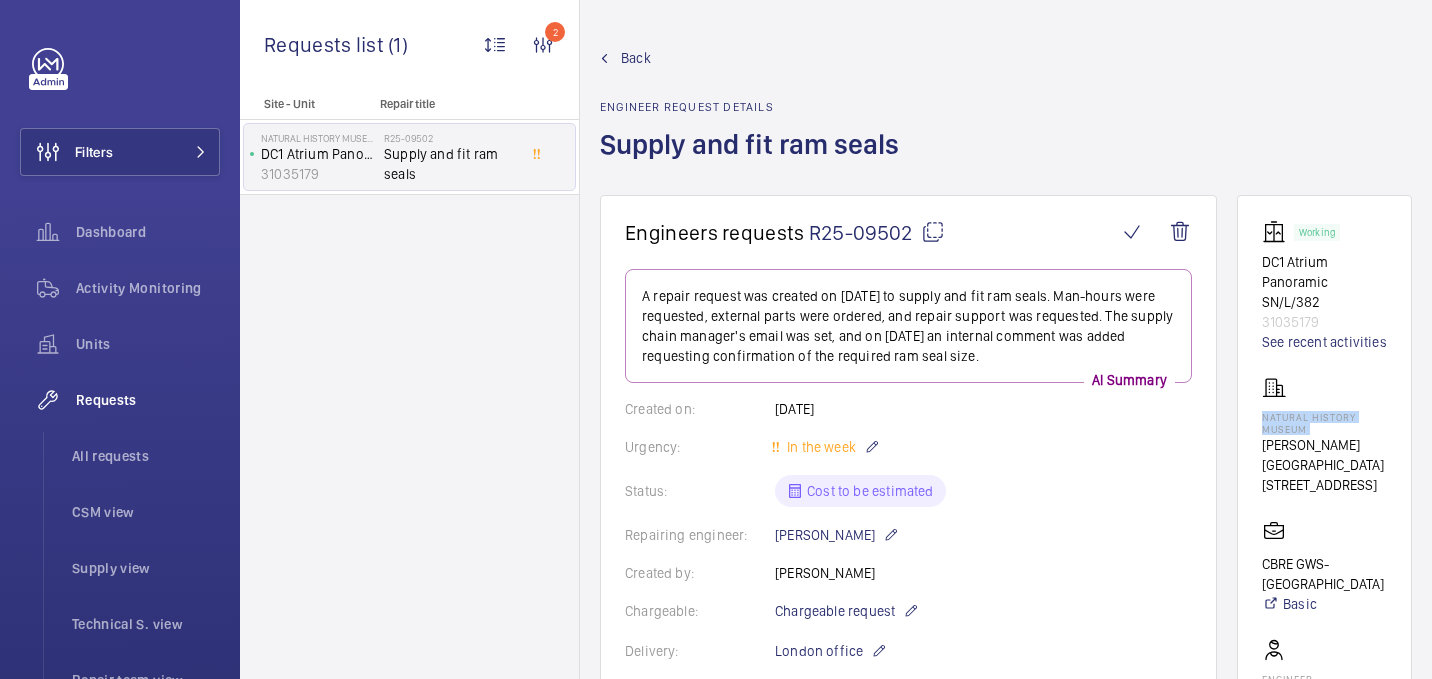 click on "Natural History Museum" 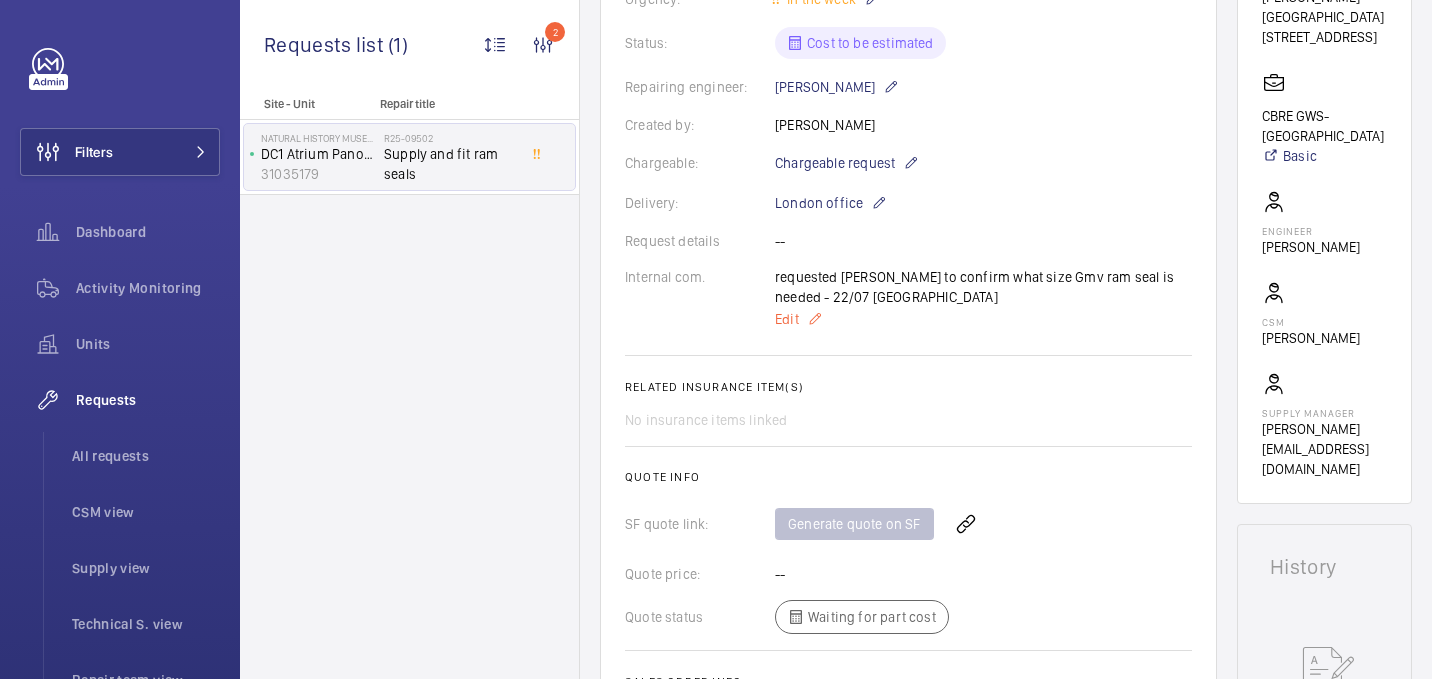 click on "Edit" 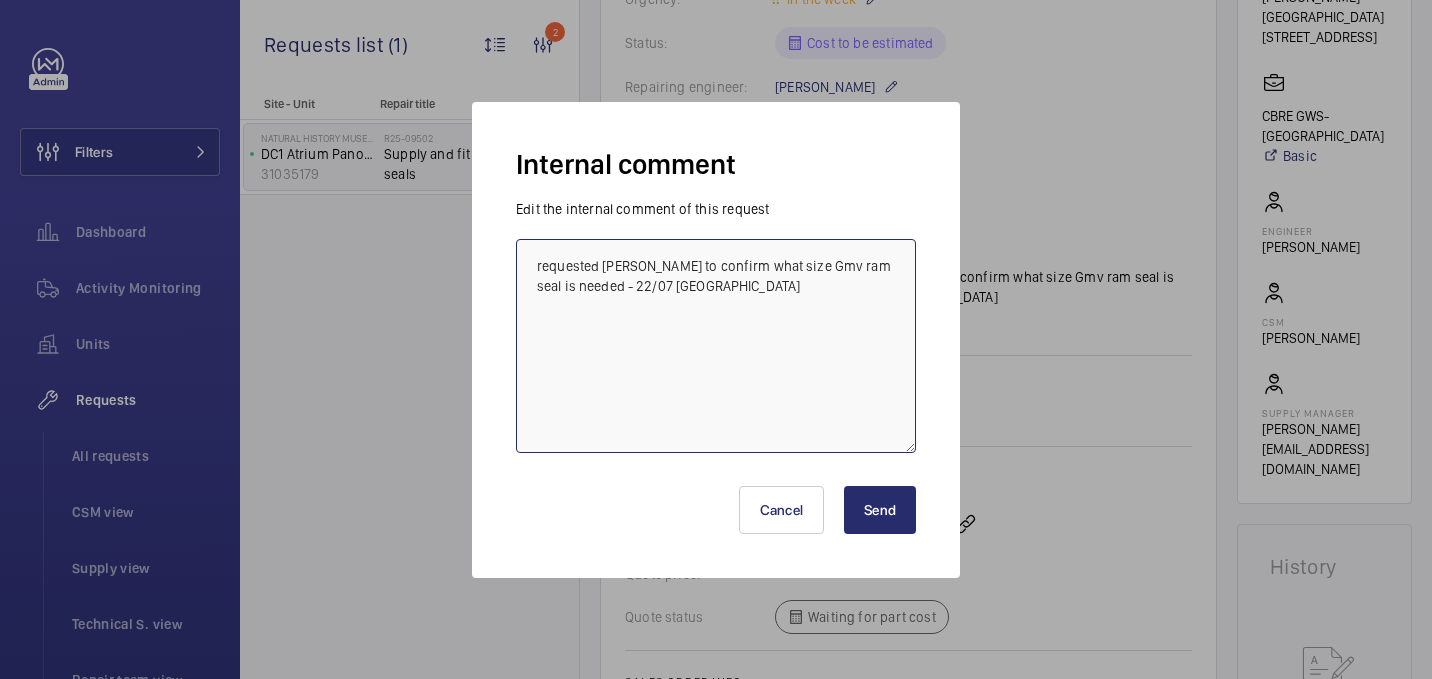 click on "requested dan to confirm what size Gmv ram seal is needed - 22/07 india" at bounding box center [716, 346] 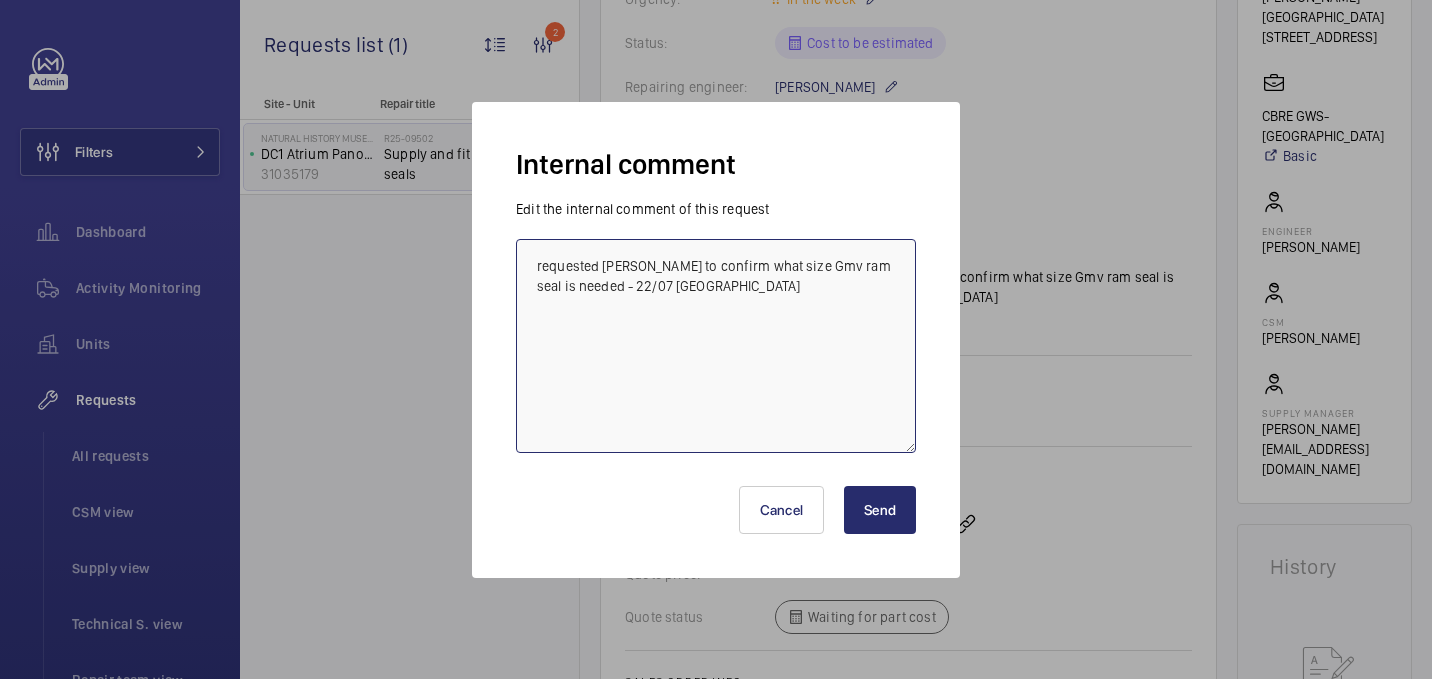 click on "requested dan to confirm what size Gmv ram seal is needed - 22/07 india" at bounding box center [716, 346] 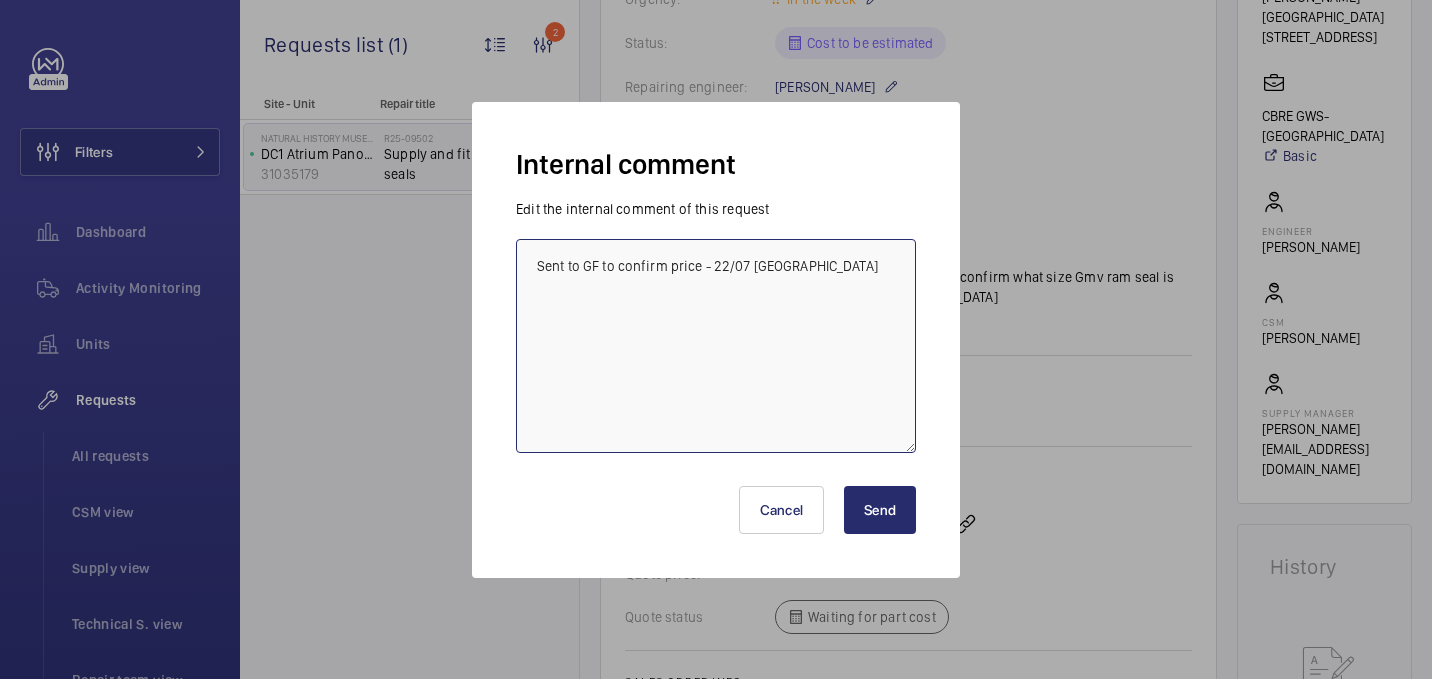 type on "Sent to GF to confirm price - 22/07 india" 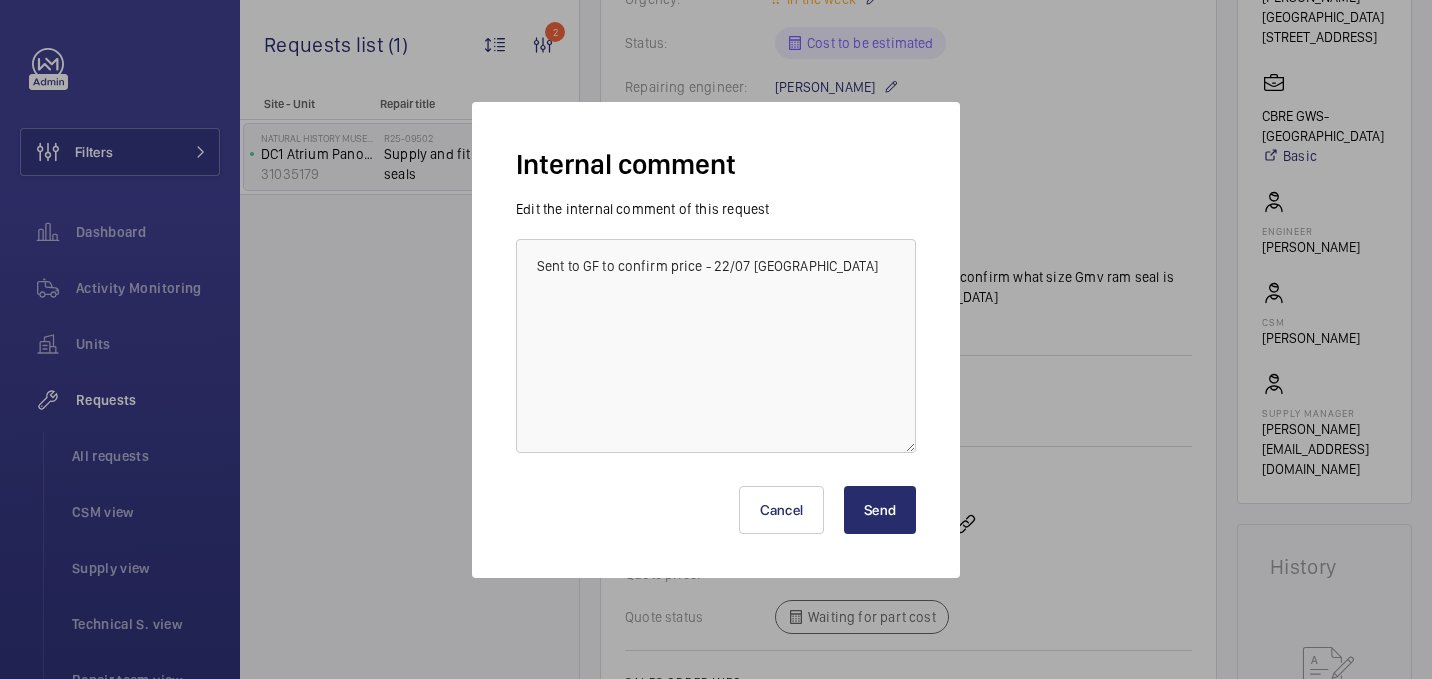 click on "Internal comment Edit the internal comment of this request Sent to GF to confirm price - 22/07 india Cancel Send" at bounding box center (716, 340) 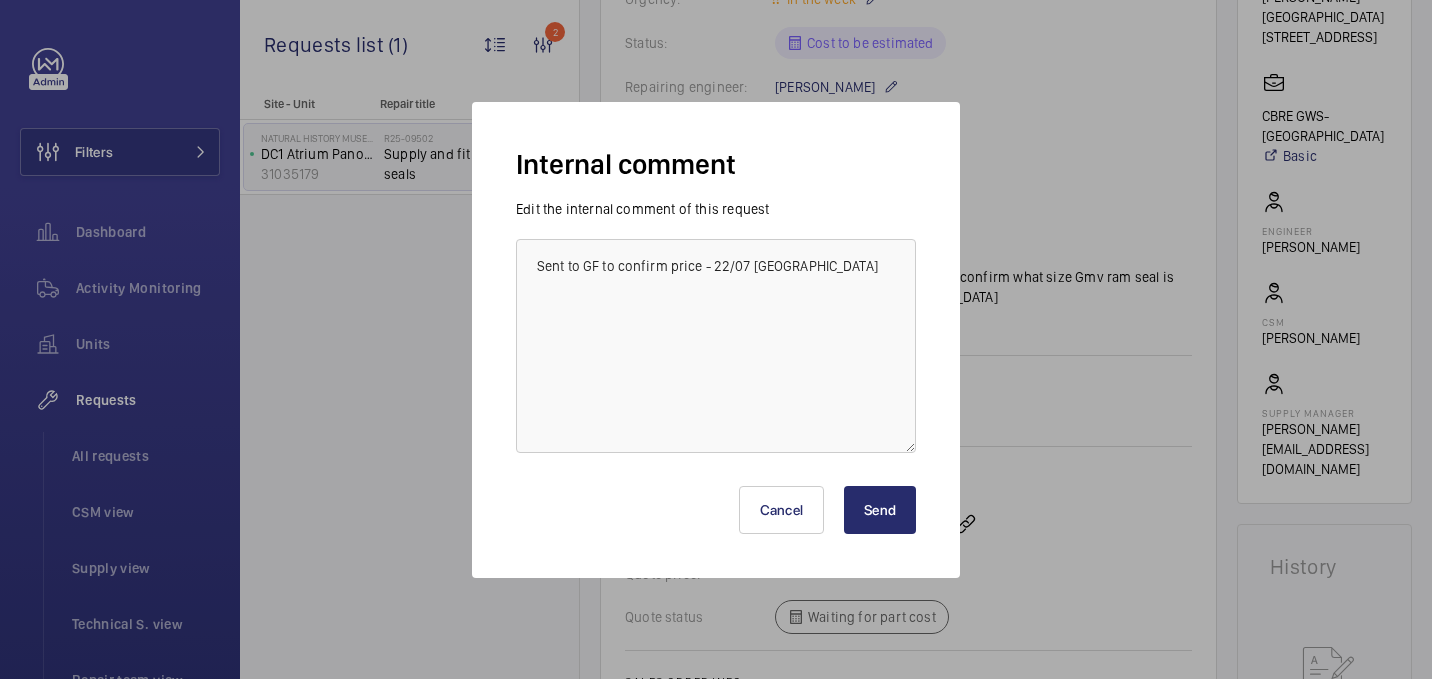 click on "Send" at bounding box center (880, 510) 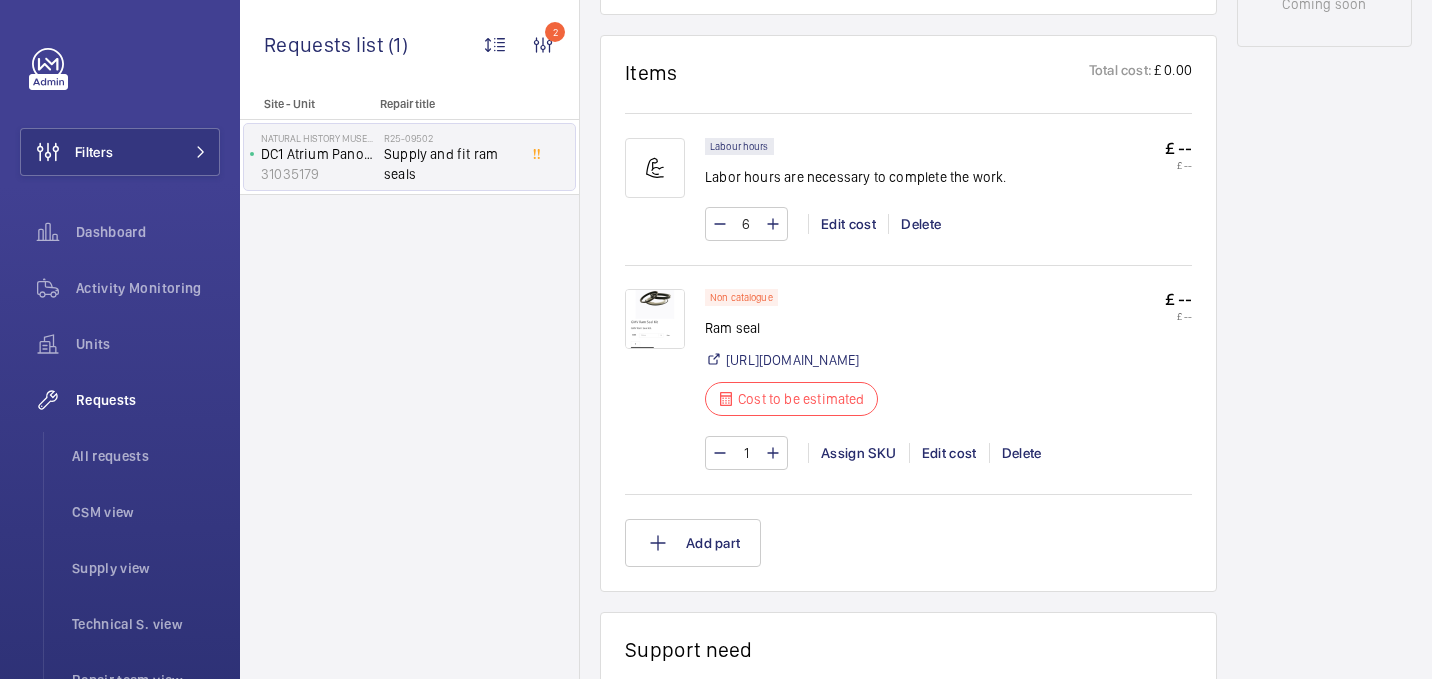 scroll, scrollTop: 1209, scrollLeft: 0, axis: vertical 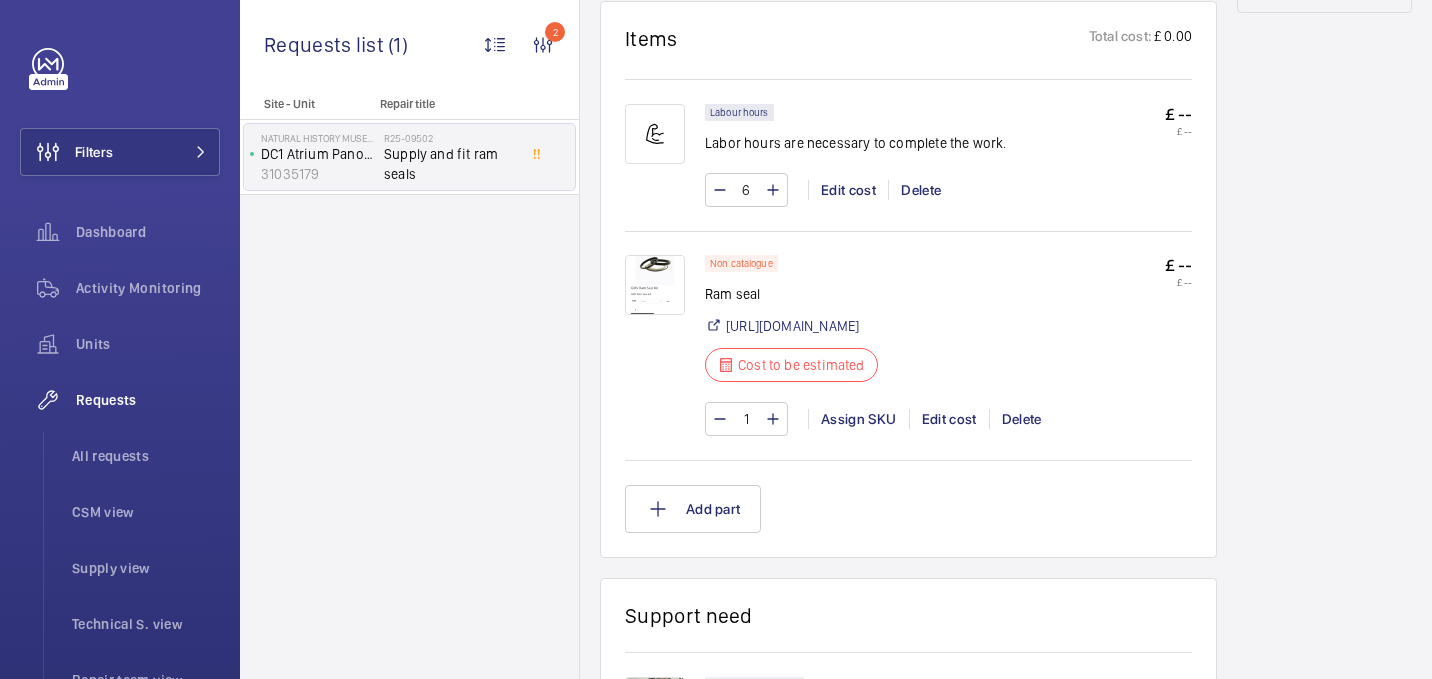 click on "Site - Unit Repair title  Natural History Museum   DC1 Atrium Panoramic SN/L/382   31035179   R25-09502   Supply and fit ram seals" 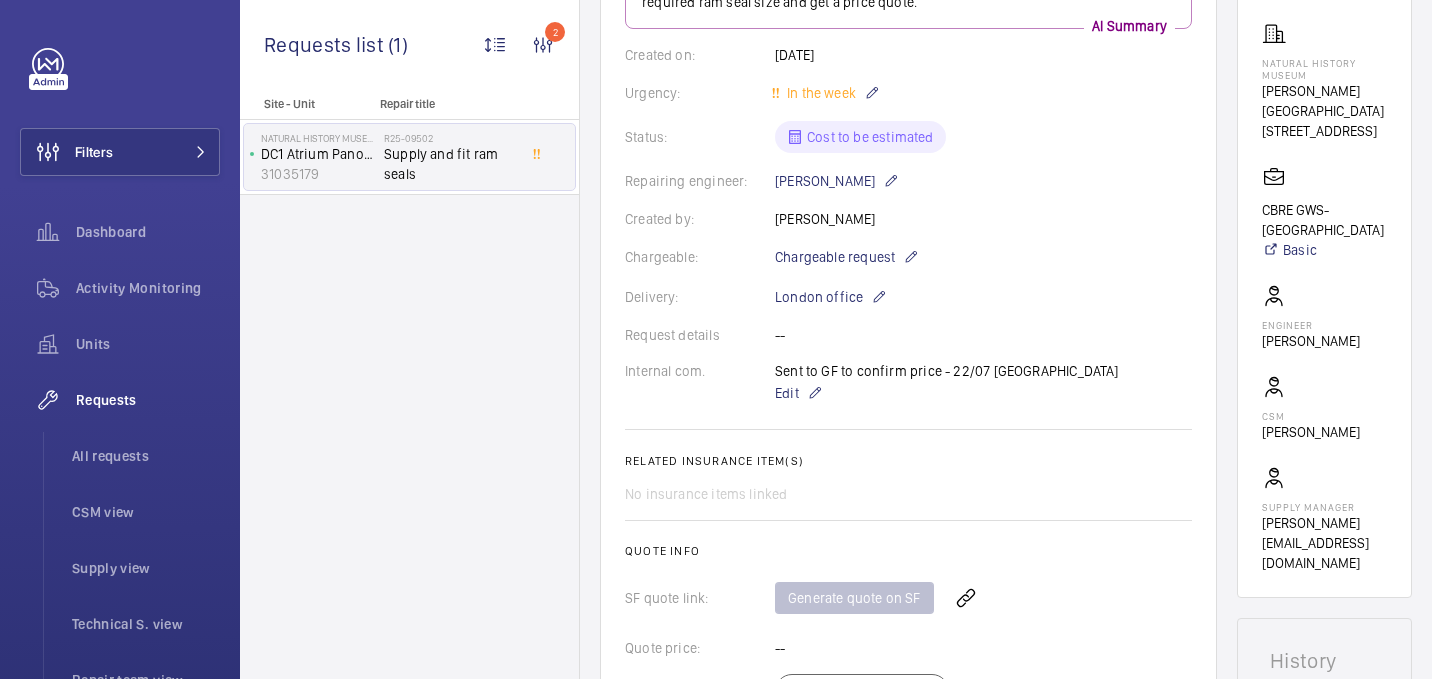 scroll, scrollTop: 1516, scrollLeft: 0, axis: vertical 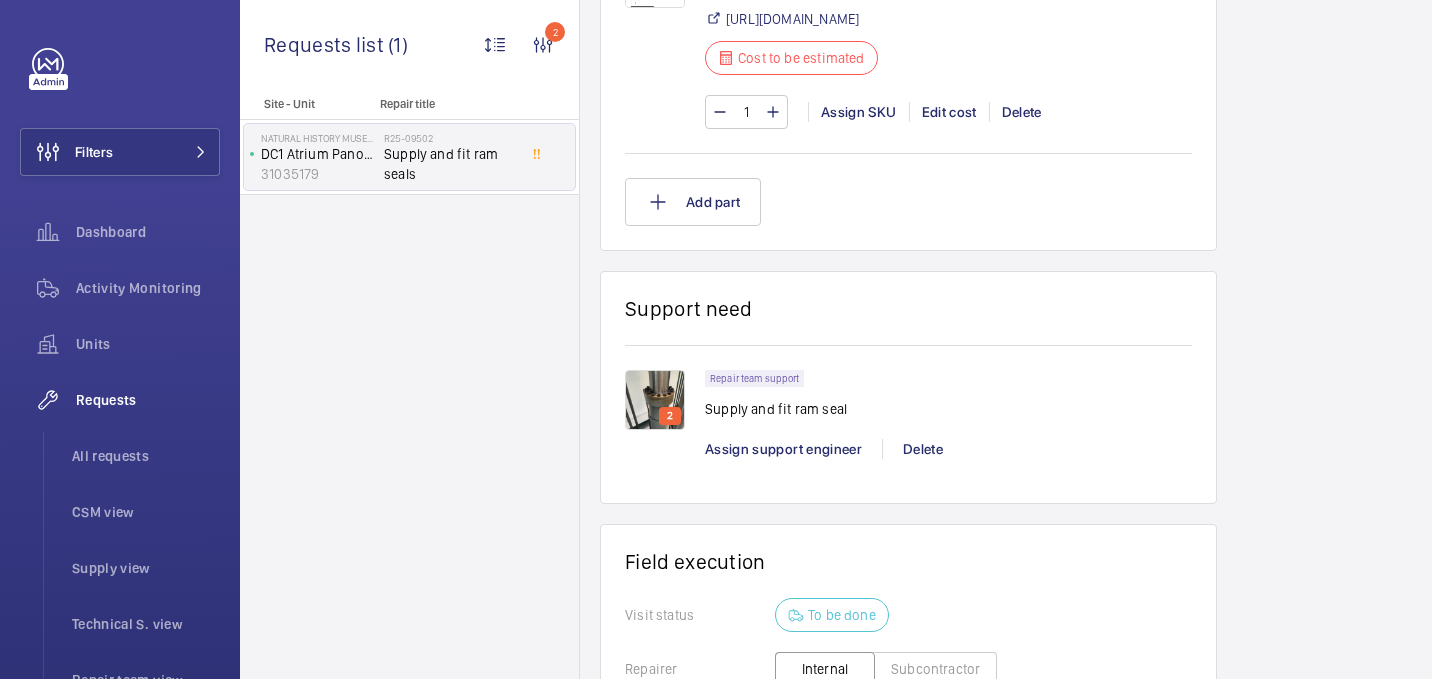 click 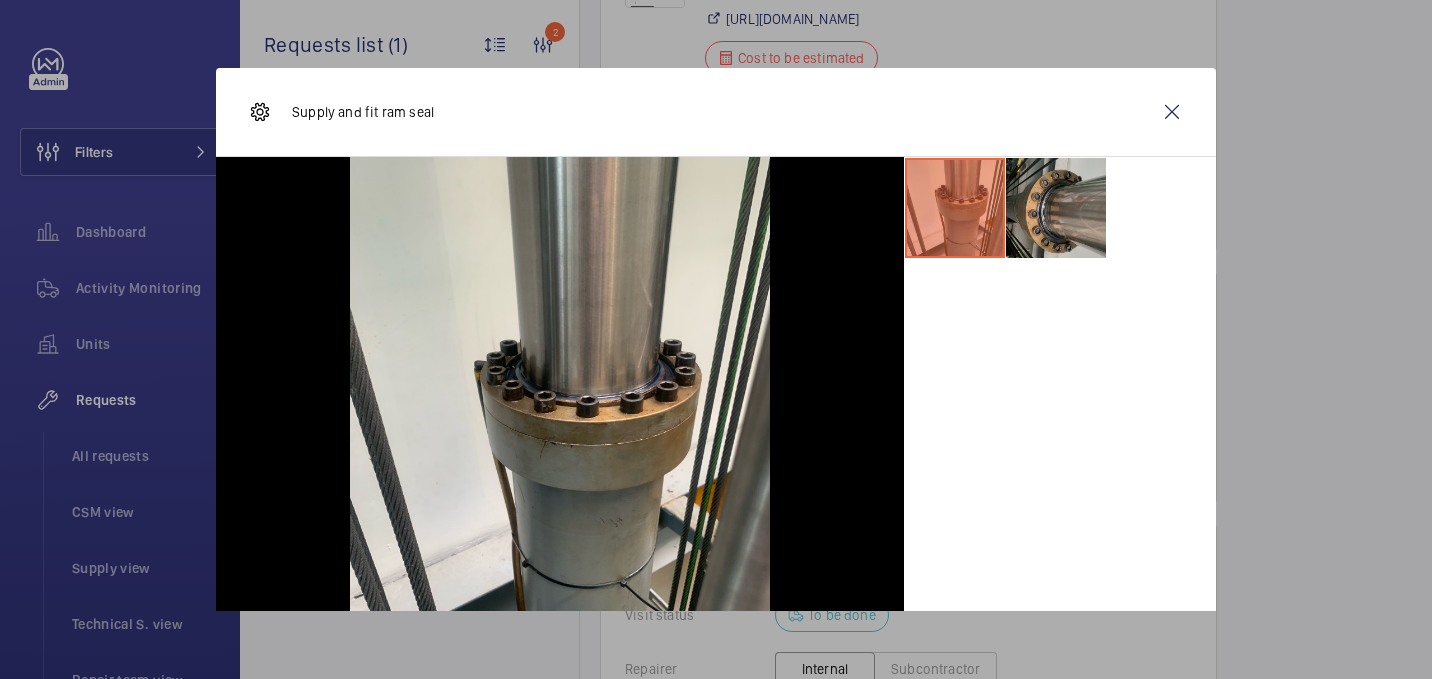 click at bounding box center [1056, 208] 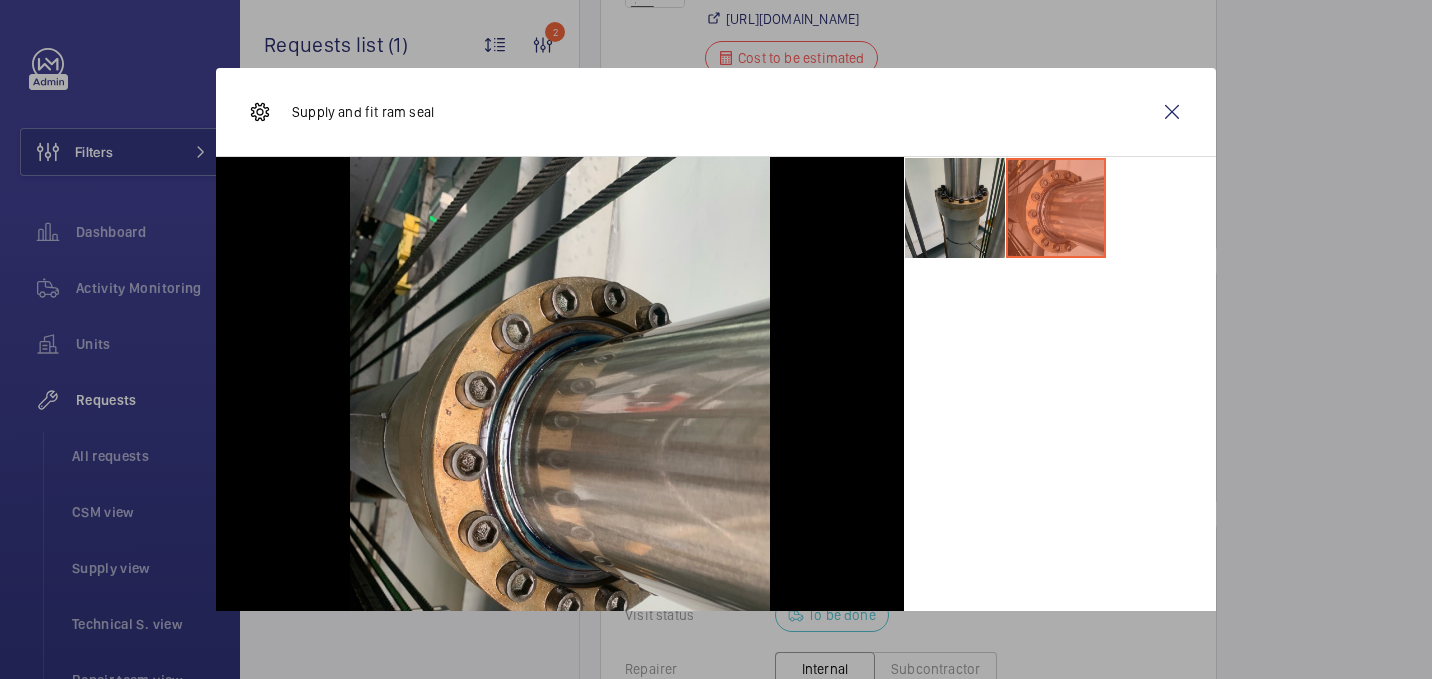 click at bounding box center (955, 208) 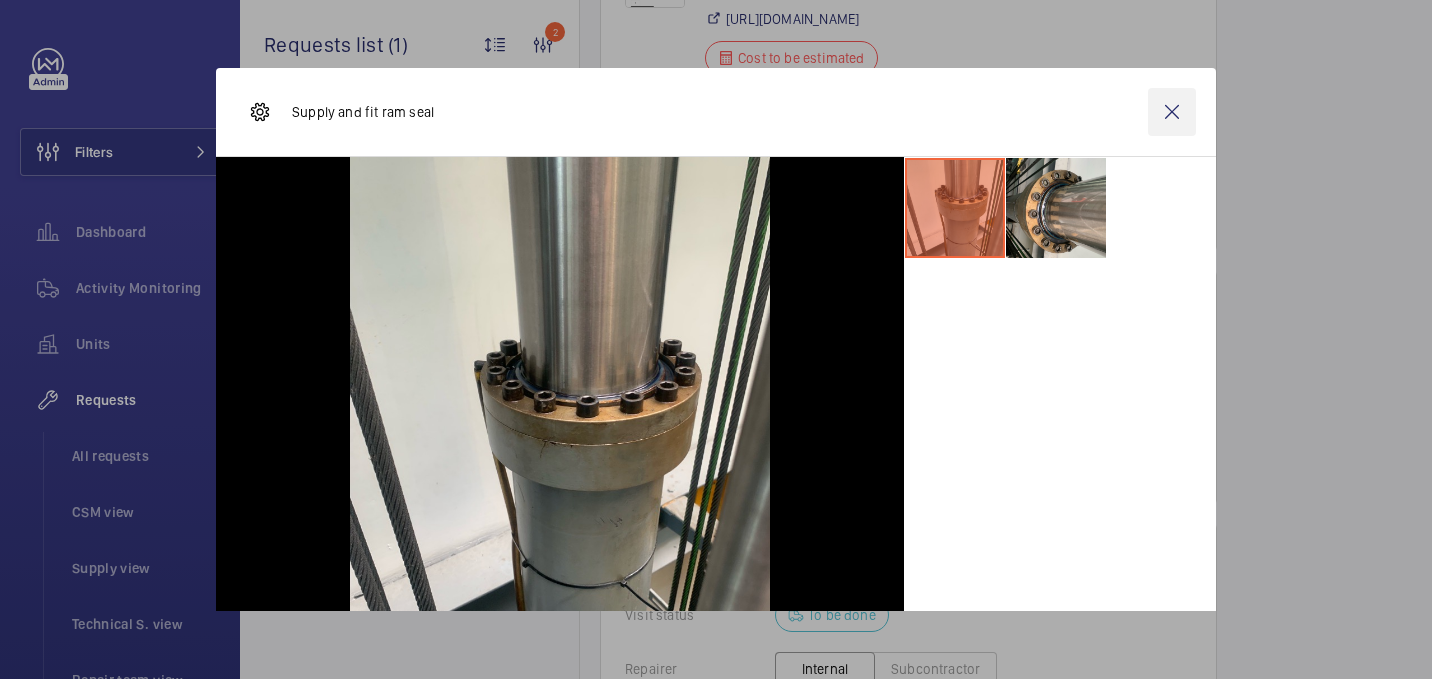 click at bounding box center (1172, 112) 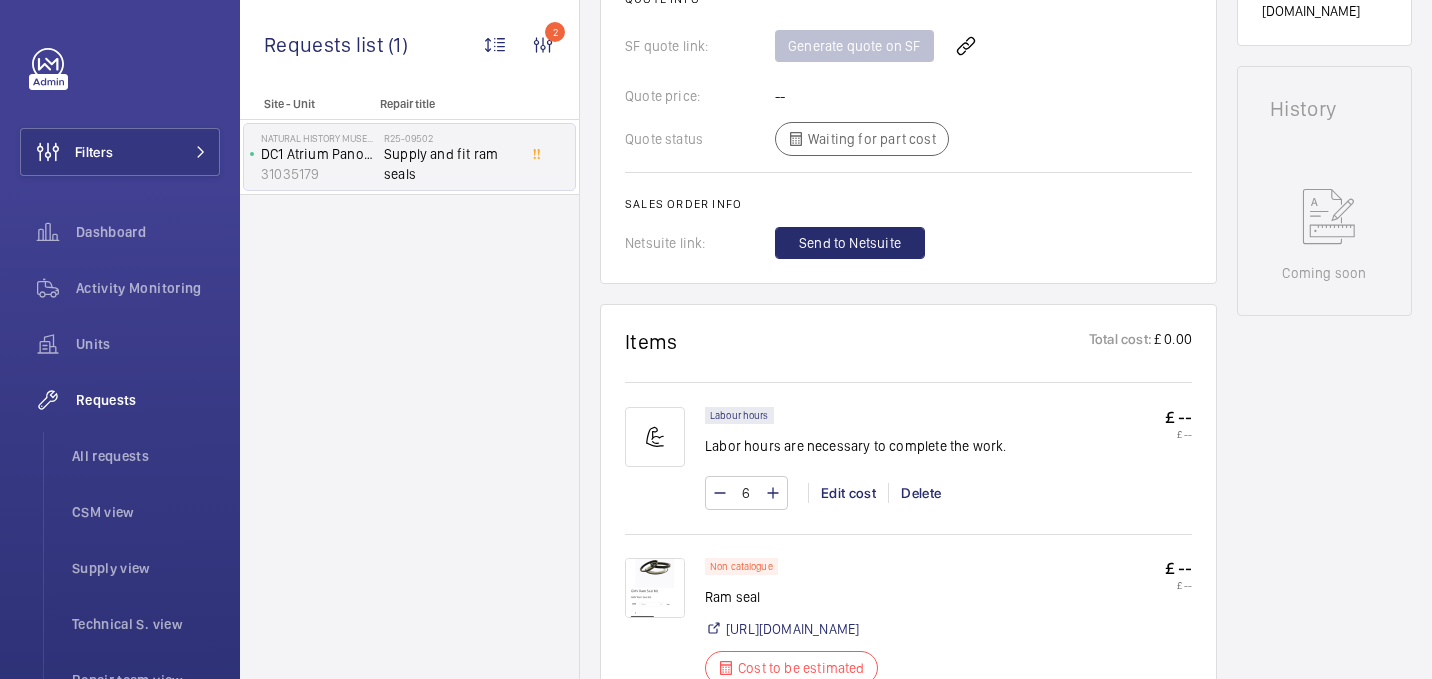 scroll, scrollTop: 428, scrollLeft: 0, axis: vertical 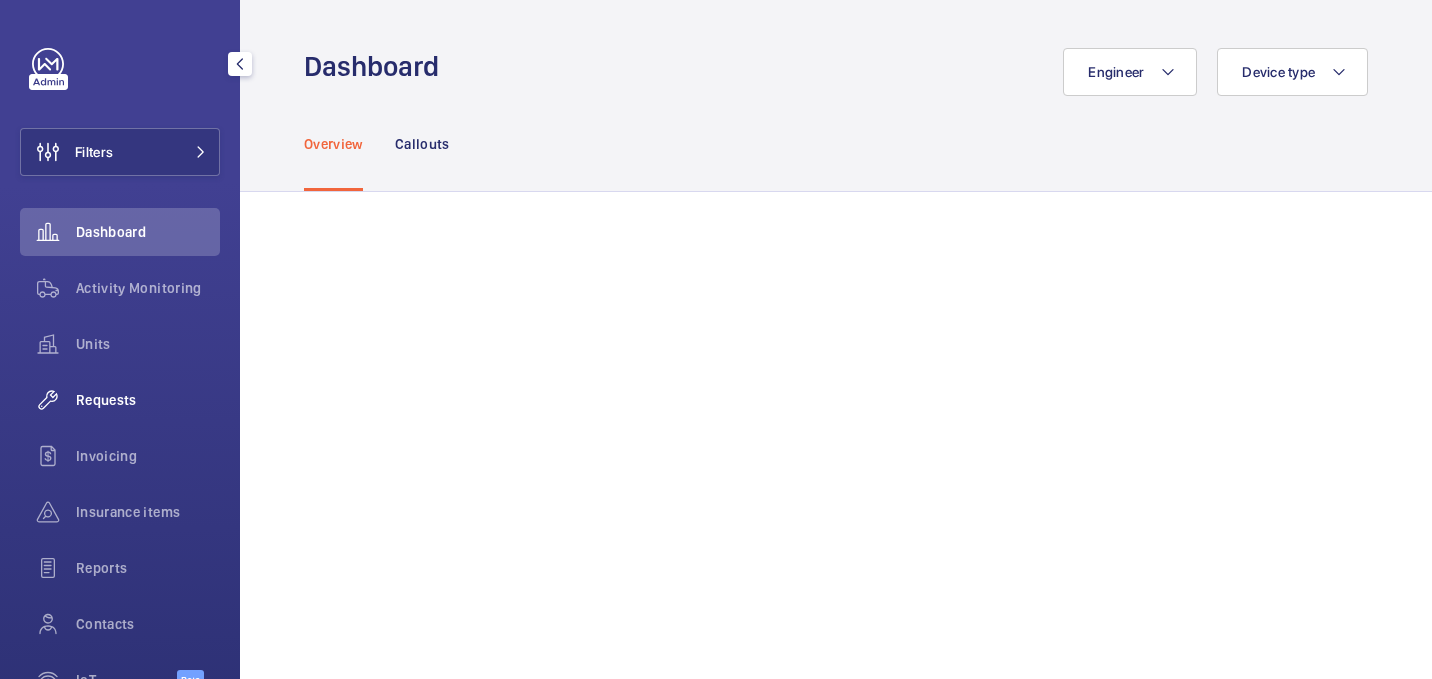 click on "Requests" 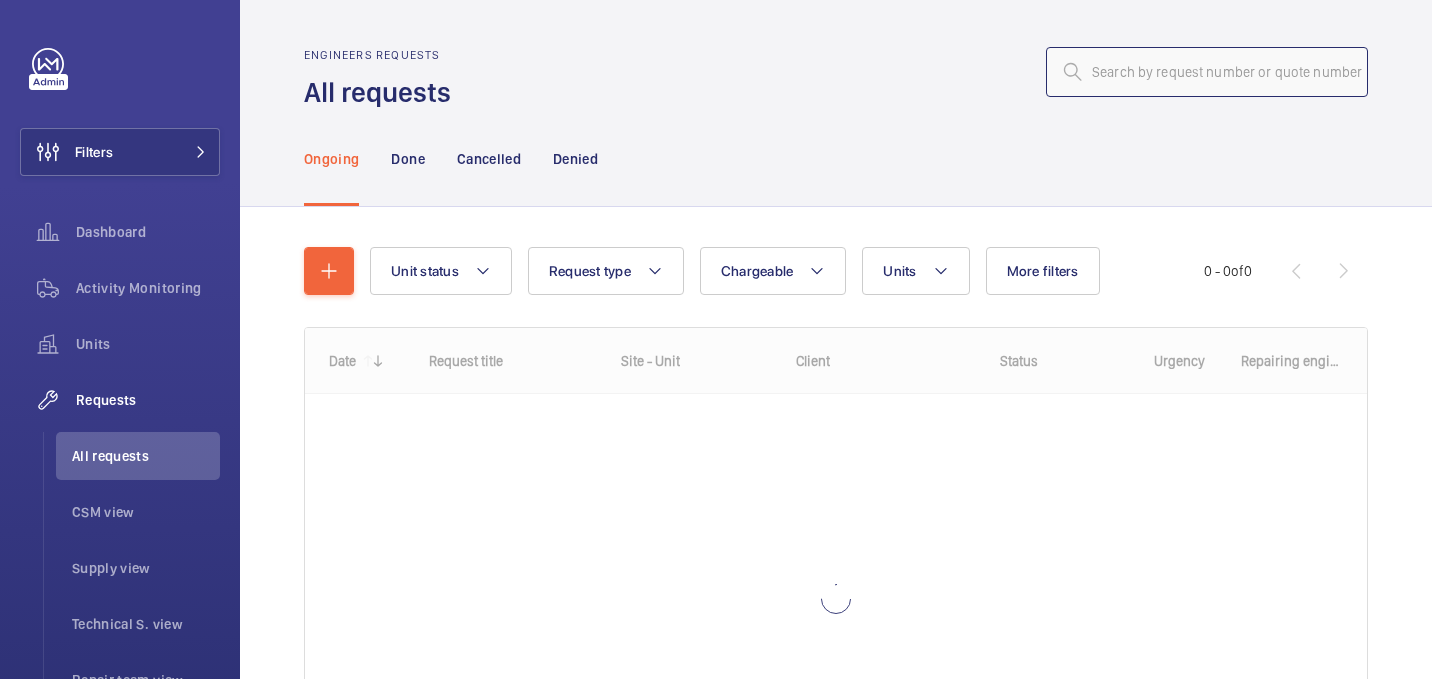 click 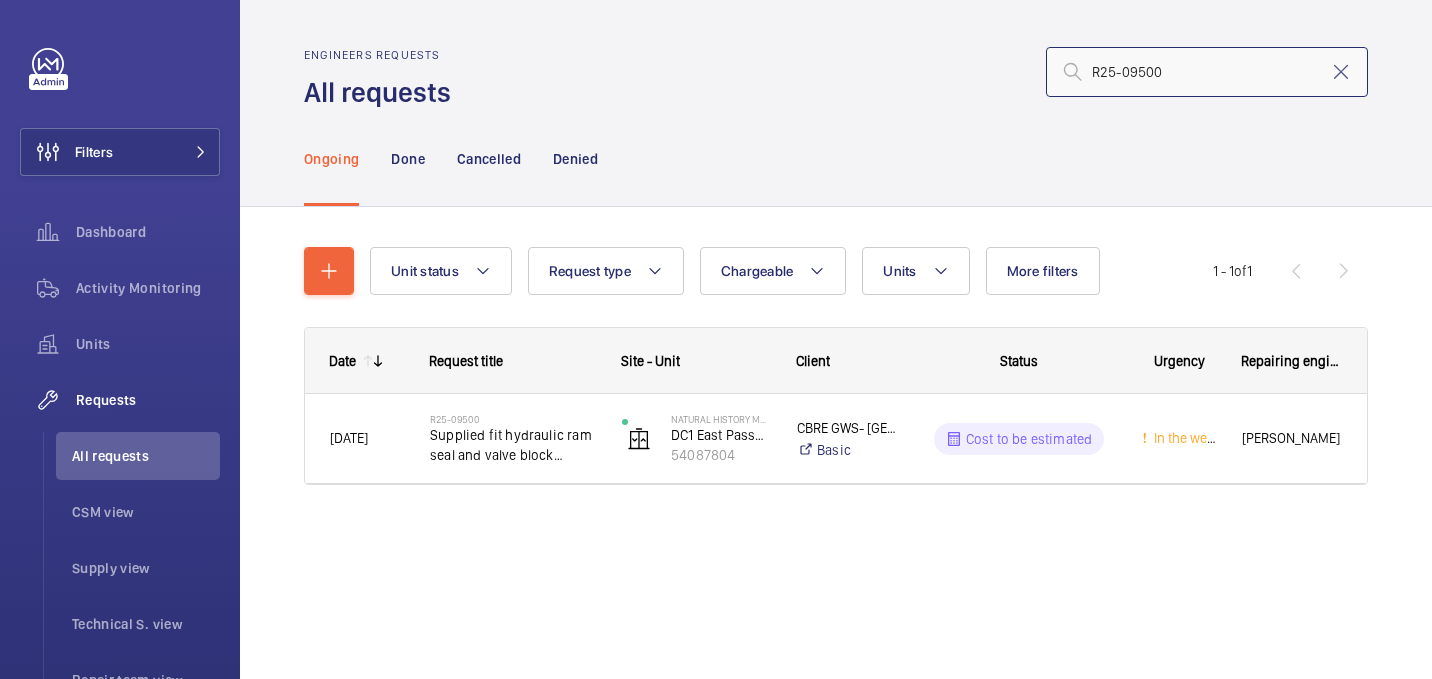 click on "R25-09500" 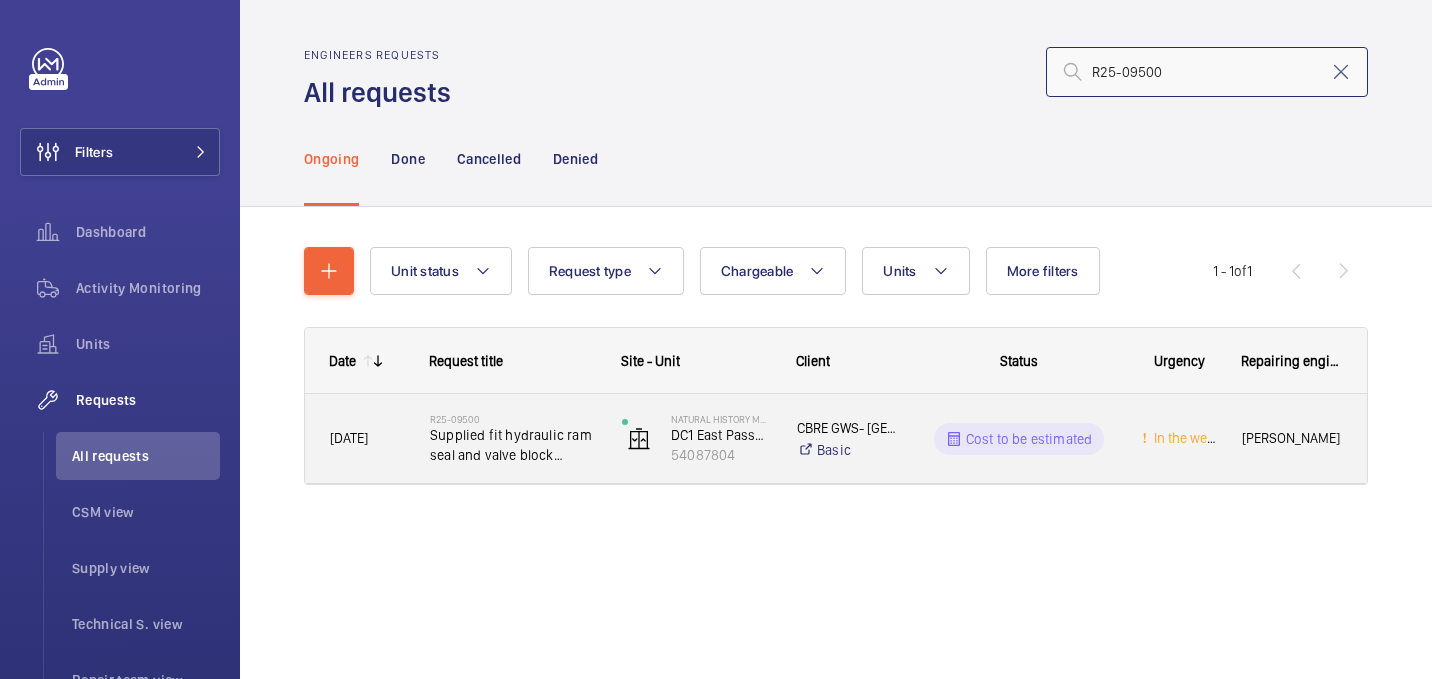 type on "R25-09500" 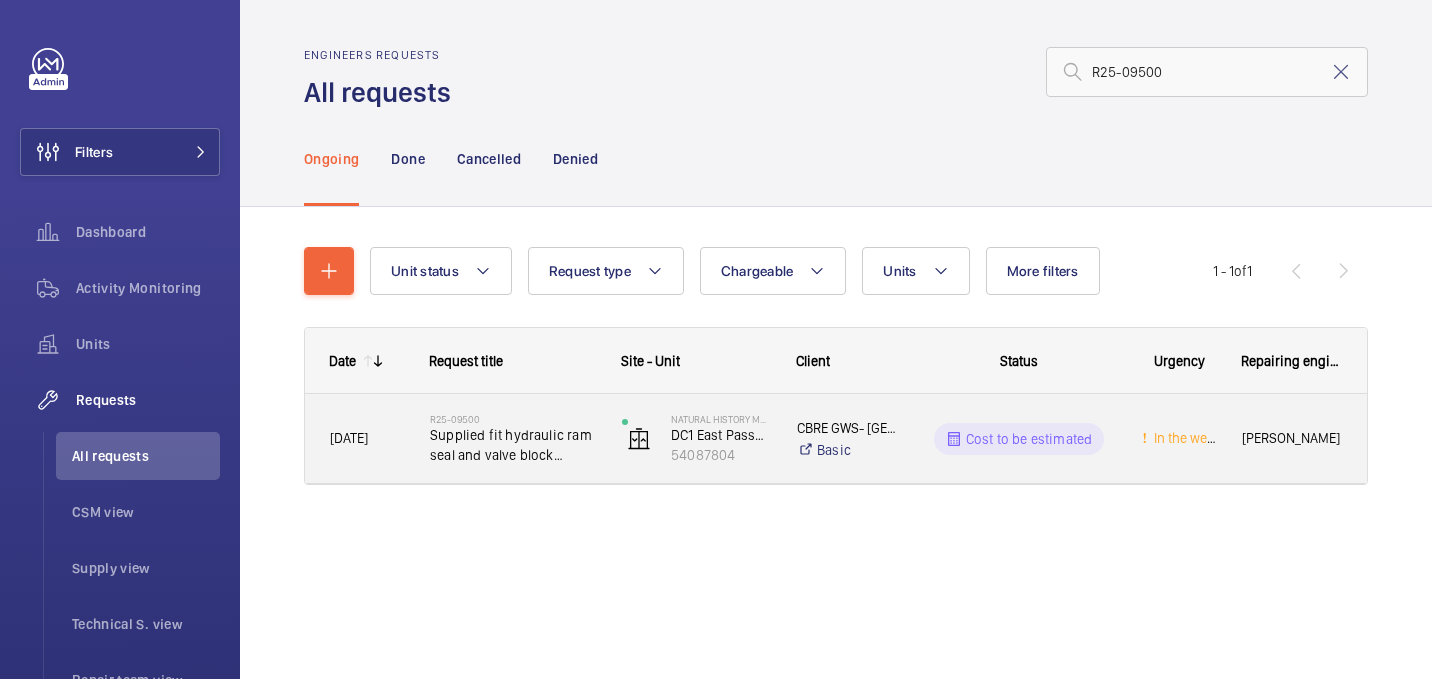 click on "Supplied fit hydraulic ram seal and valve block overhaul" 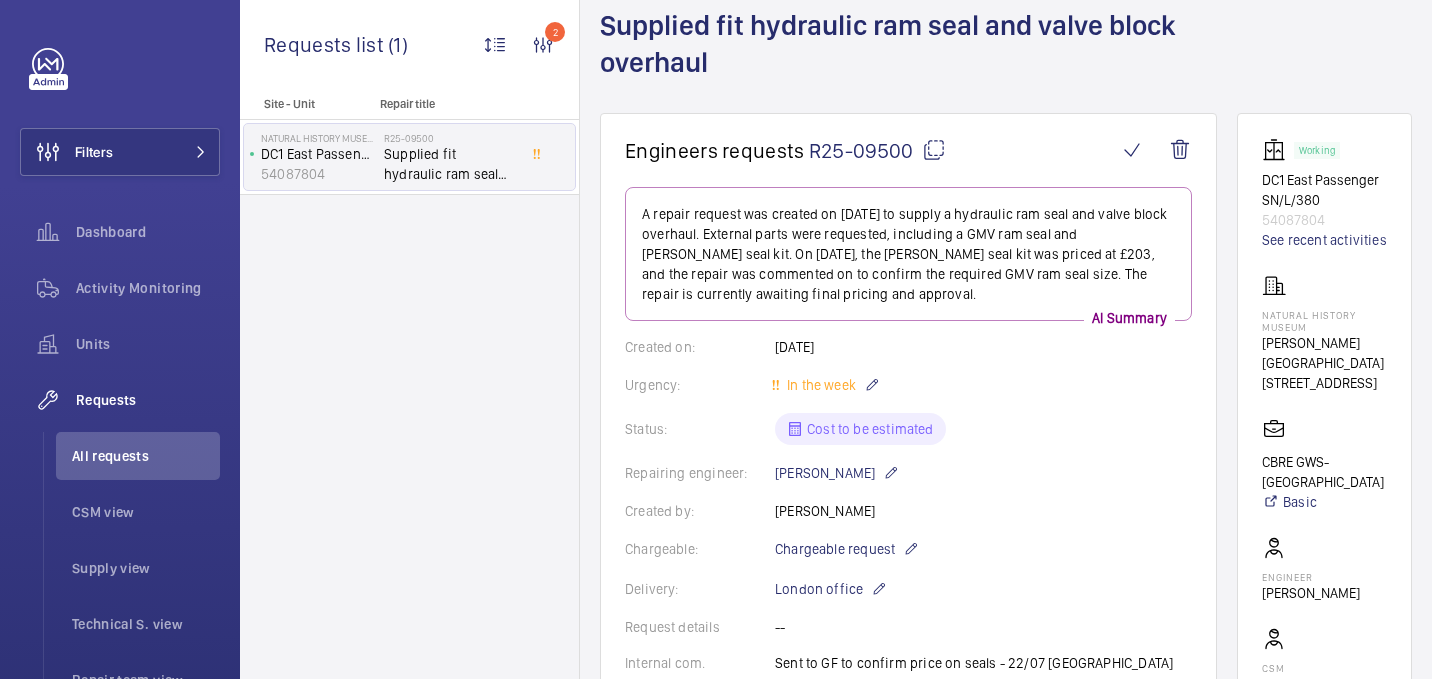 scroll, scrollTop: 101, scrollLeft: 0, axis: vertical 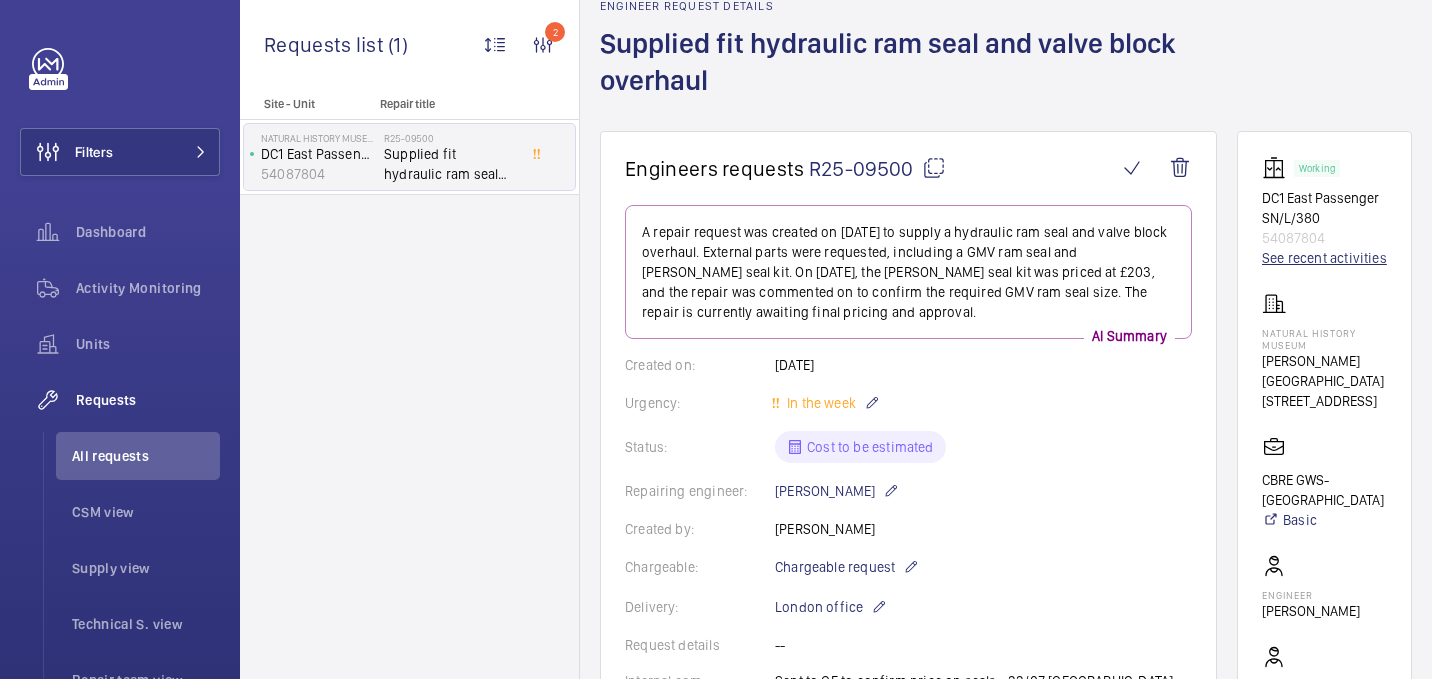 click on "See recent activities" 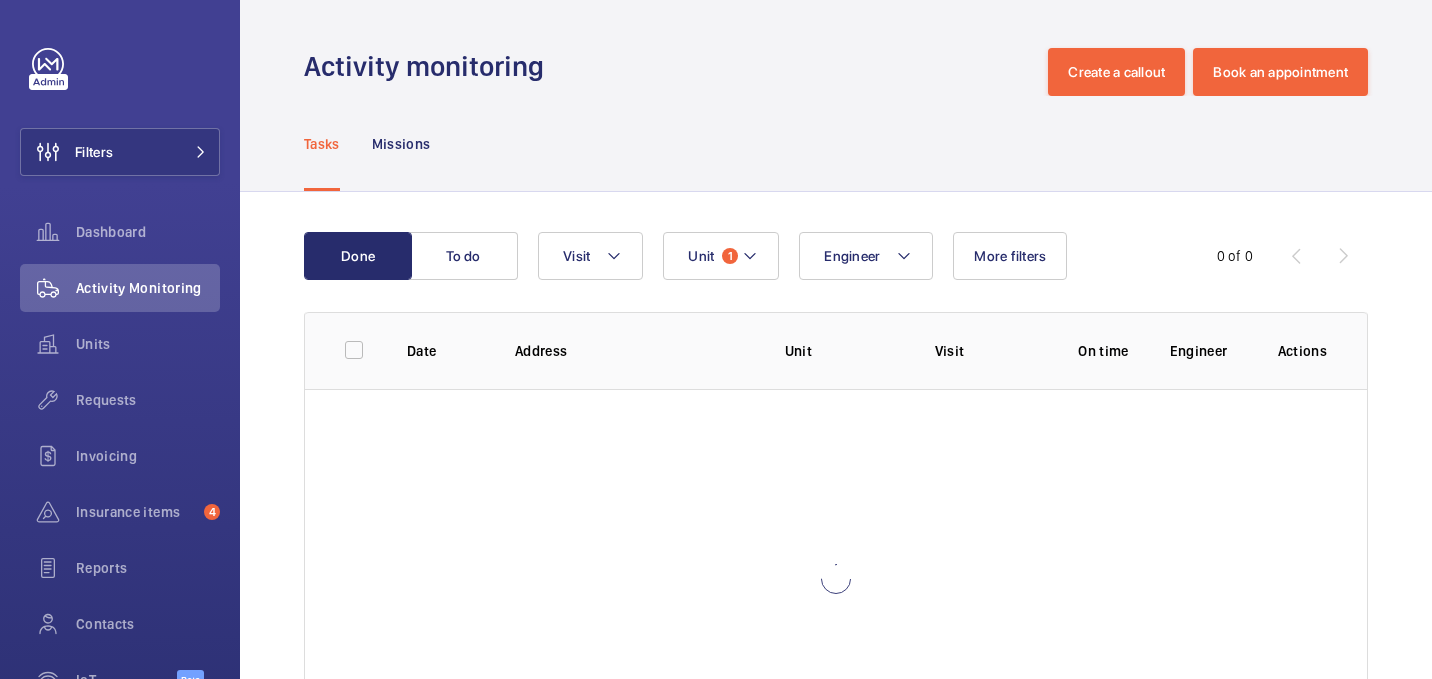 scroll, scrollTop: 138, scrollLeft: 0, axis: vertical 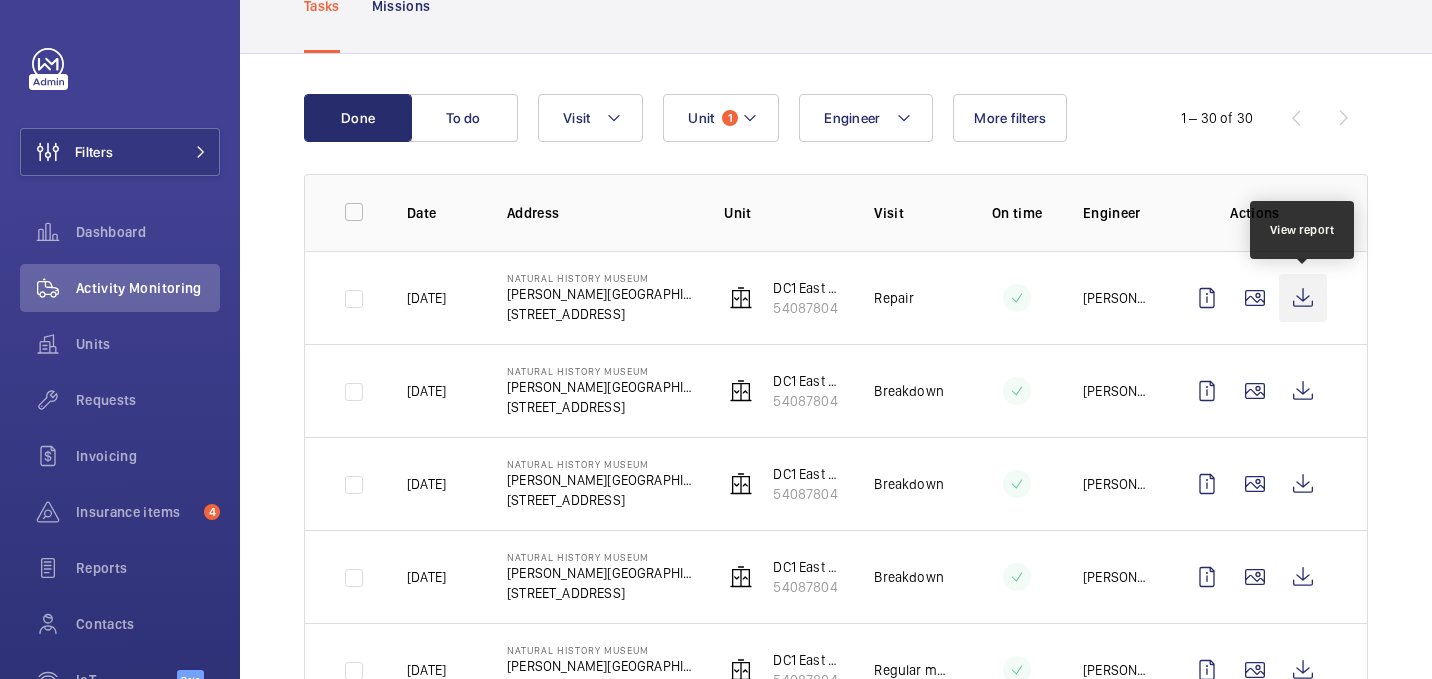 click 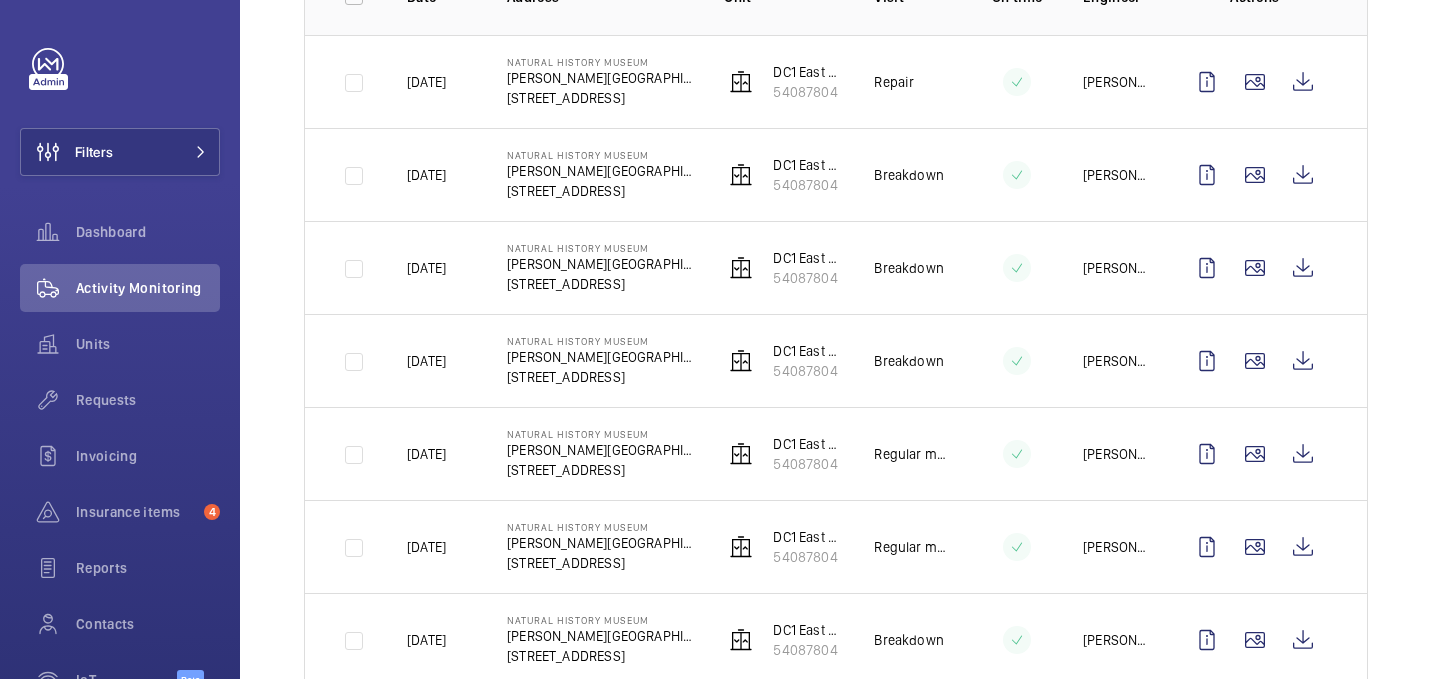scroll, scrollTop: 0, scrollLeft: 0, axis: both 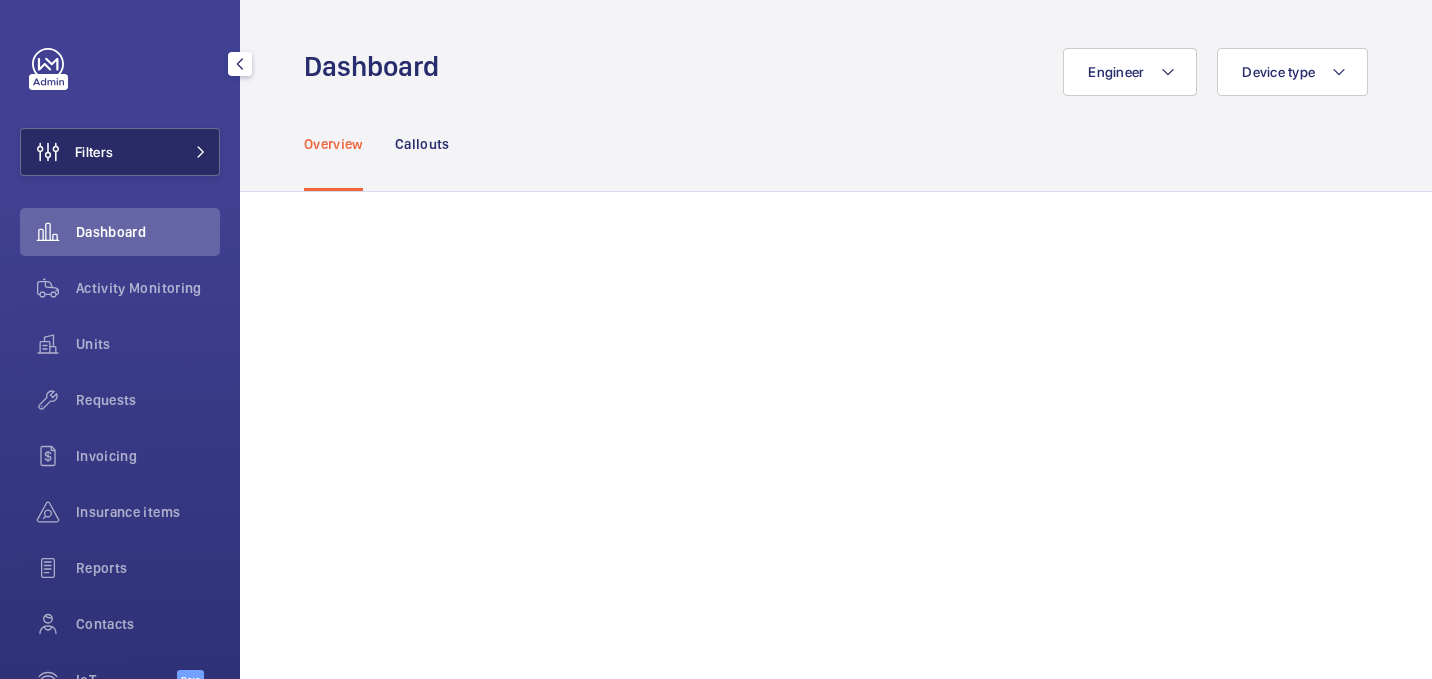 click on "Filters" 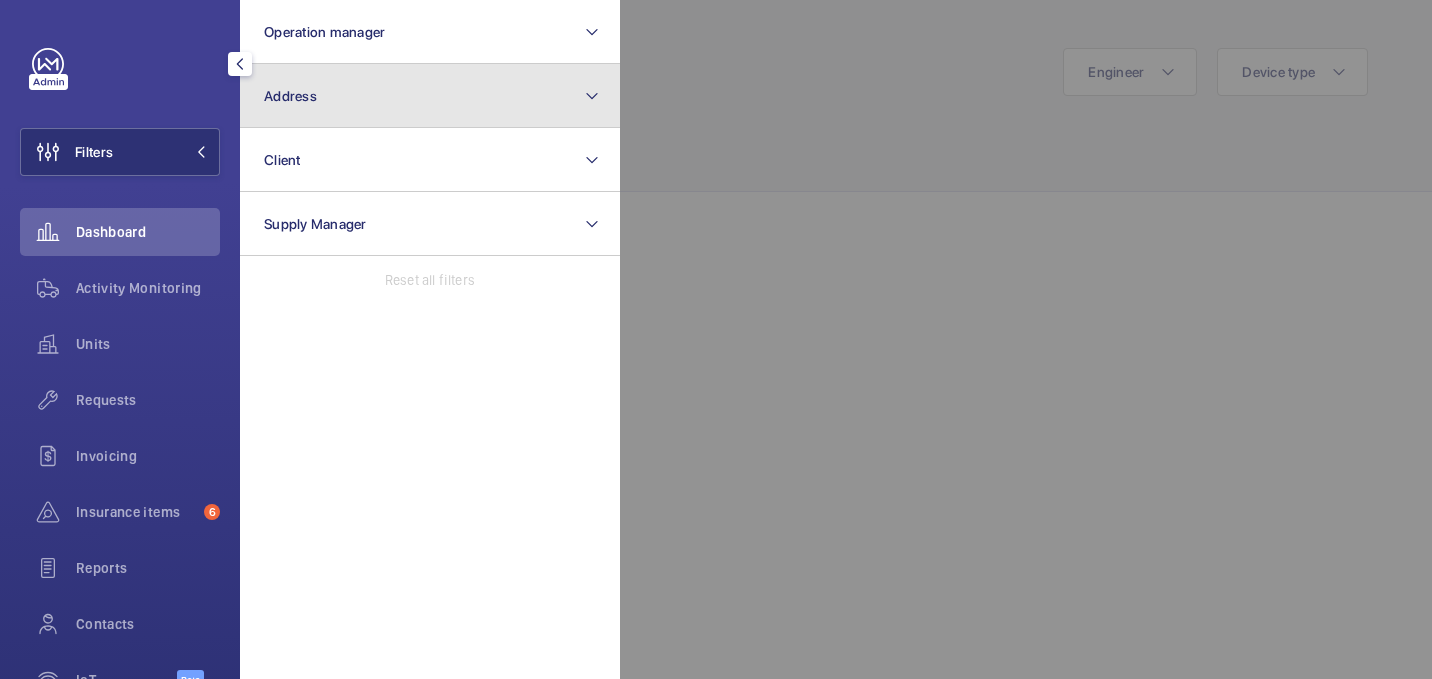 click on "Address" 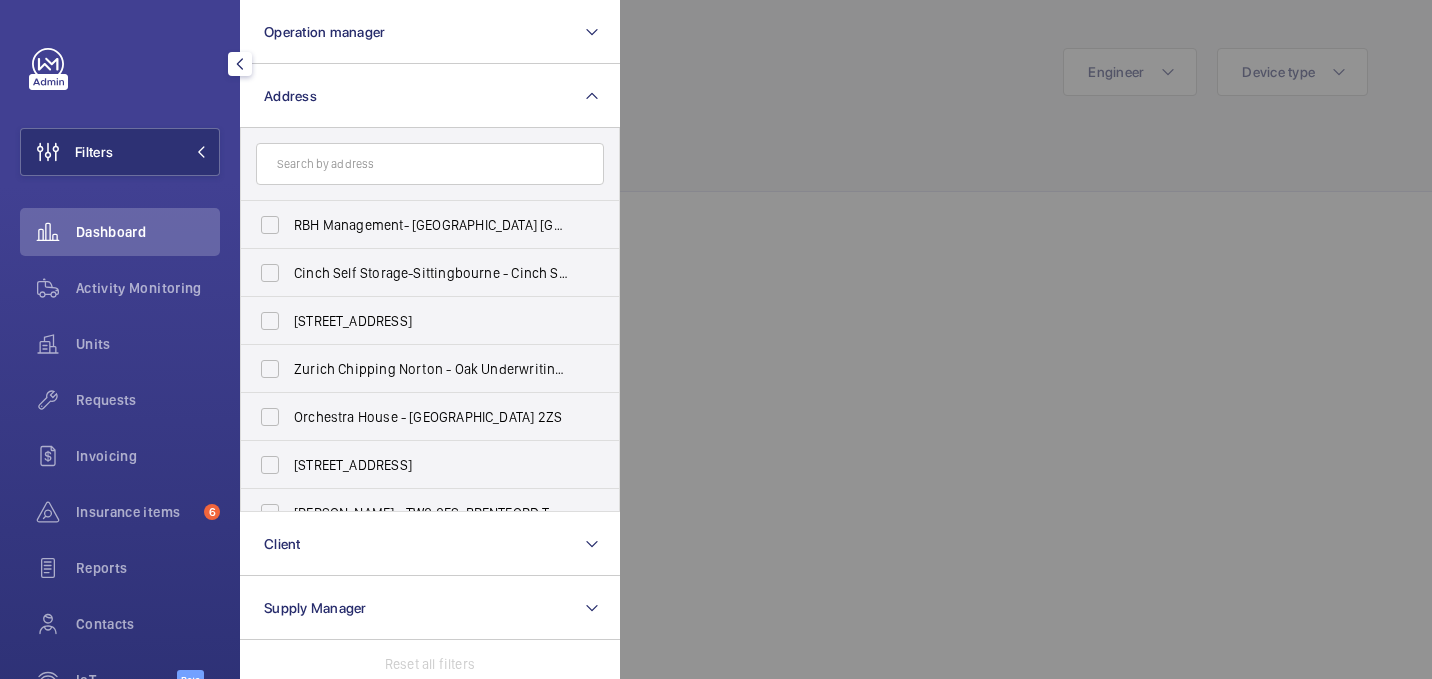 click 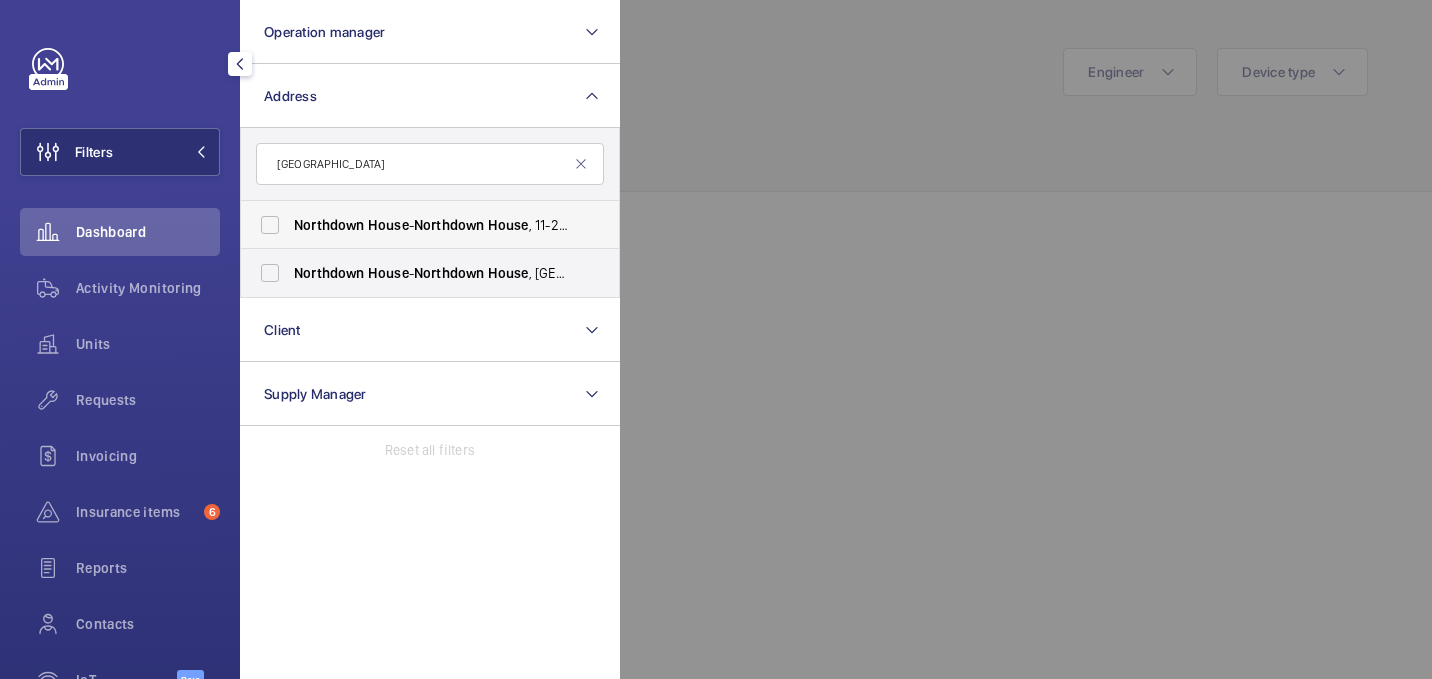 type on "[GEOGRAPHIC_DATA]" 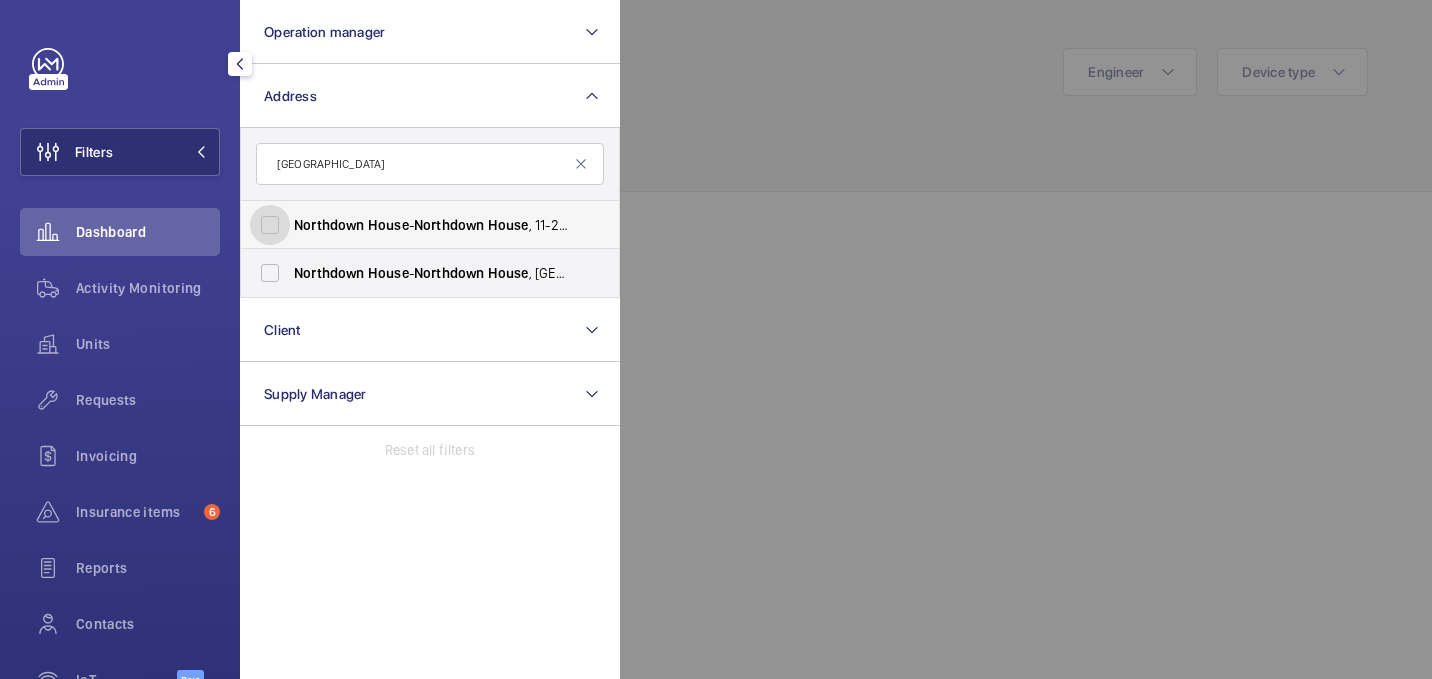 click on "[GEOGRAPHIC_DATA]  -  [GEOGRAPHIC_DATA] , [STREET_ADDRESS]" at bounding box center (270, 225) 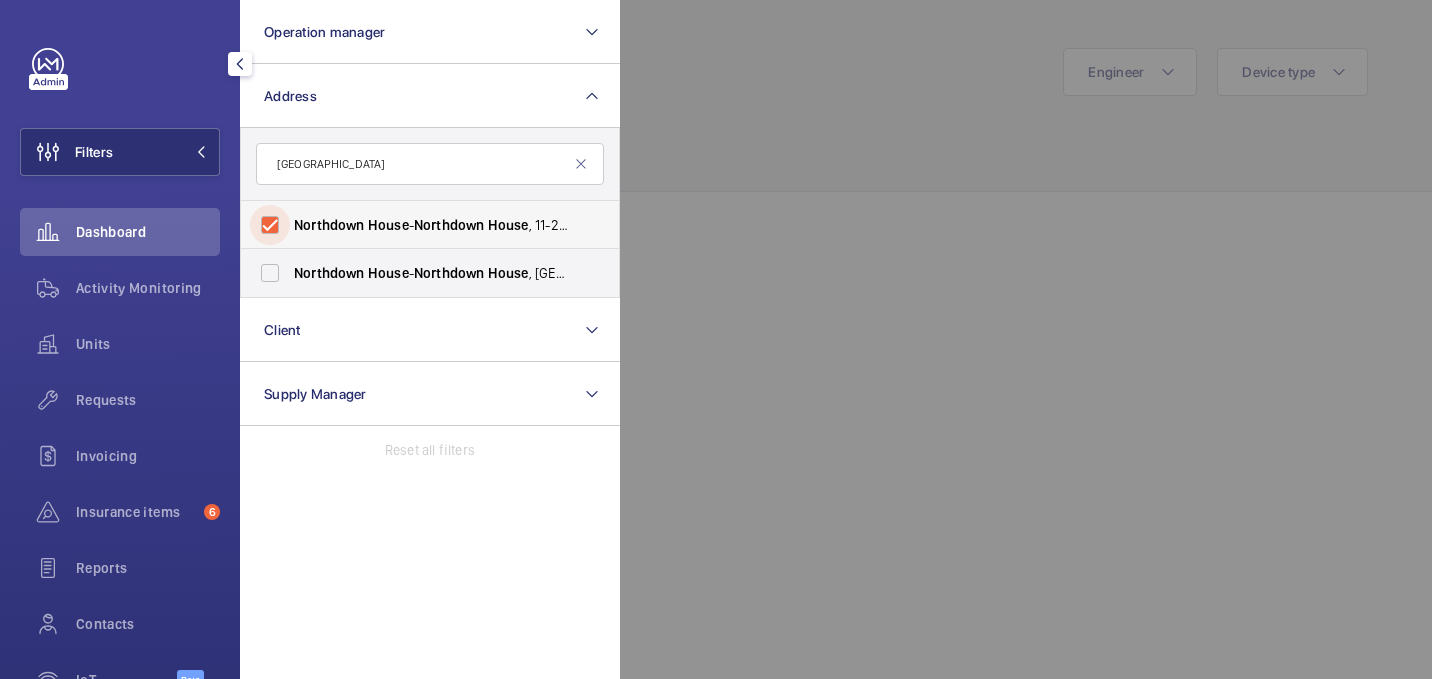 checkbox on "true" 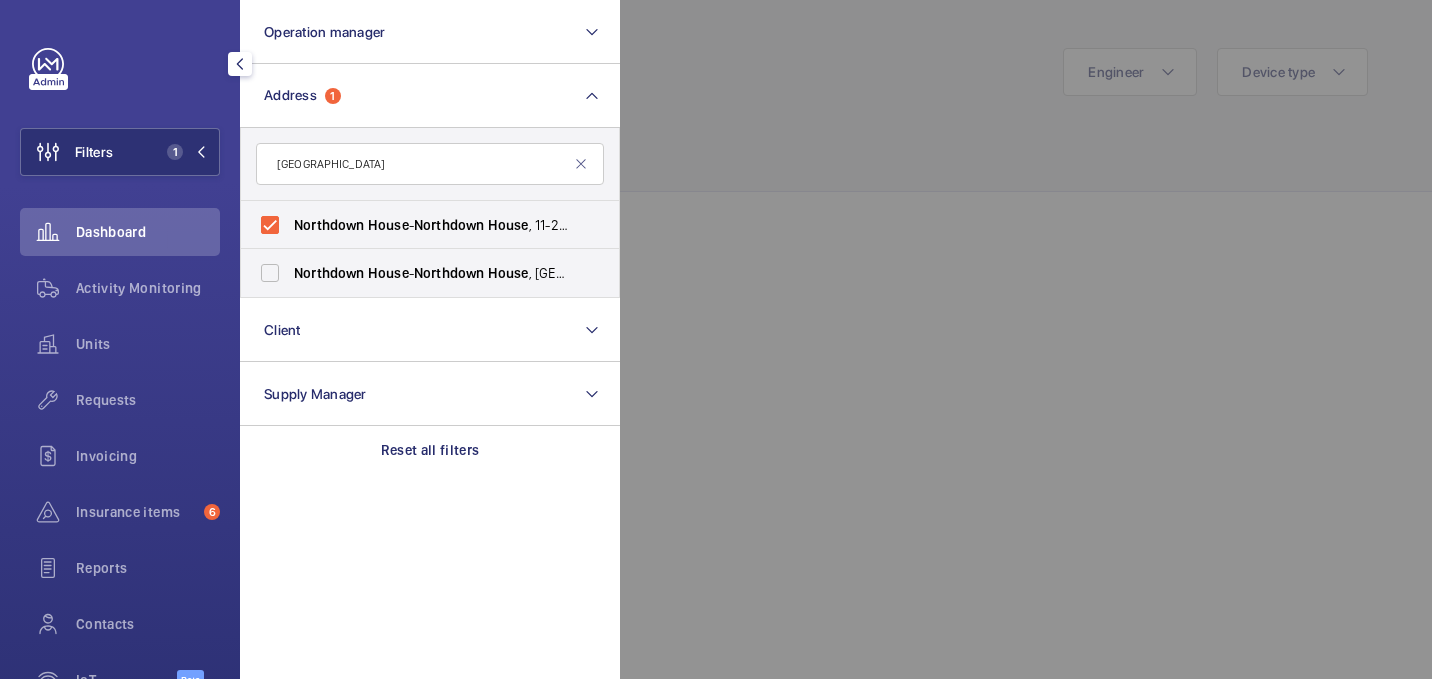 click 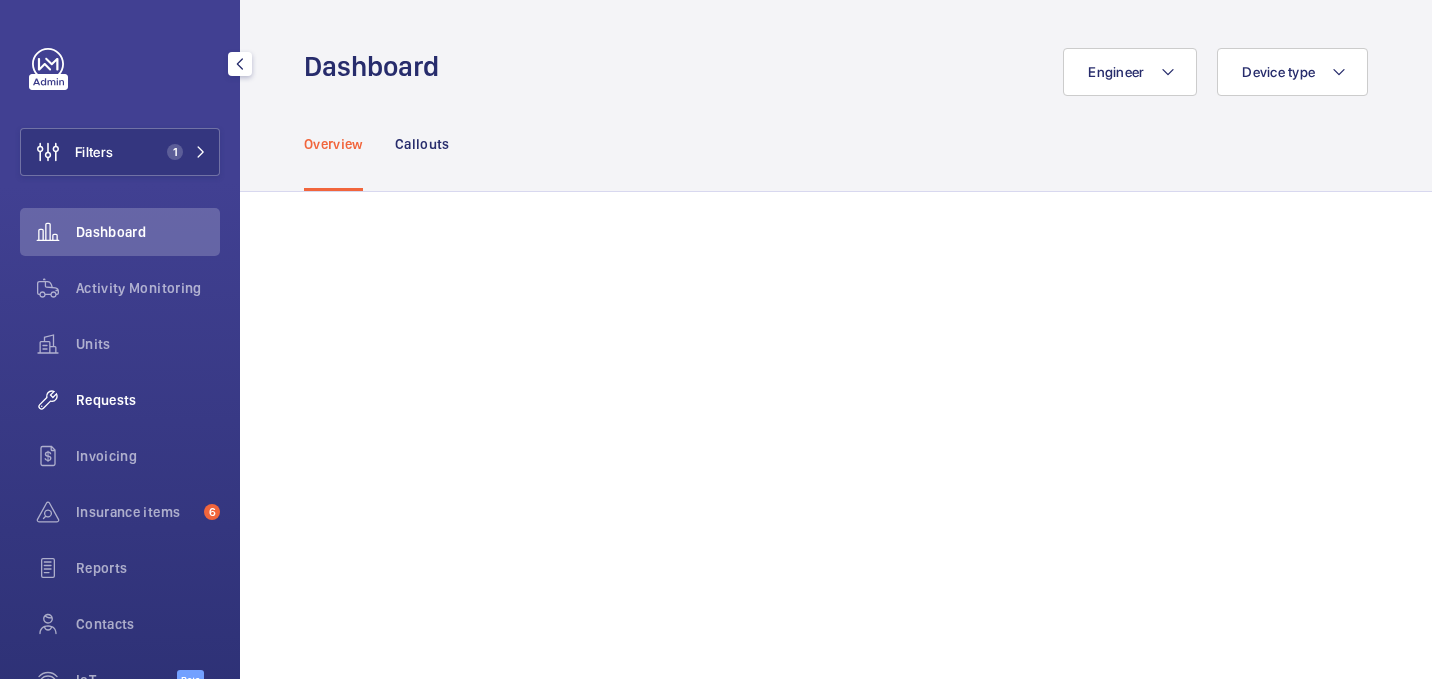click on "Requests" 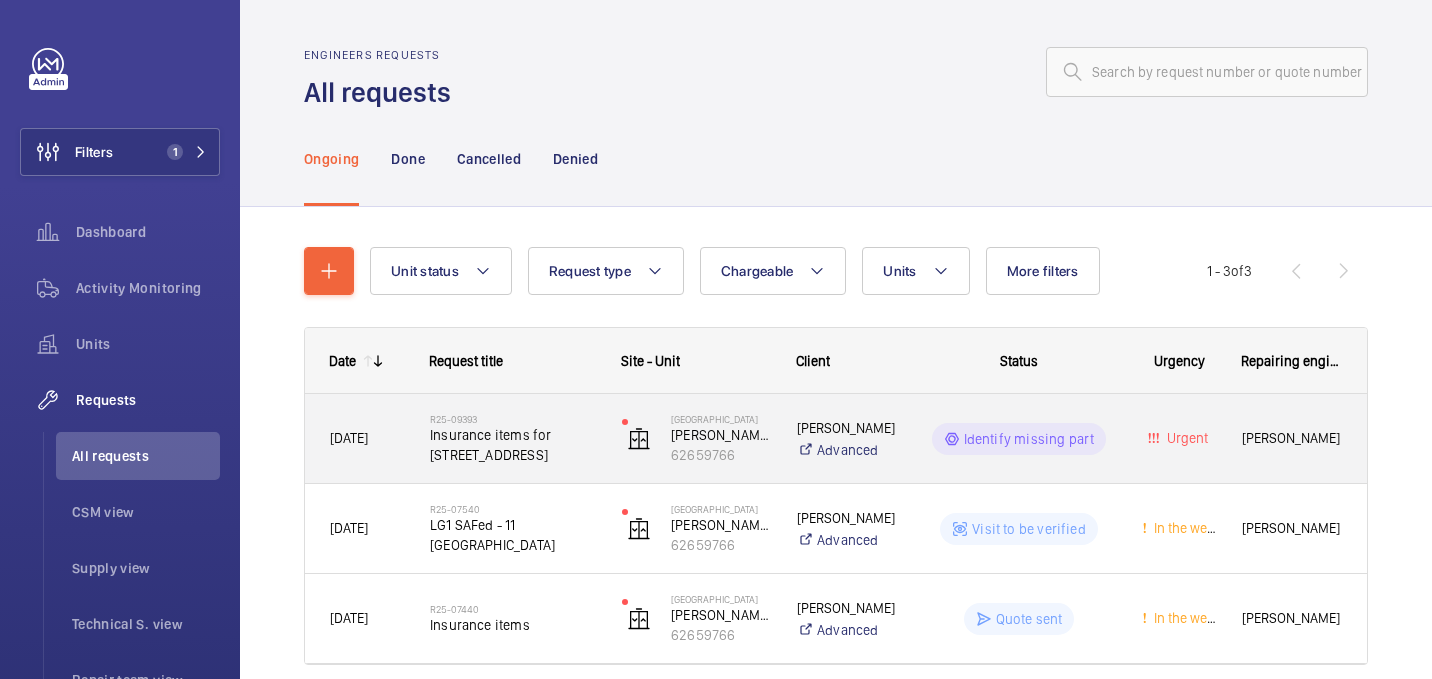 scroll, scrollTop: 82, scrollLeft: 0, axis: vertical 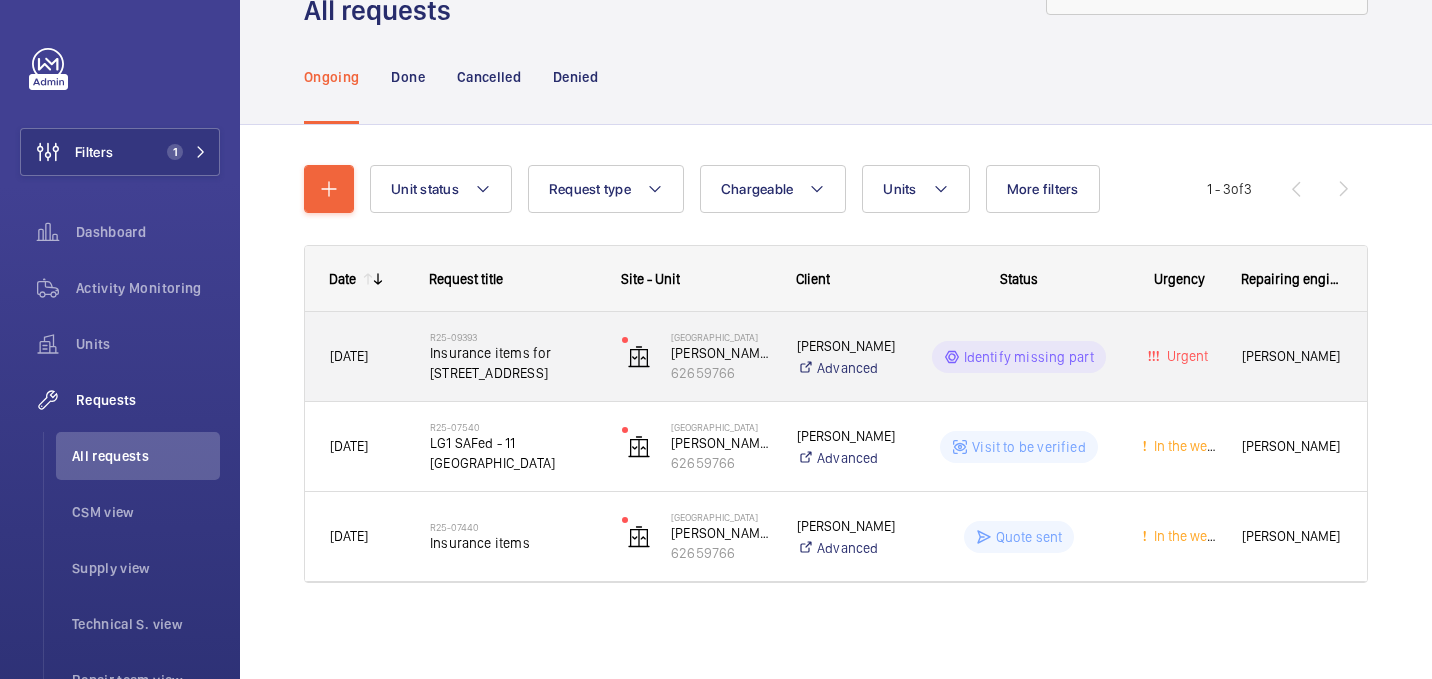 click on "Insurance items for [STREET_ADDRESS]" 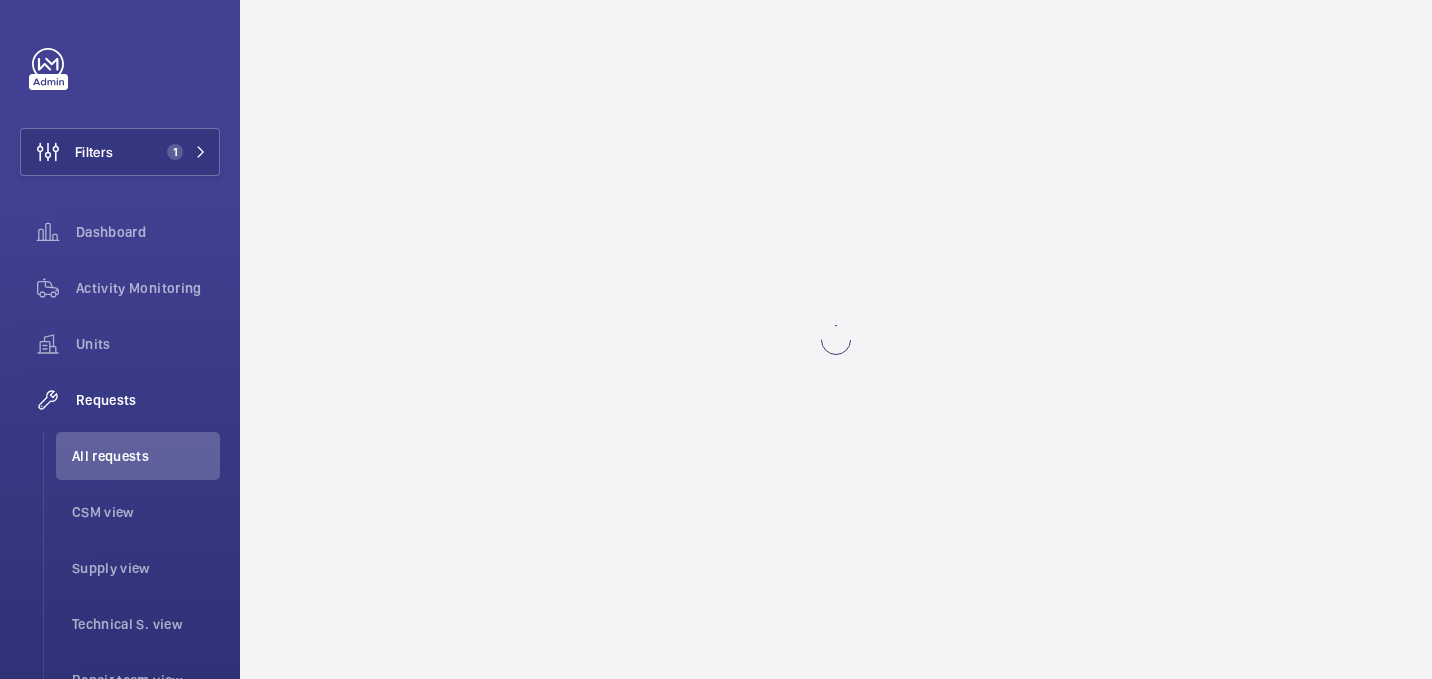 scroll, scrollTop: 0, scrollLeft: 0, axis: both 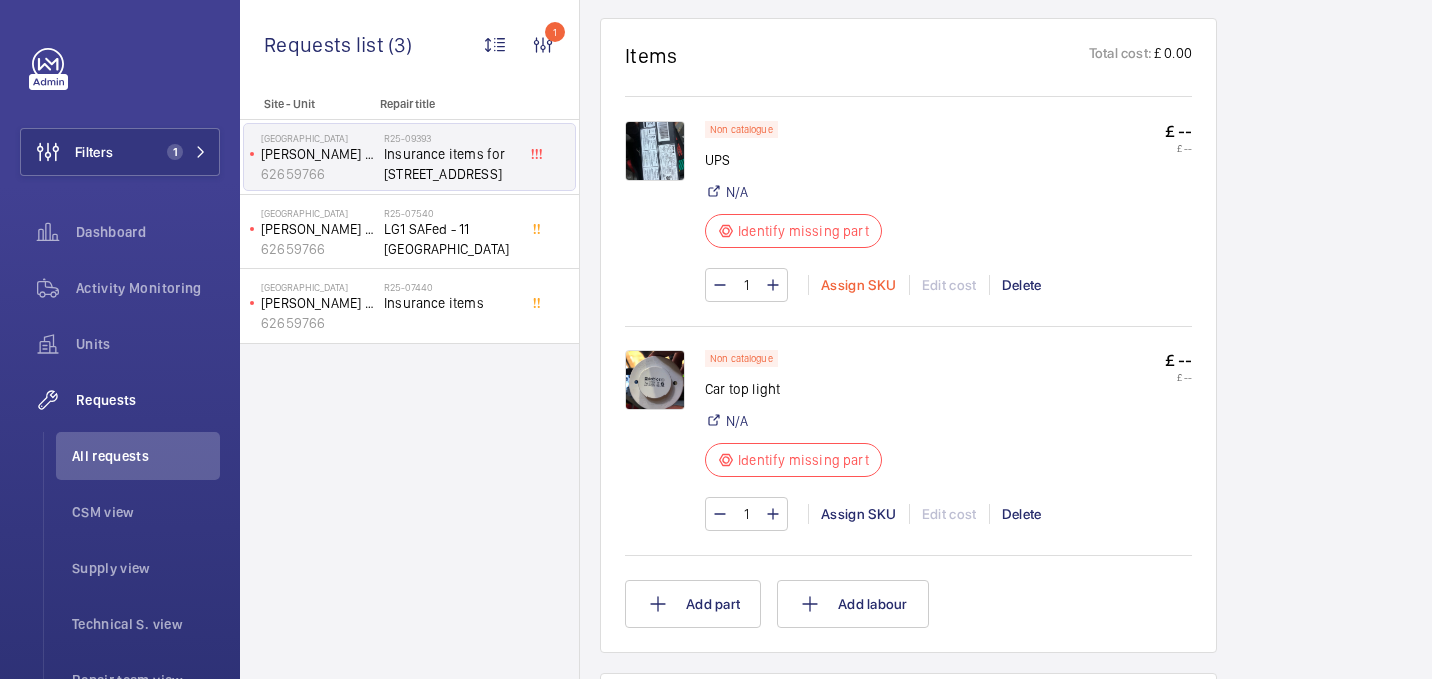 click on "Assign SKU" 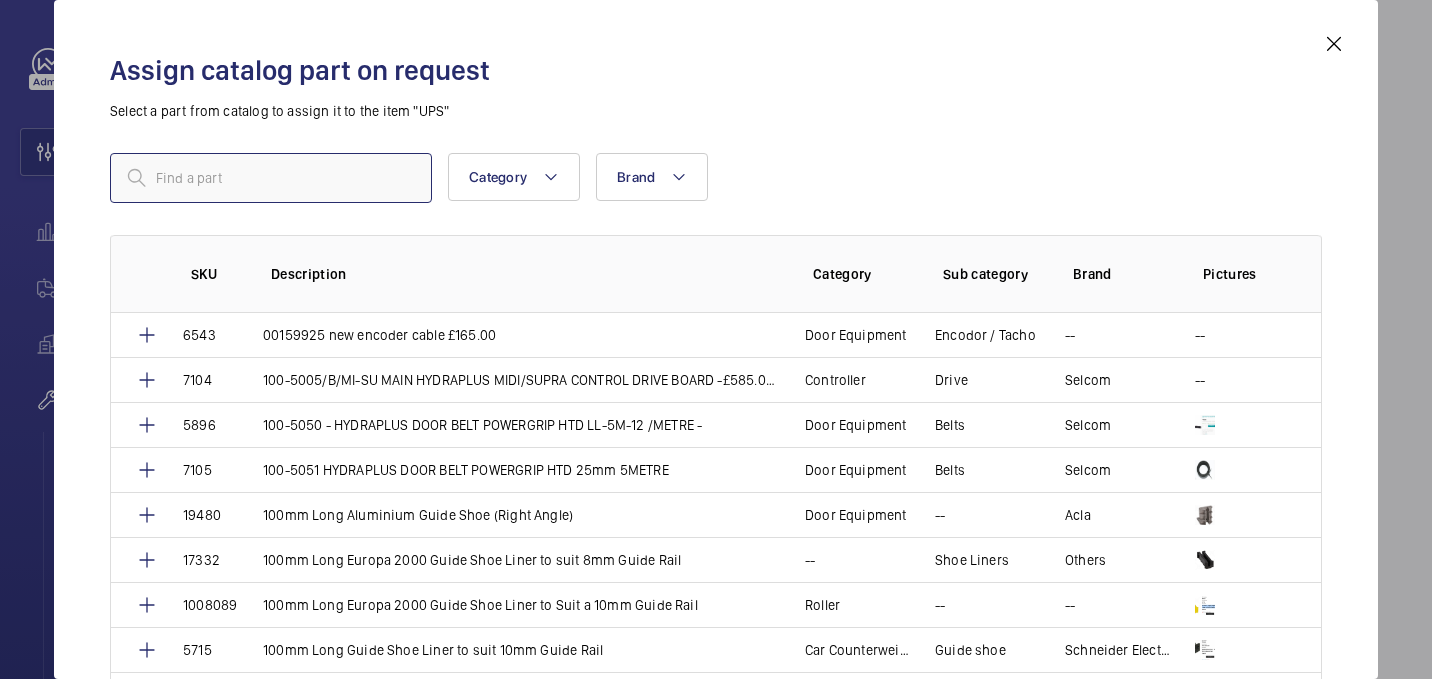 click at bounding box center [271, 178] 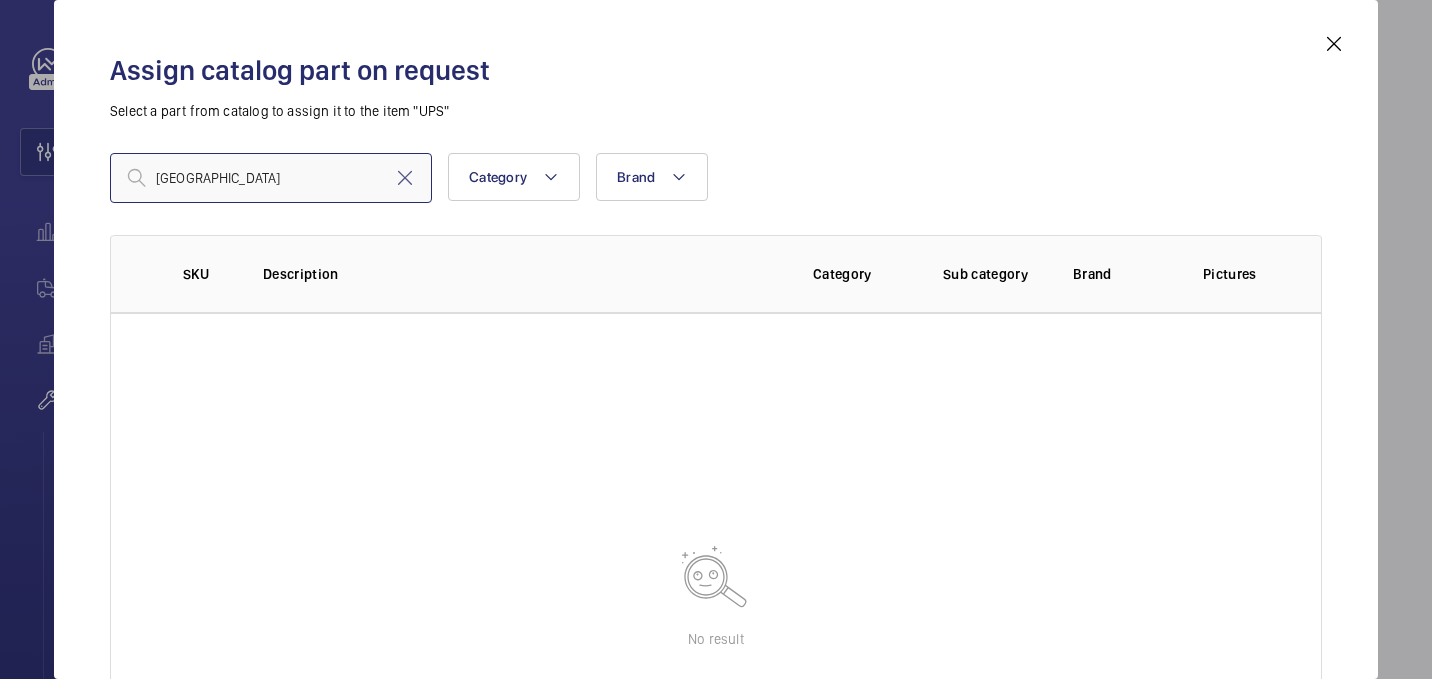 click on "[GEOGRAPHIC_DATA]" at bounding box center [271, 178] 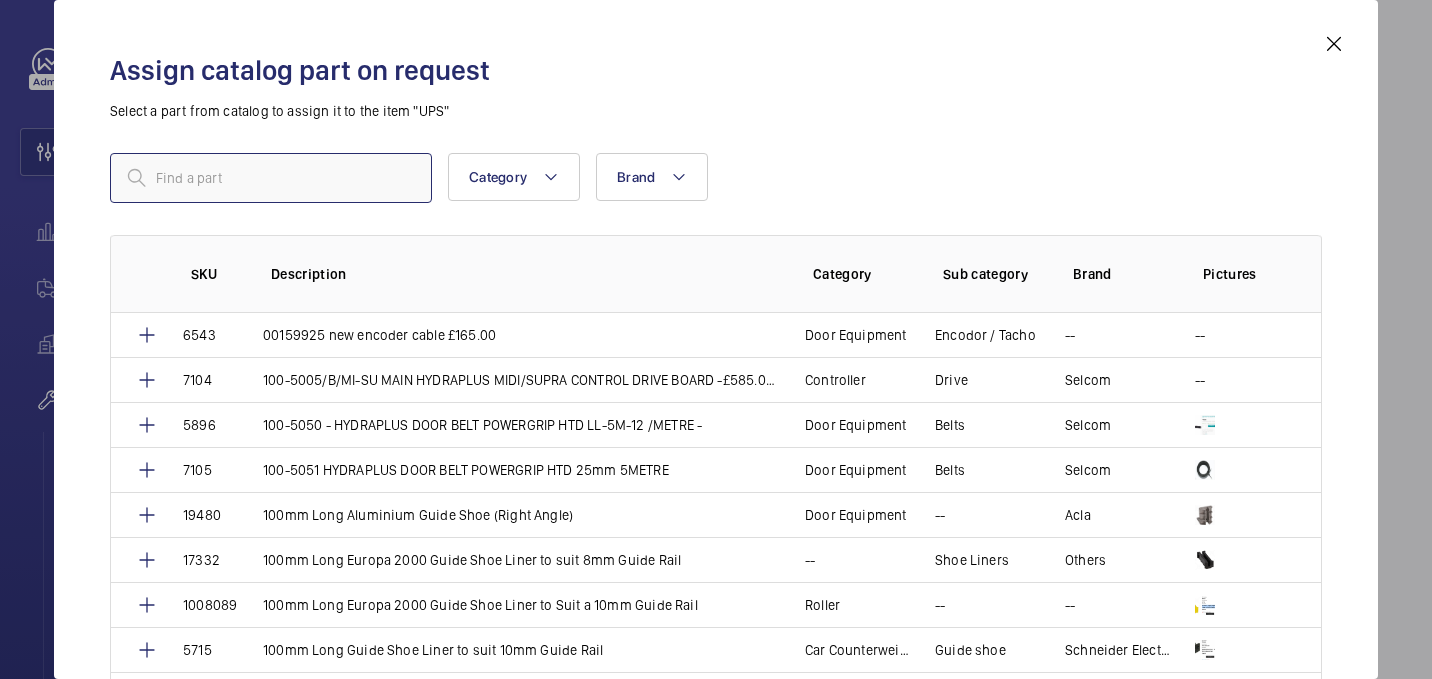 click at bounding box center (271, 178) 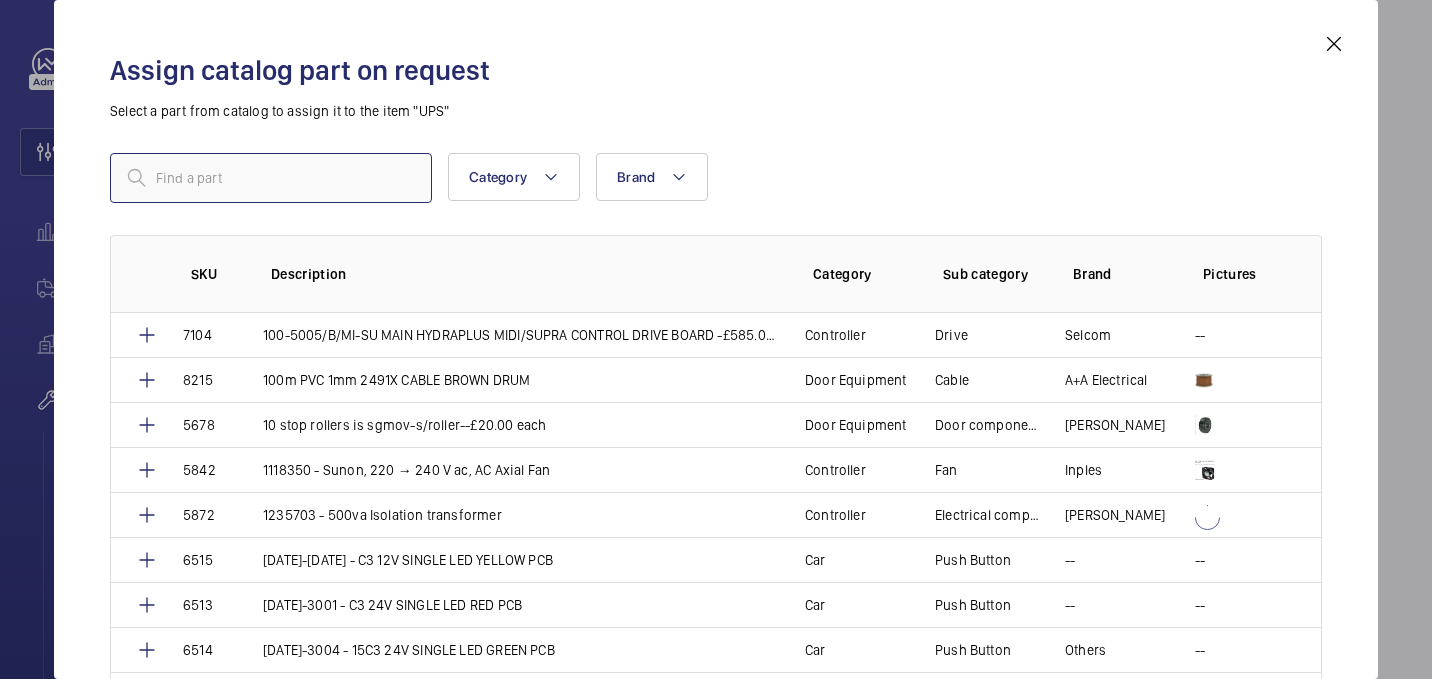 paste on "1009724" 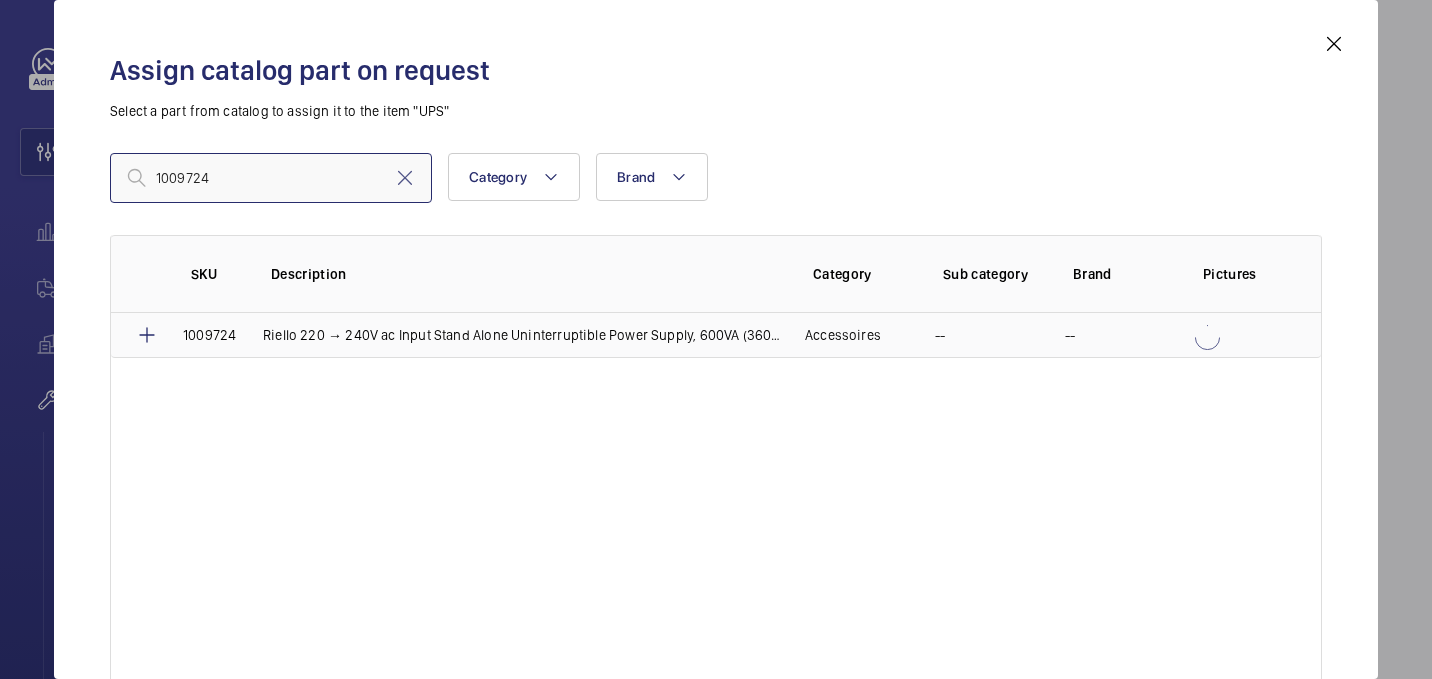 type on "1009724" 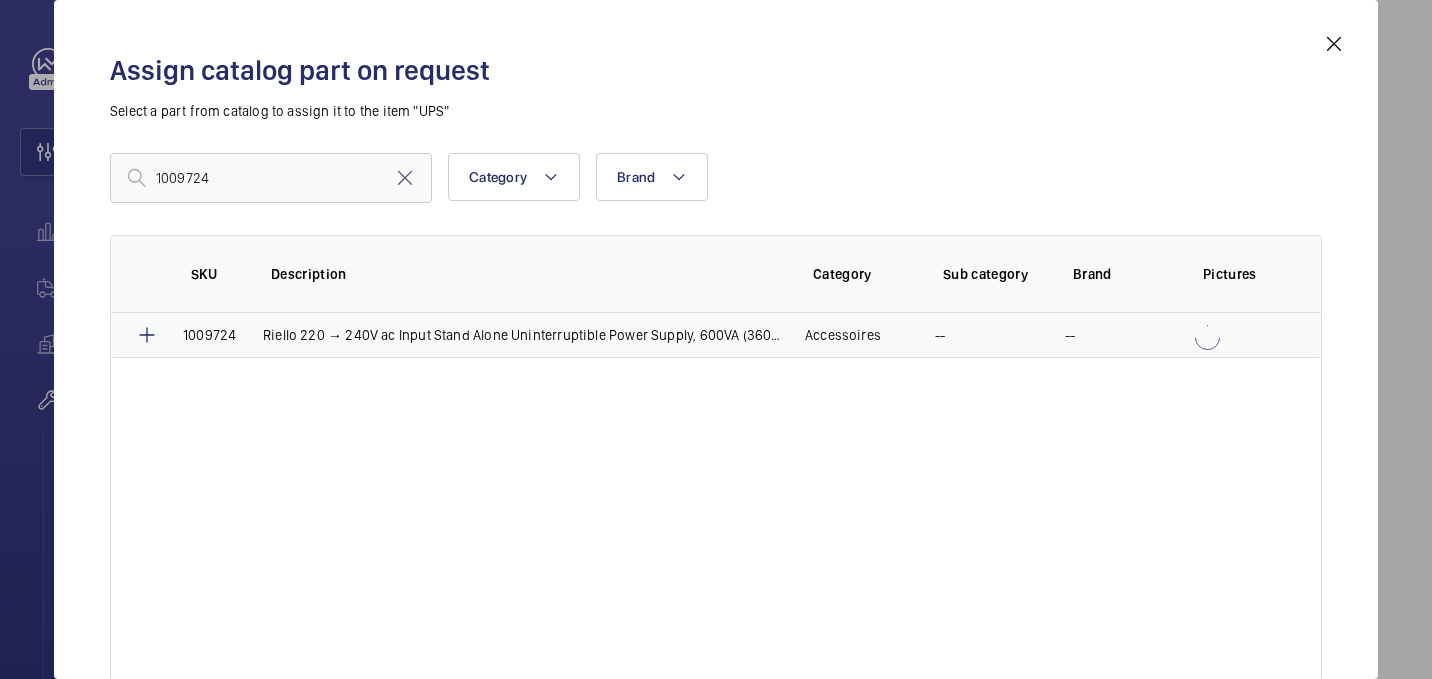 click at bounding box center [147, 335] 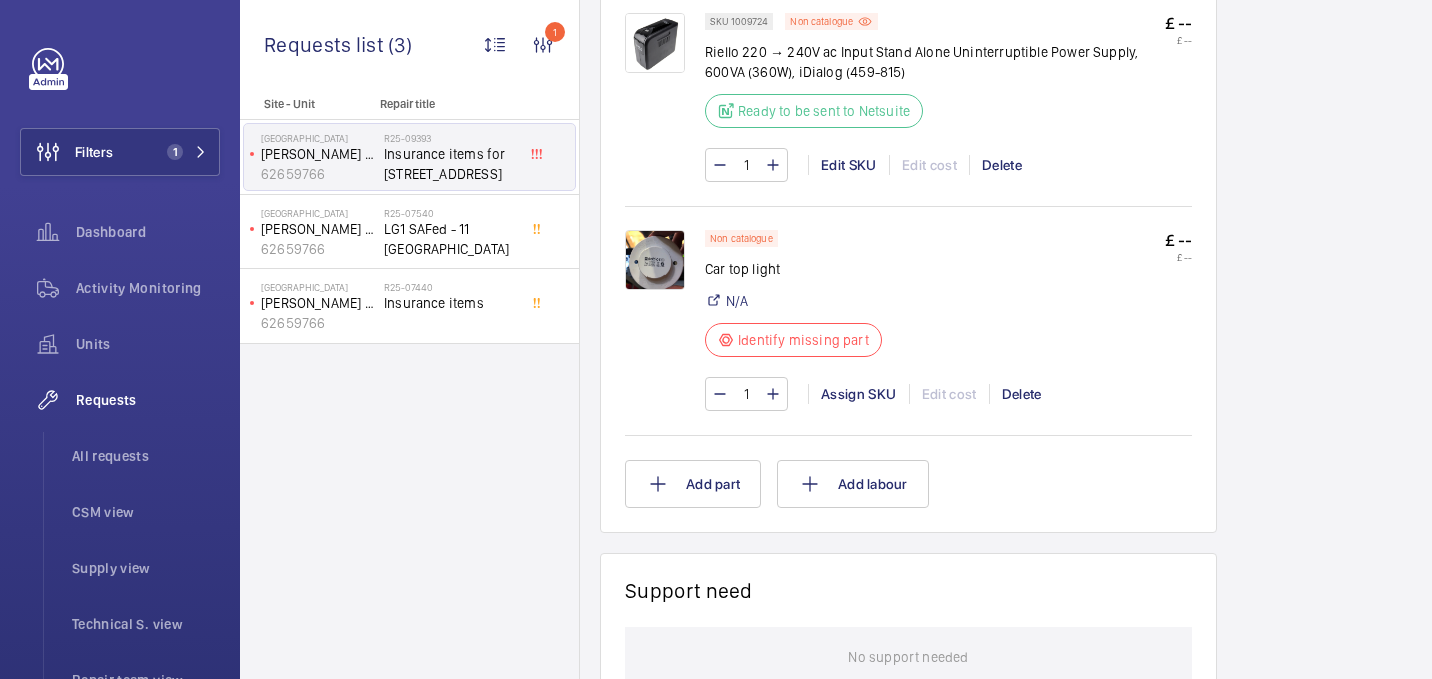 scroll, scrollTop: 1363, scrollLeft: 0, axis: vertical 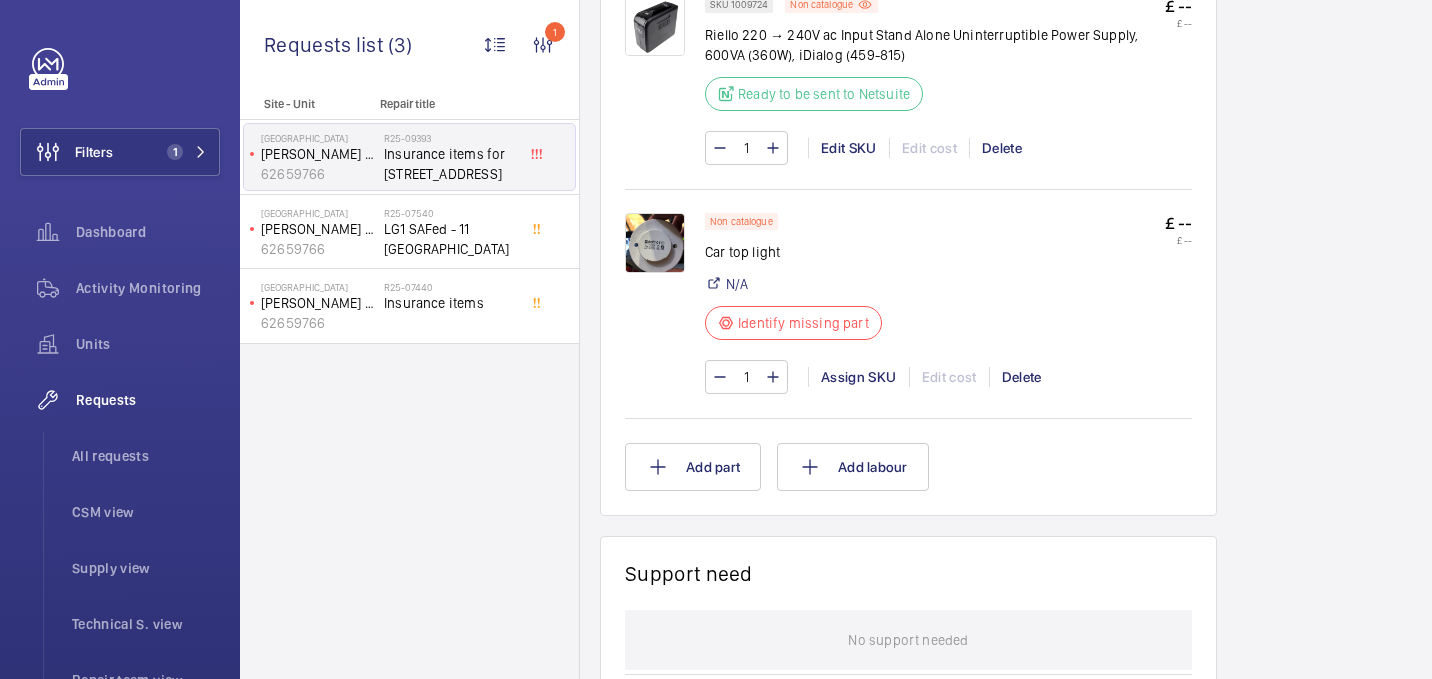 click 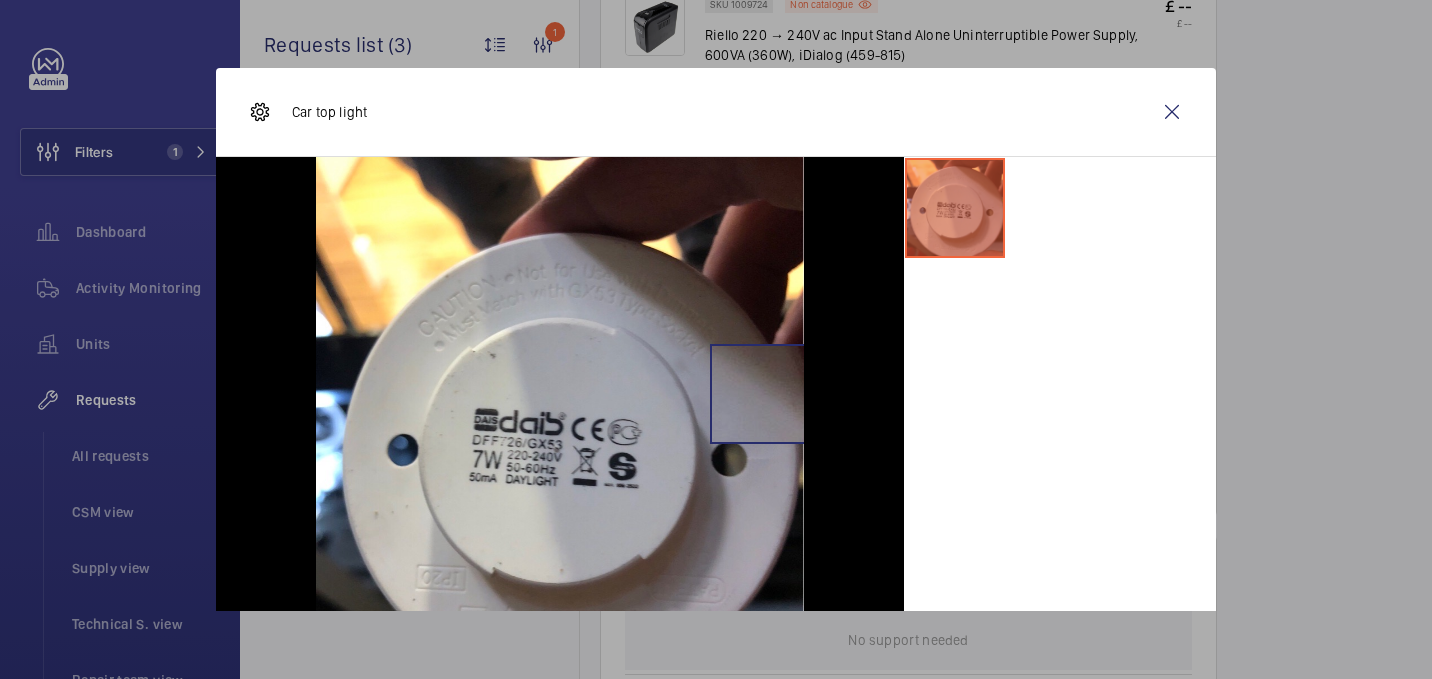 scroll, scrollTop: 106, scrollLeft: 0, axis: vertical 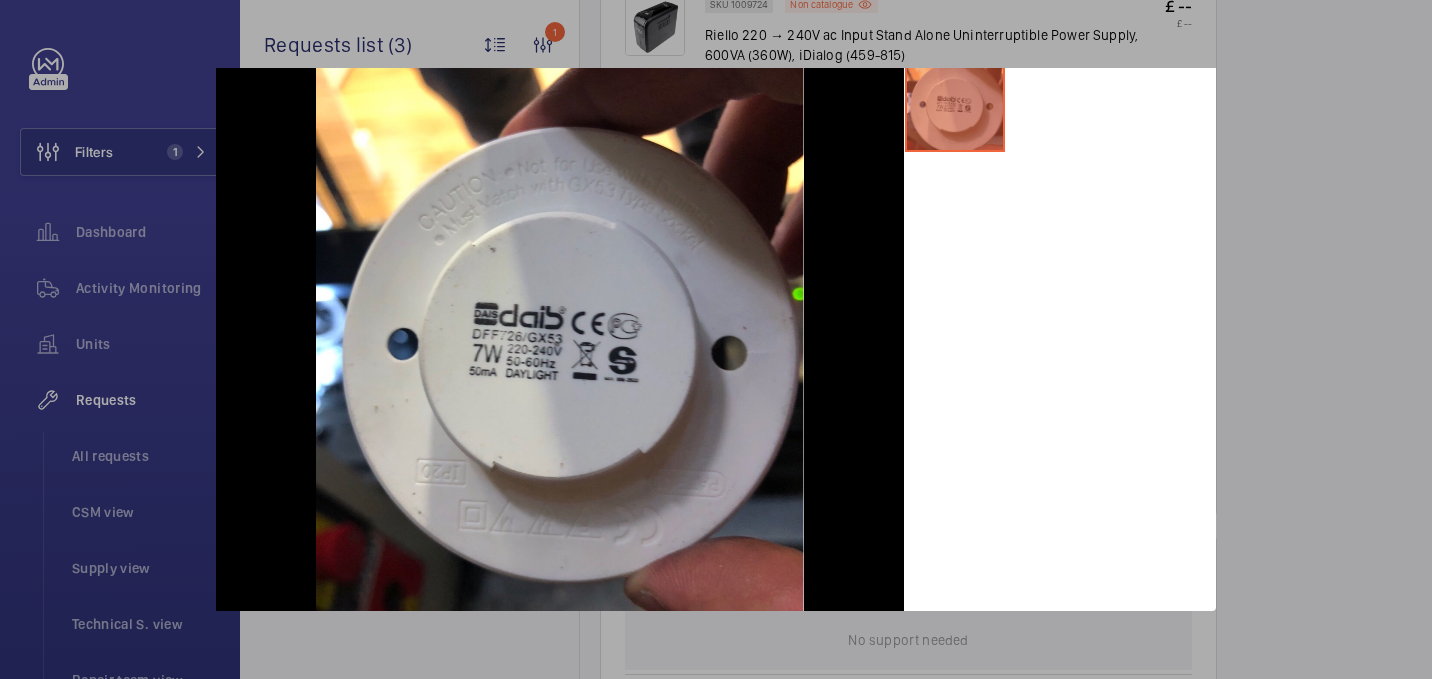 click at bounding box center (716, 339) 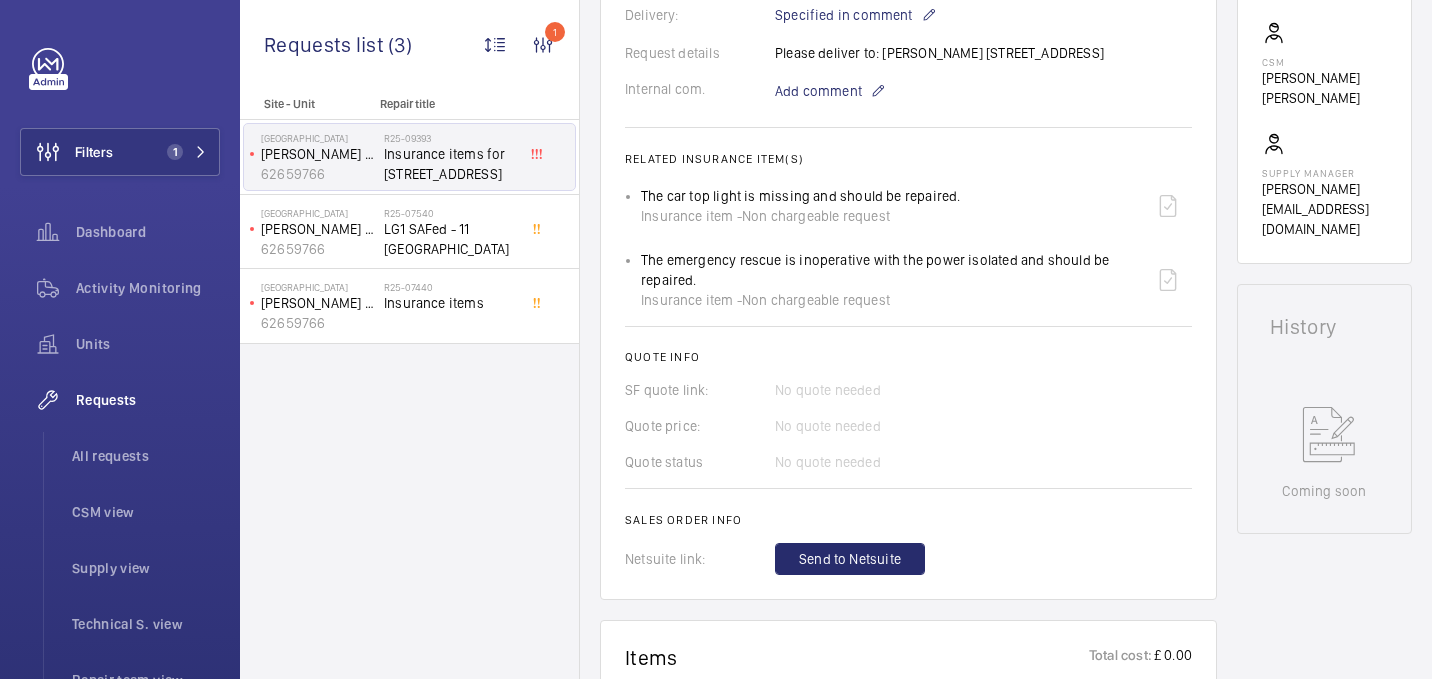 scroll, scrollTop: 0, scrollLeft: 0, axis: both 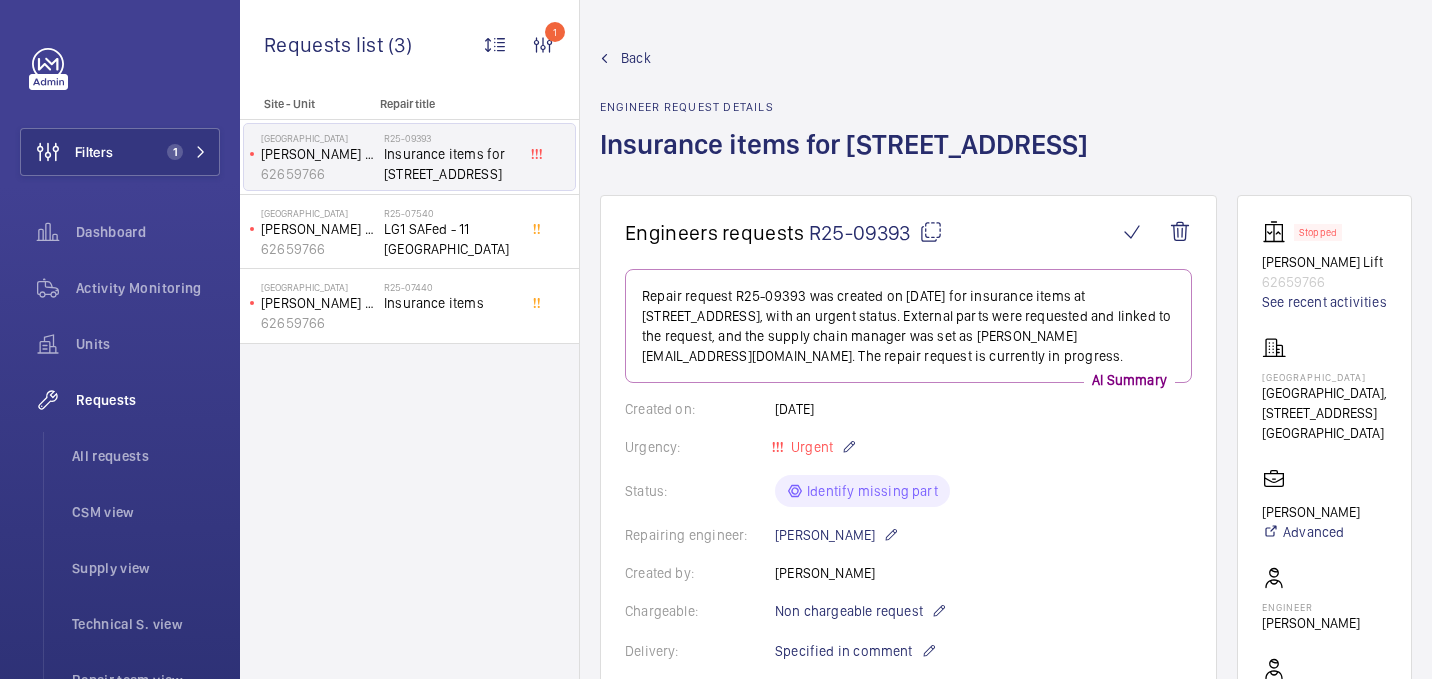 click 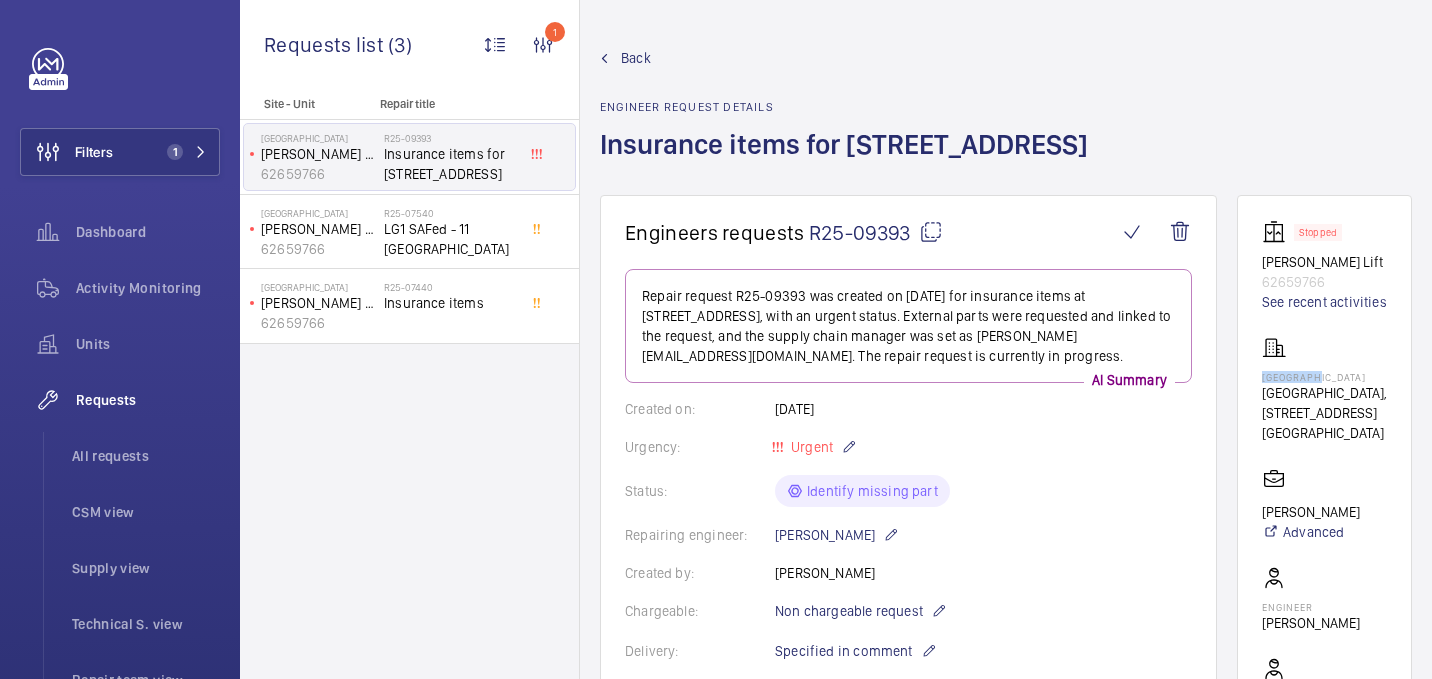 click on "[GEOGRAPHIC_DATA]" 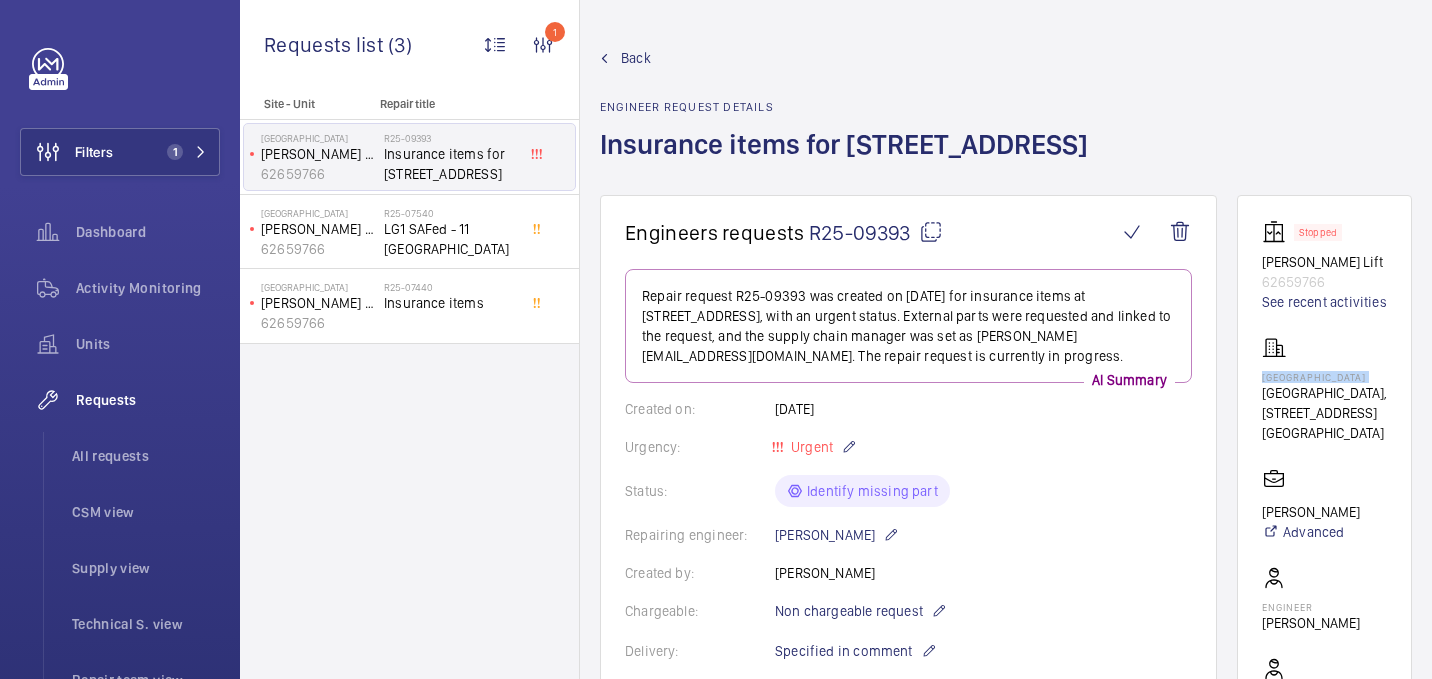 click on "[GEOGRAPHIC_DATA]" 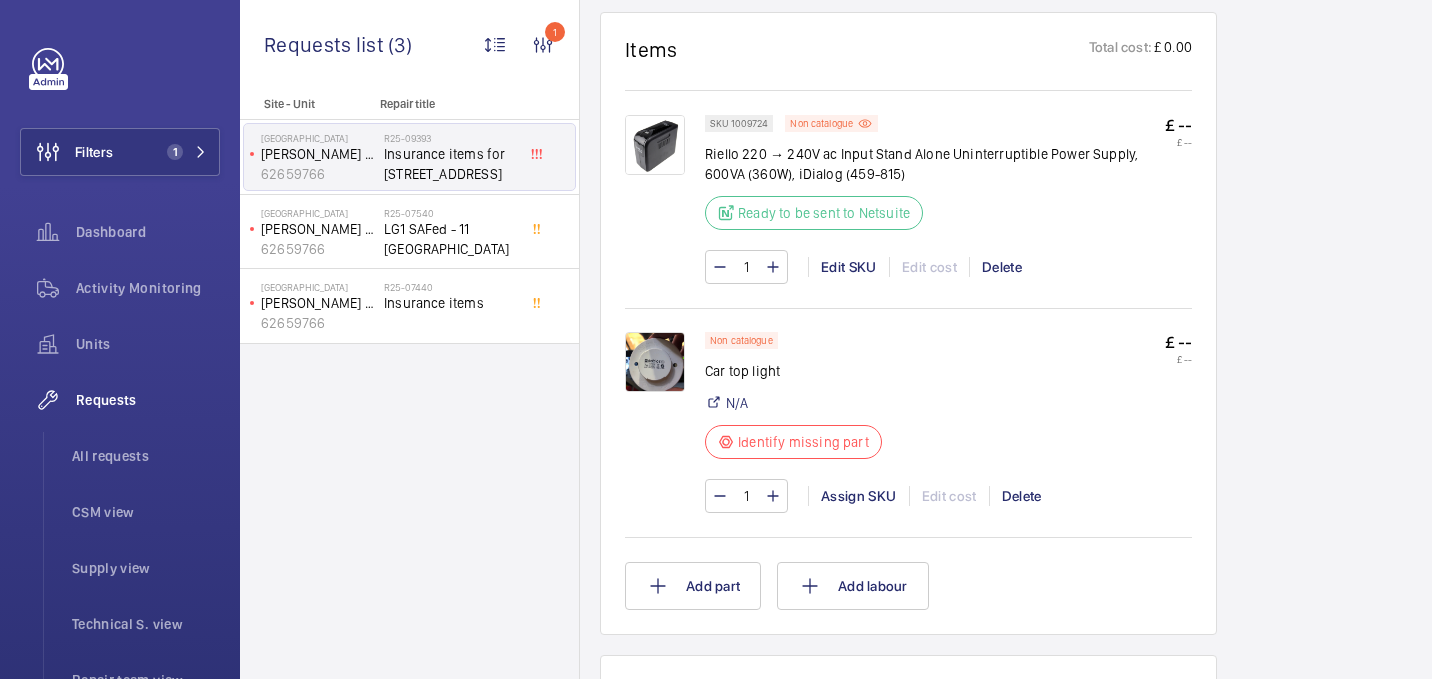 scroll, scrollTop: 0, scrollLeft: 0, axis: both 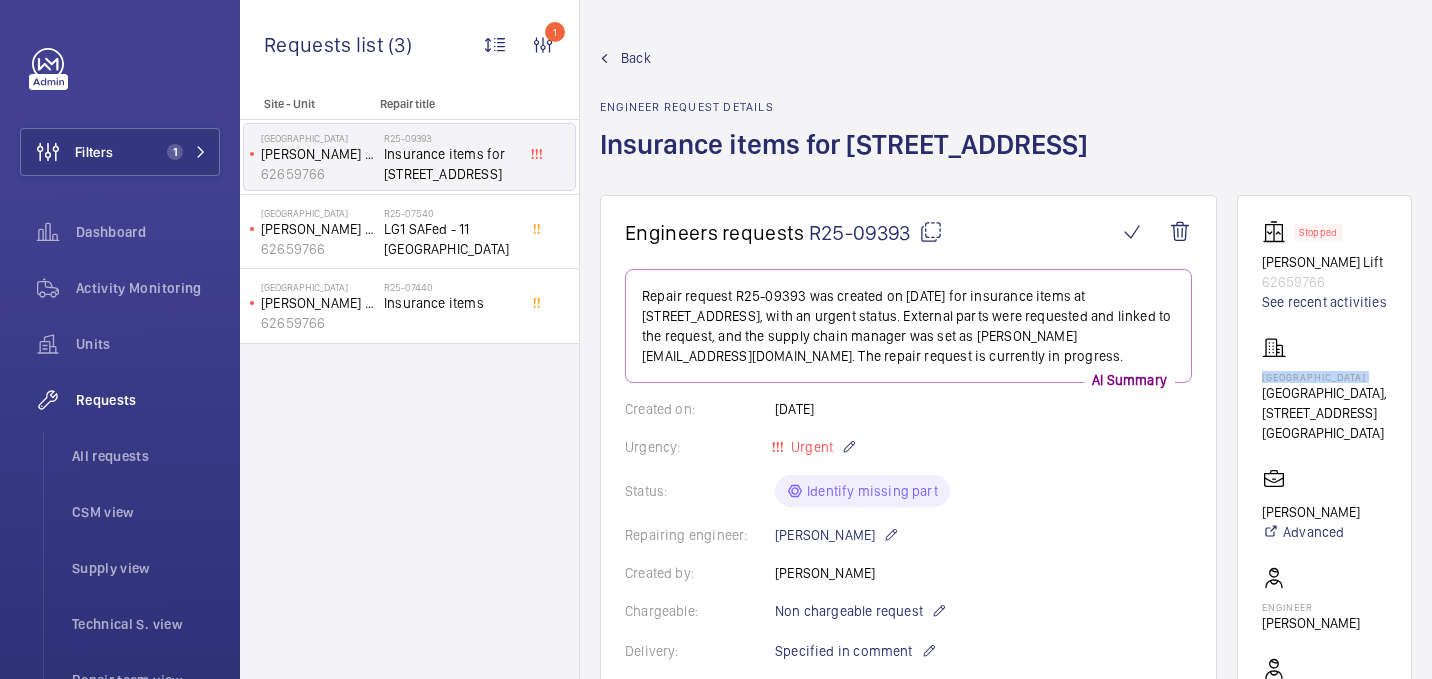 click 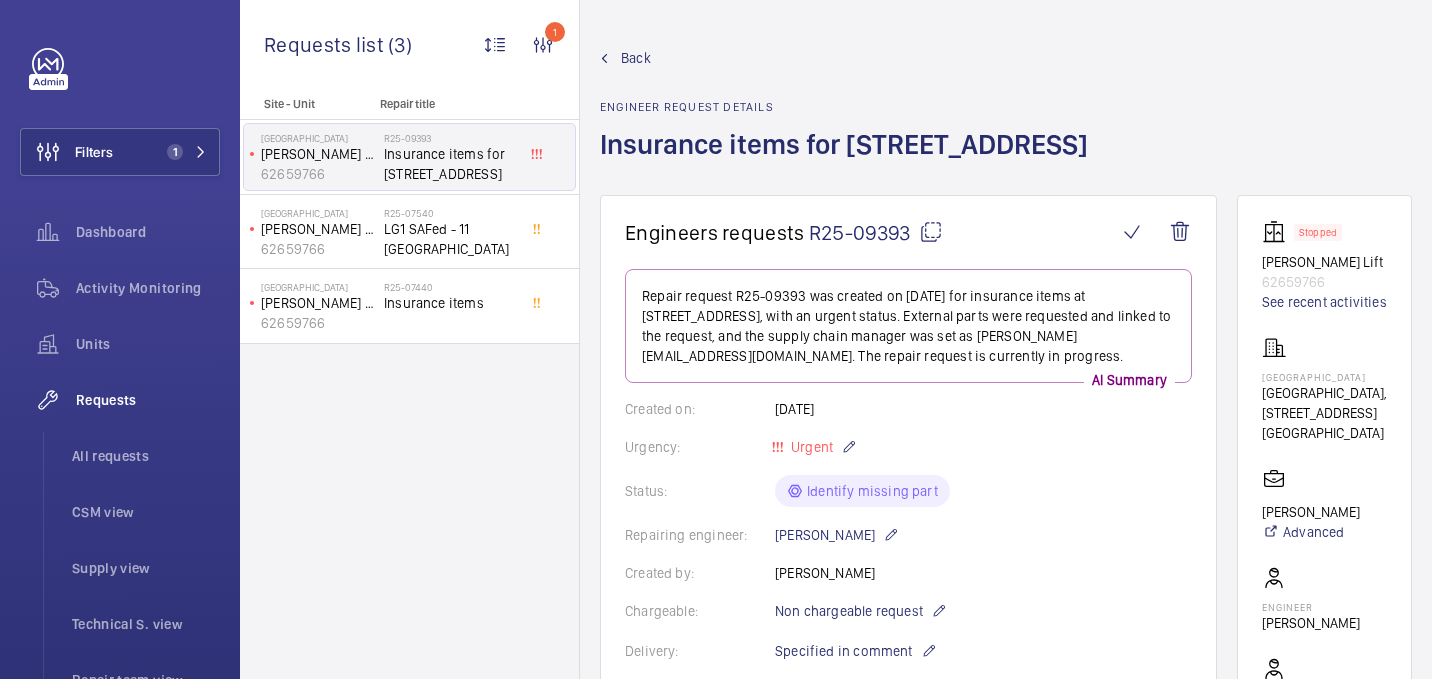 click on "[GEOGRAPHIC_DATA]" 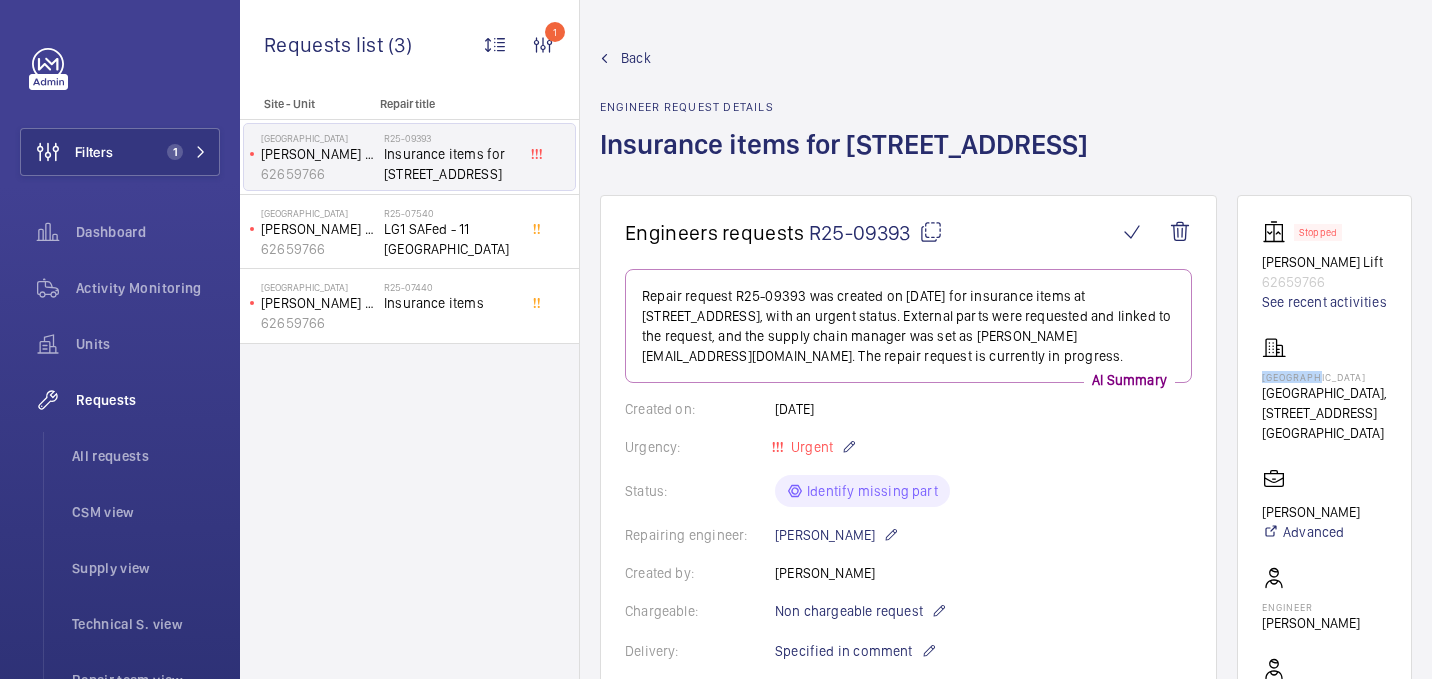 click on "[GEOGRAPHIC_DATA]" 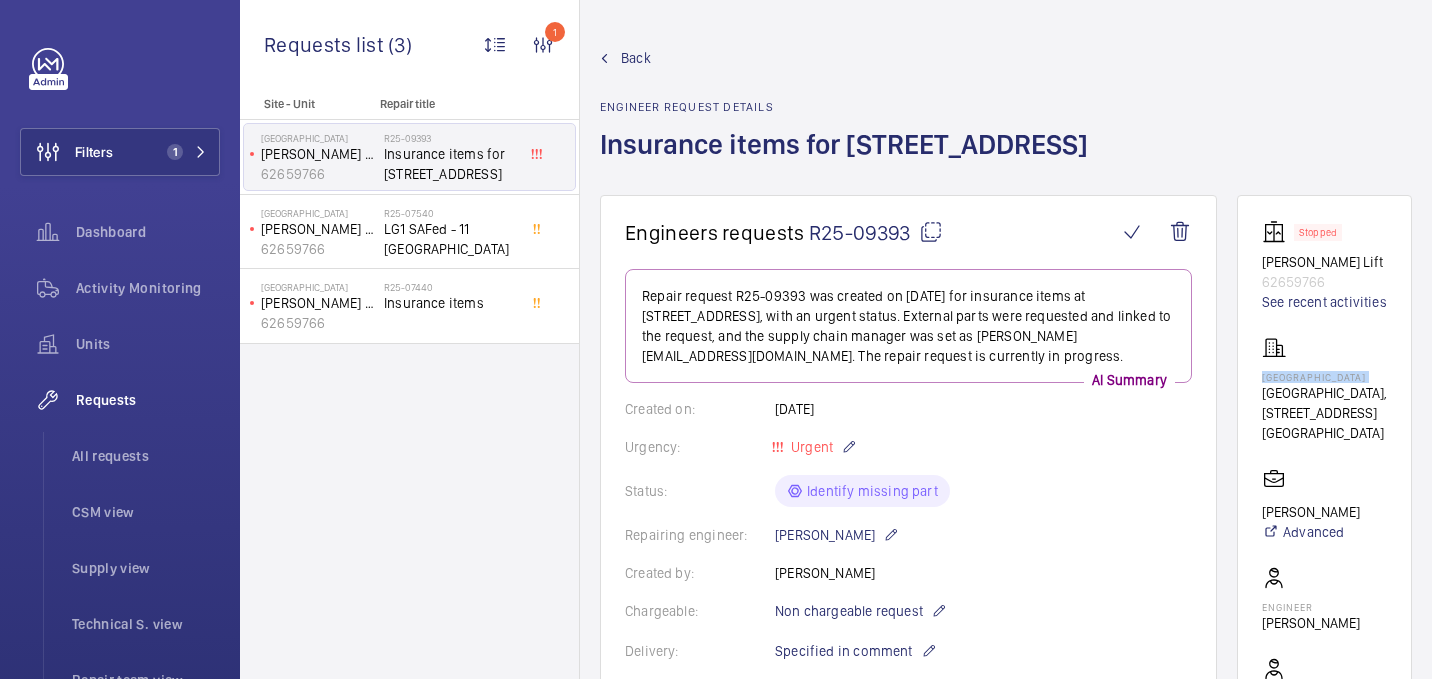 click on "[GEOGRAPHIC_DATA]" 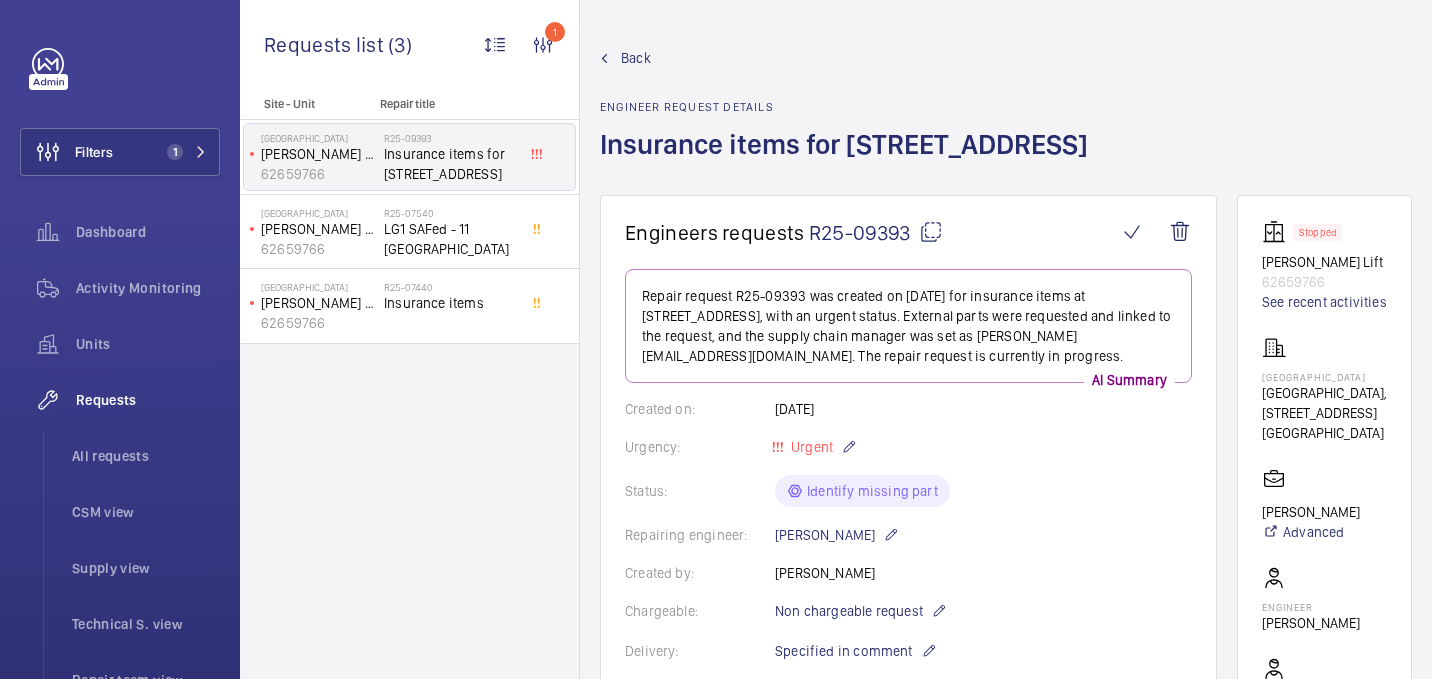 click on "[GEOGRAPHIC_DATA]" 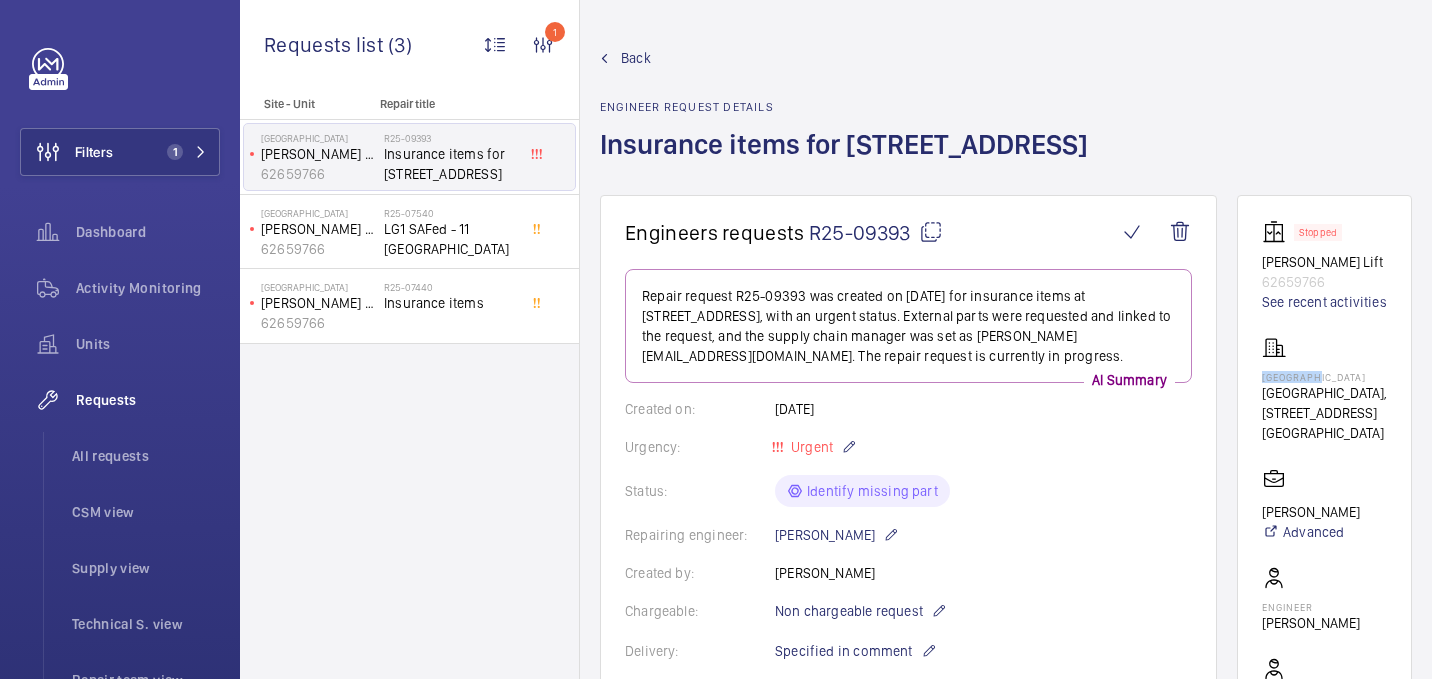 click on "[GEOGRAPHIC_DATA]" 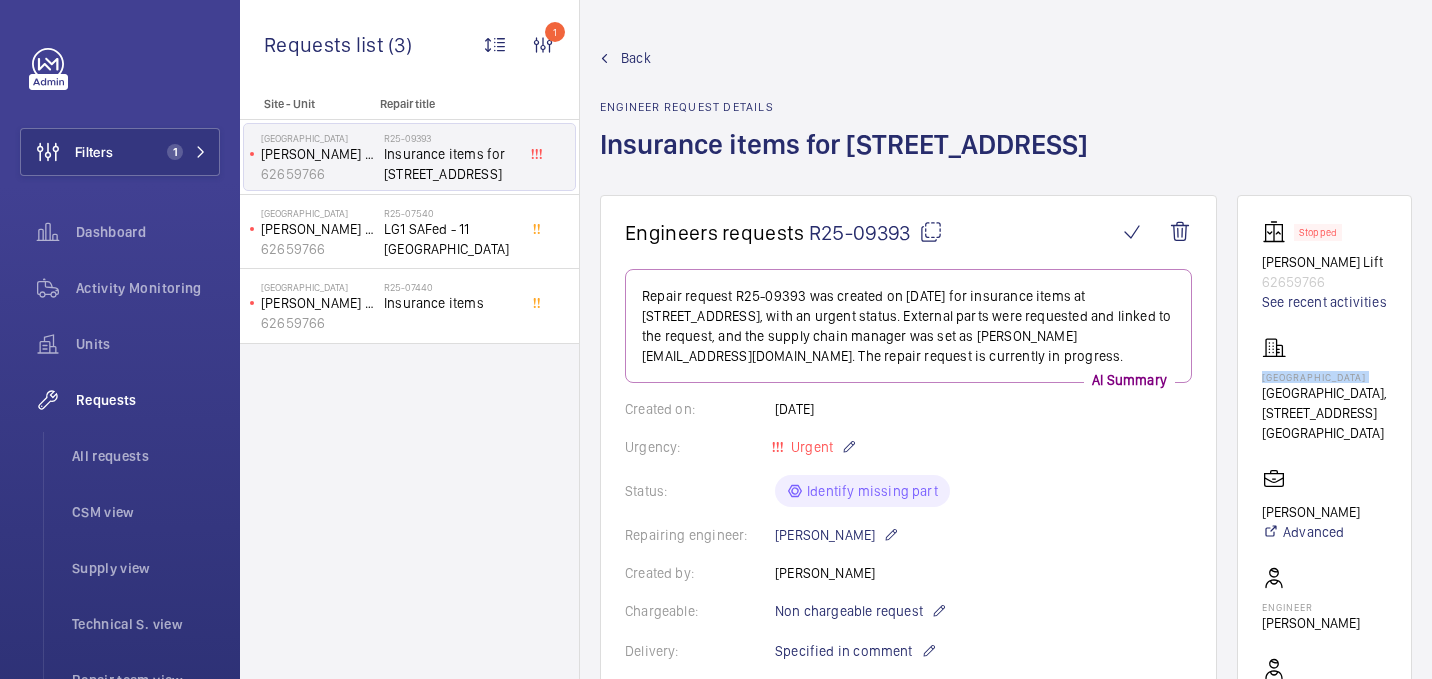 click on "[GEOGRAPHIC_DATA]" 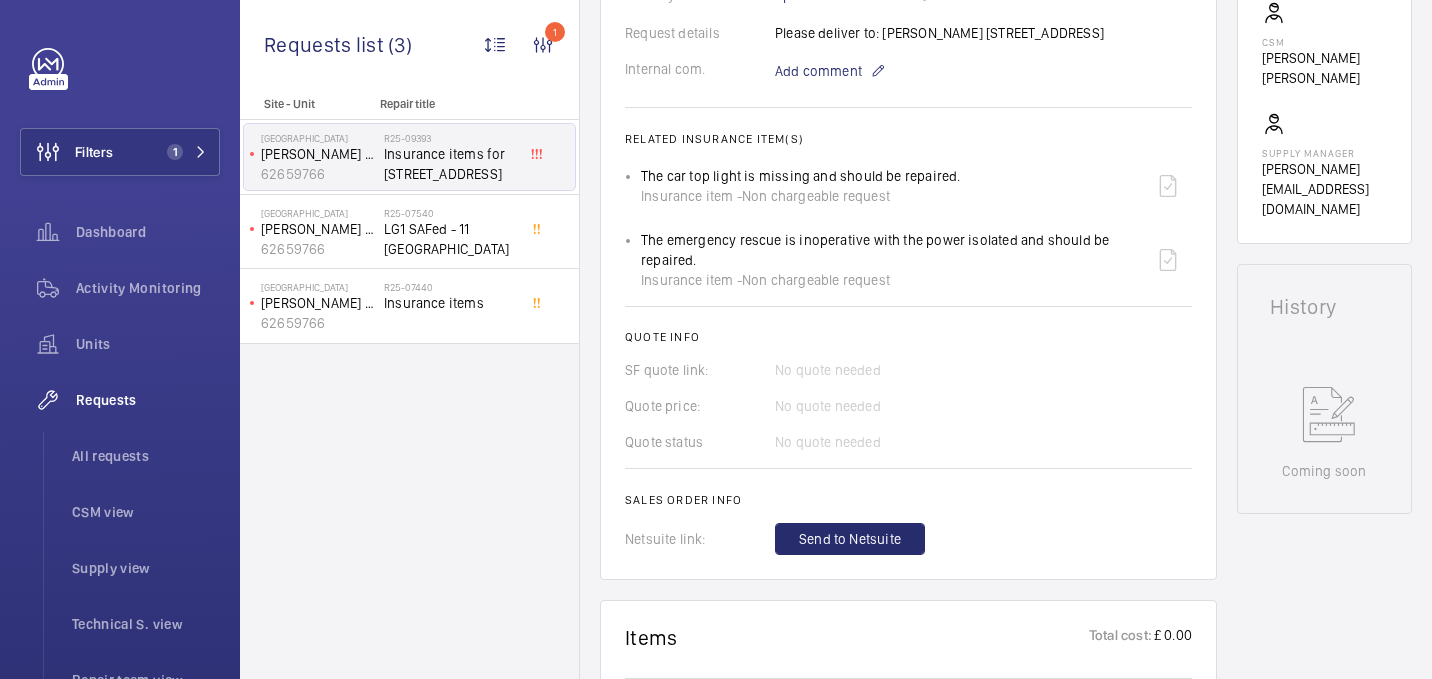 scroll, scrollTop: 628, scrollLeft: 0, axis: vertical 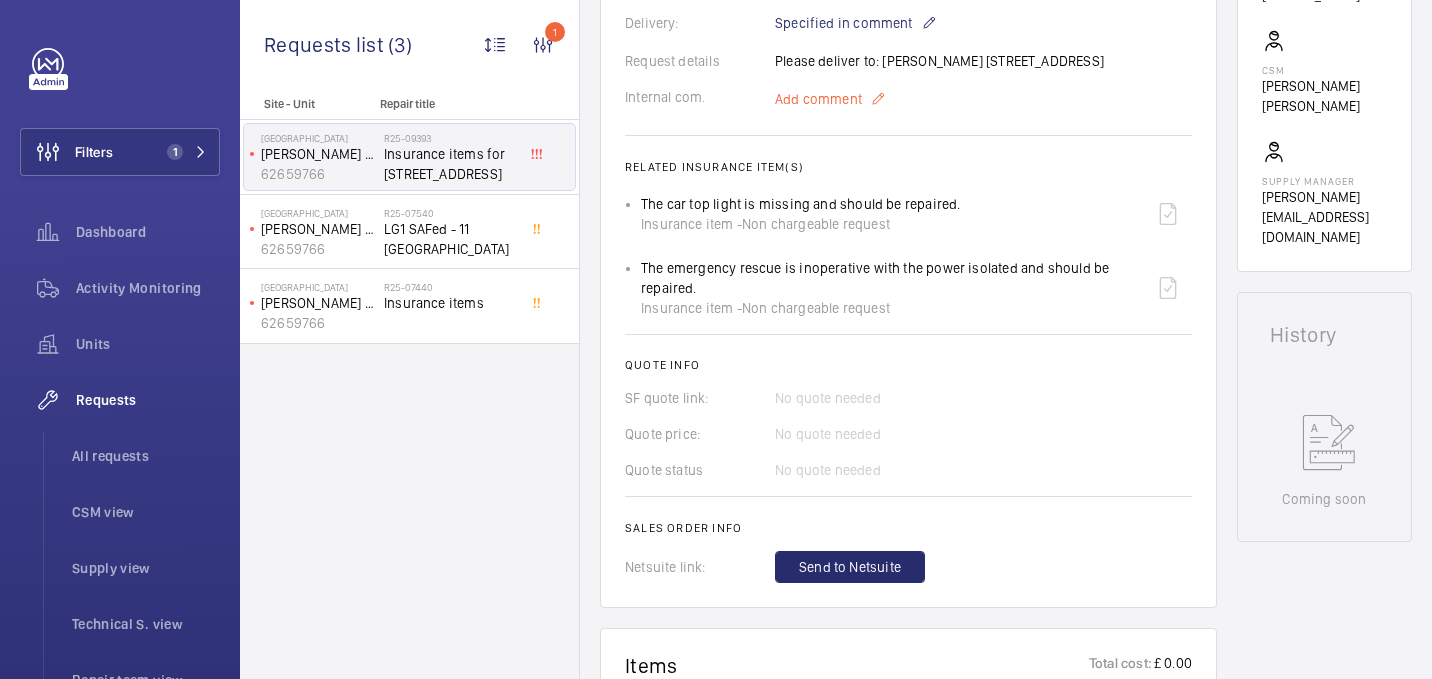 click on "Add comment" 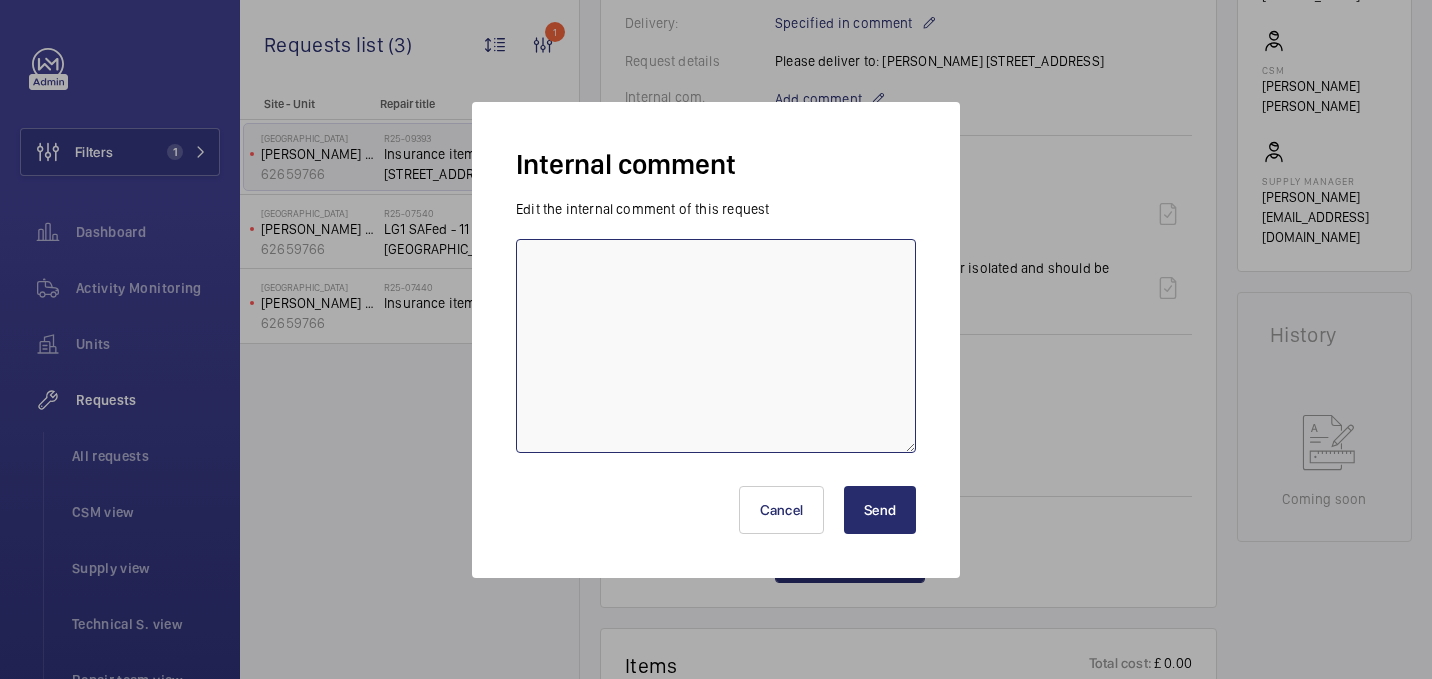 click at bounding box center (716, 346) 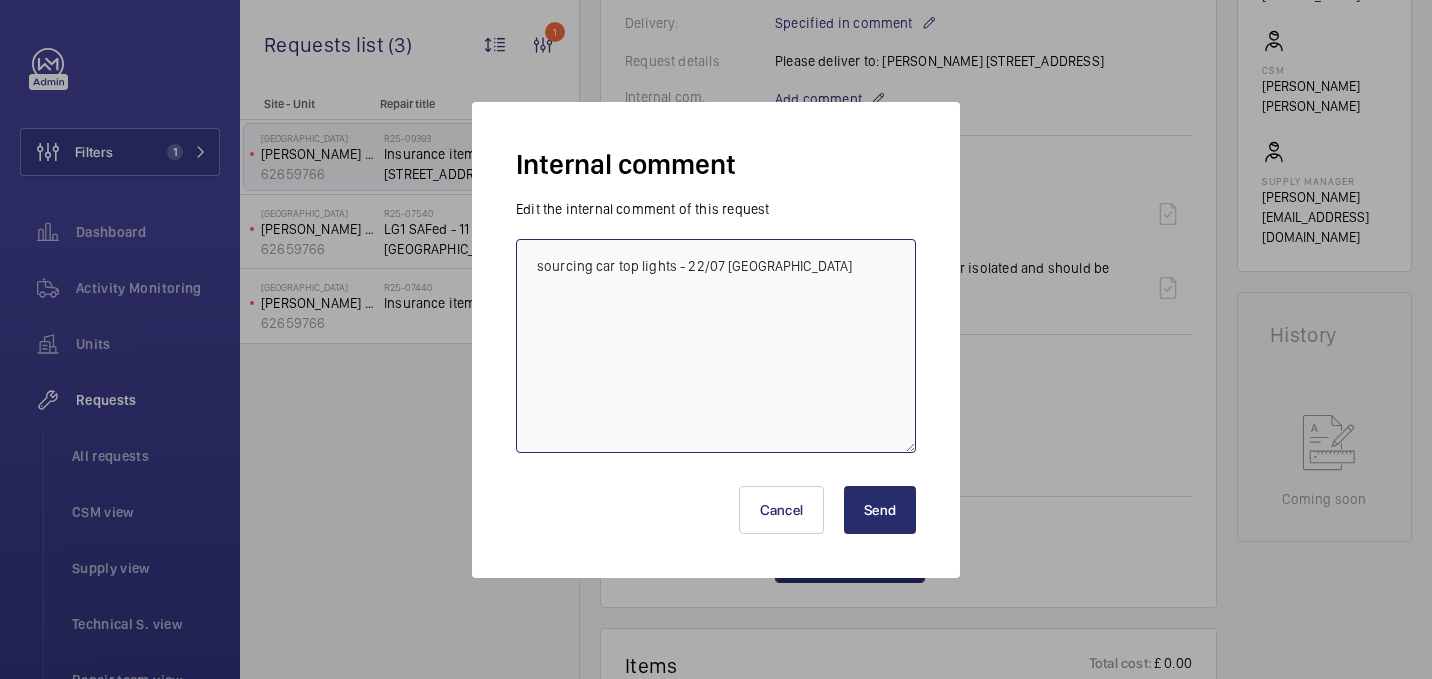 type on "sourcing car top lights - 22/07 [GEOGRAPHIC_DATA]" 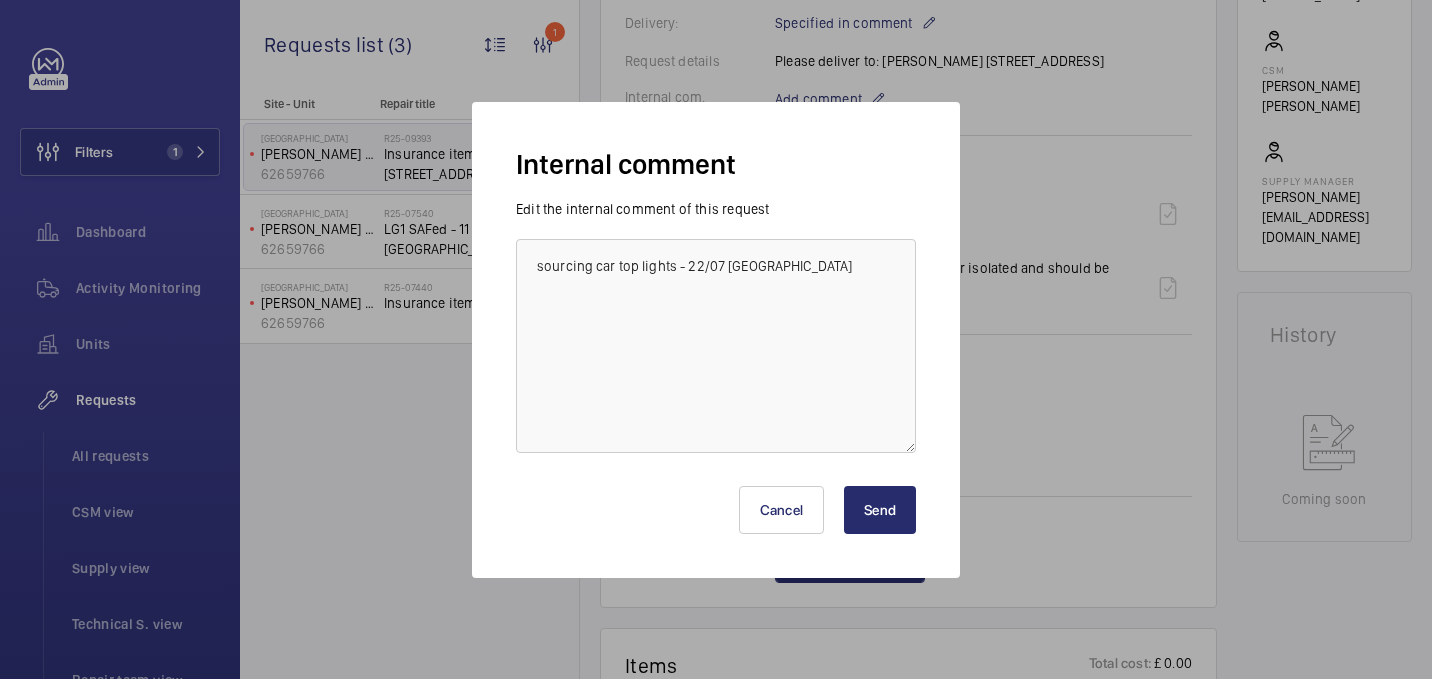 click on "Send" at bounding box center (880, 510) 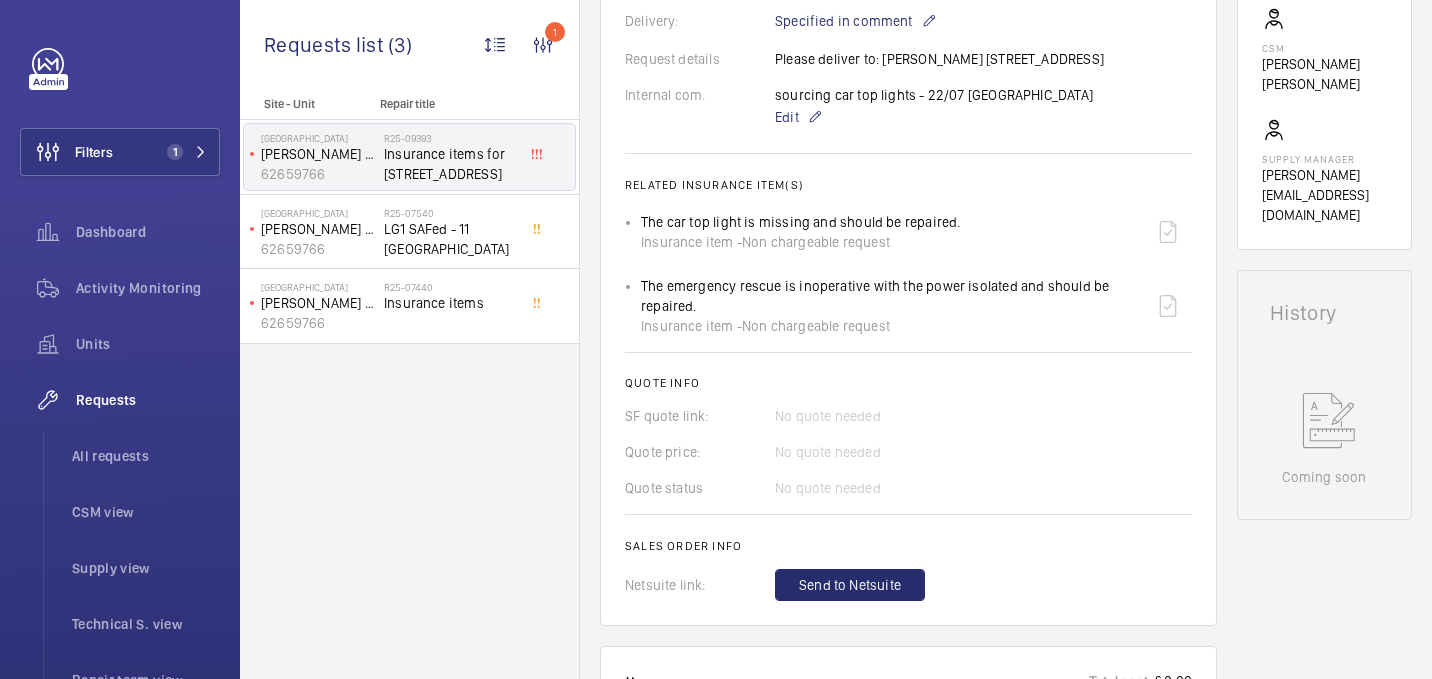 scroll, scrollTop: 1132, scrollLeft: 0, axis: vertical 